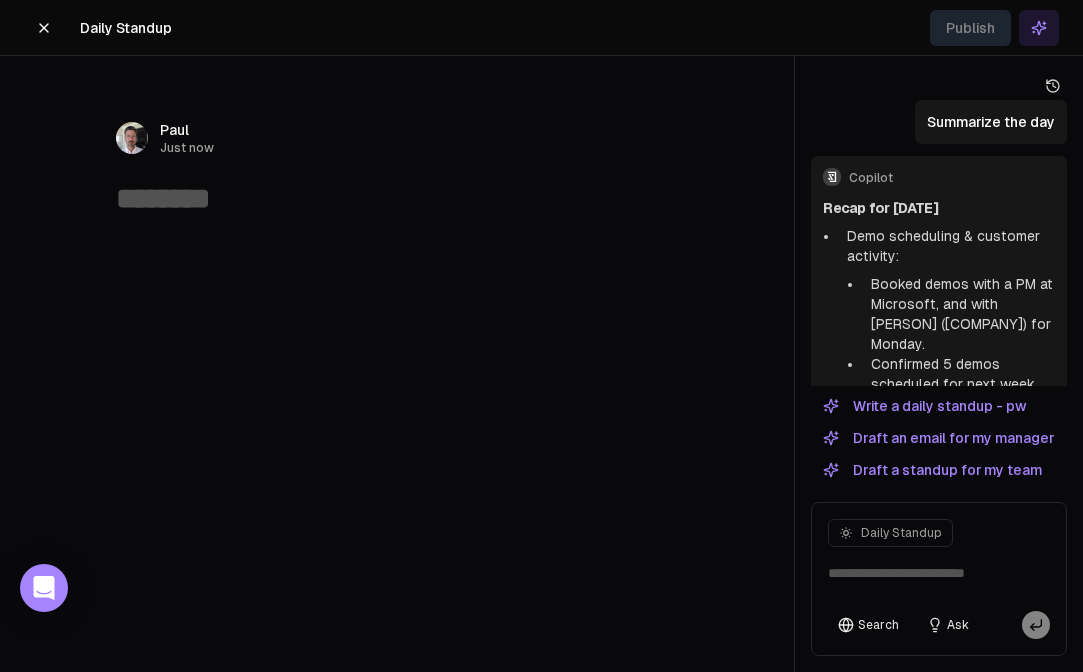 scroll, scrollTop: 0, scrollLeft: 0, axis: both 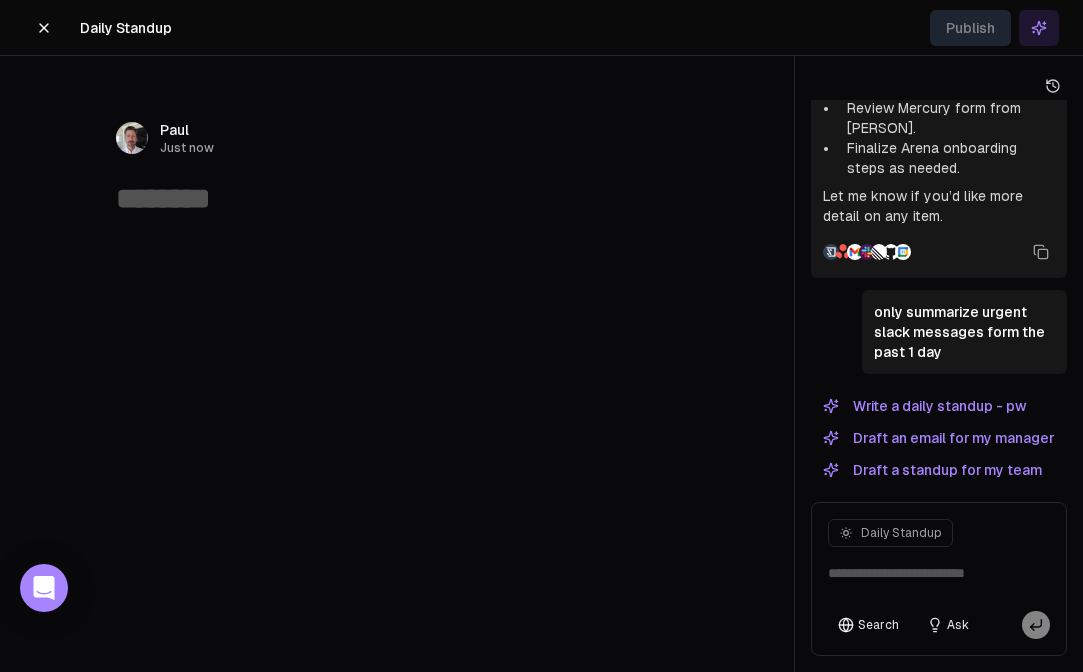 click 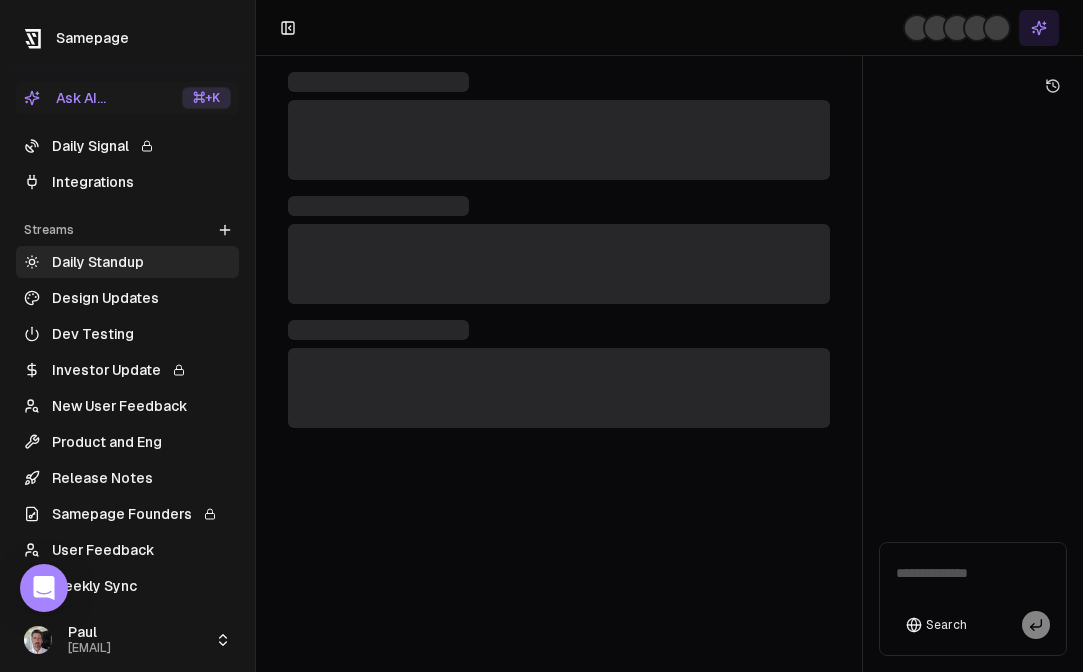 scroll, scrollTop: 0, scrollLeft: 0, axis: both 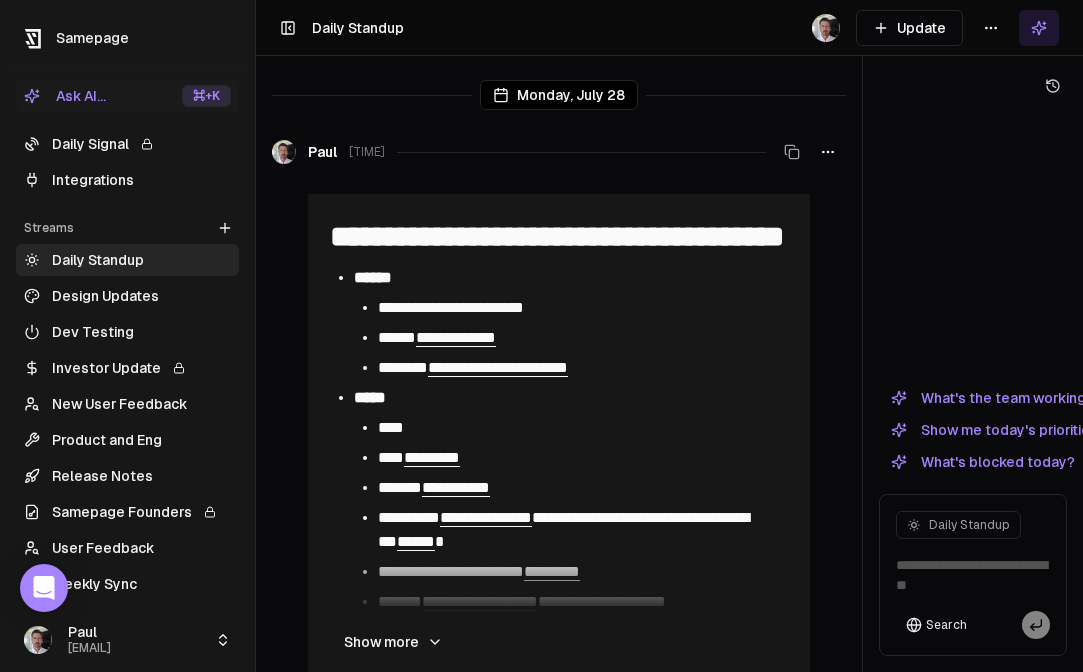 click on "Weekly Sync" at bounding box center [127, 584] 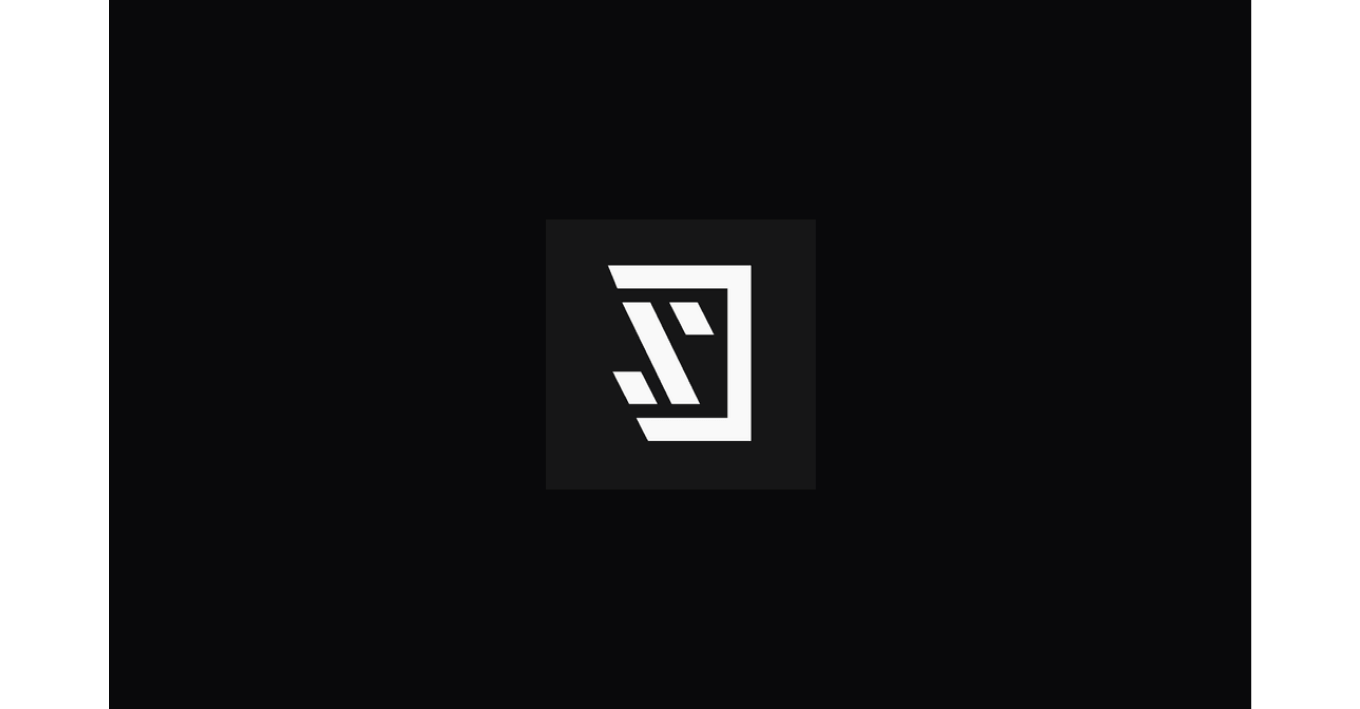 scroll, scrollTop: 0, scrollLeft: 0, axis: both 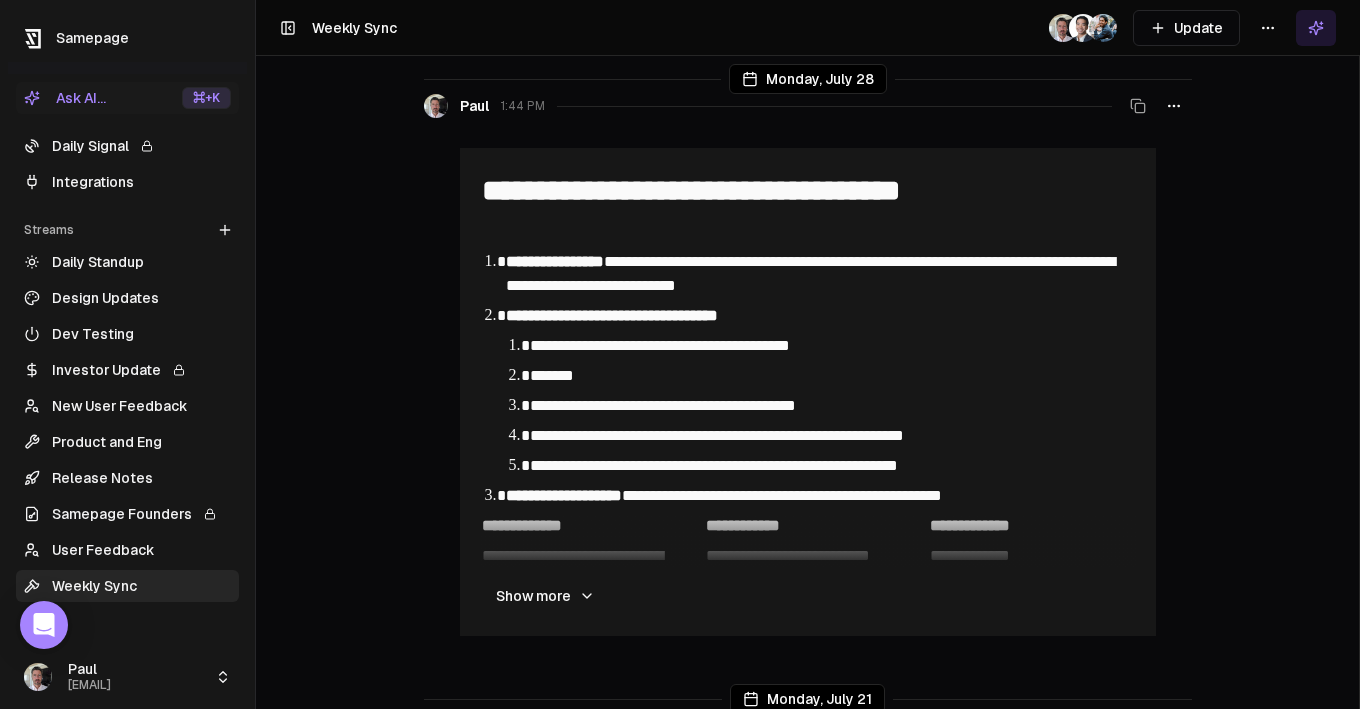 click 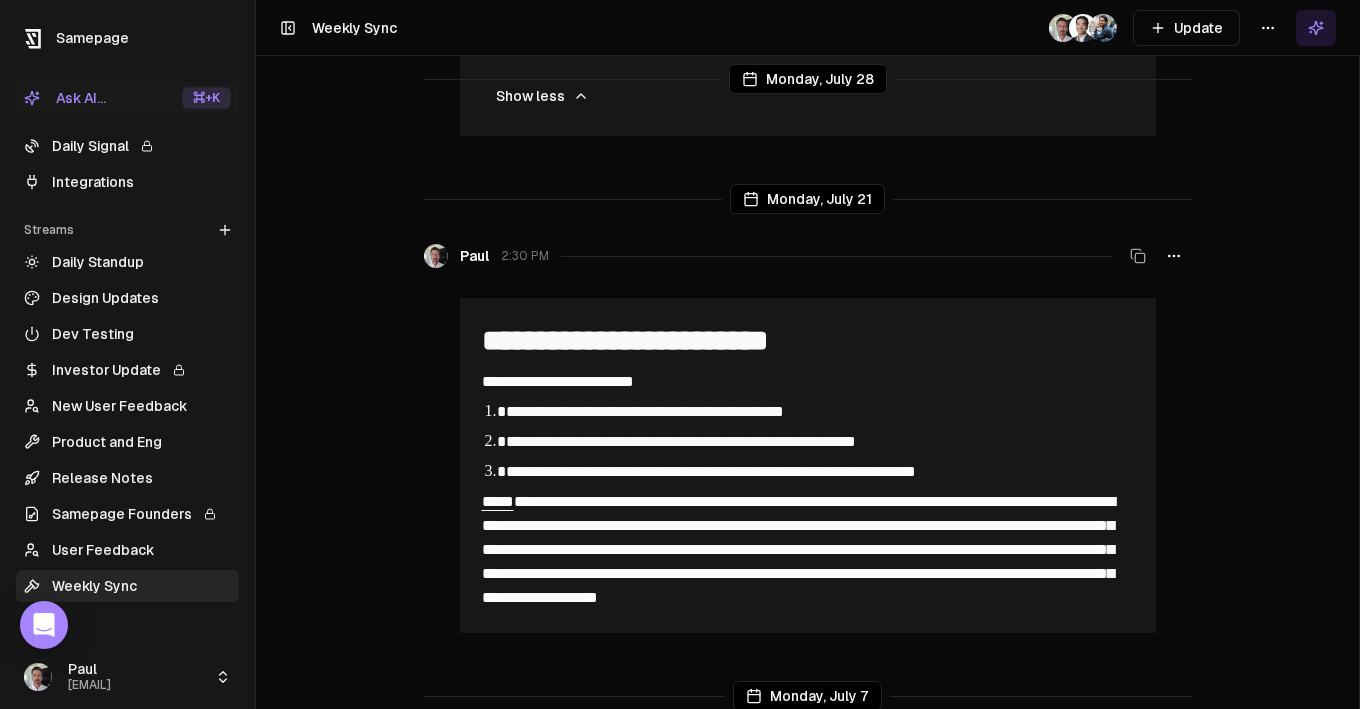 scroll, scrollTop: 1458, scrollLeft: 0, axis: vertical 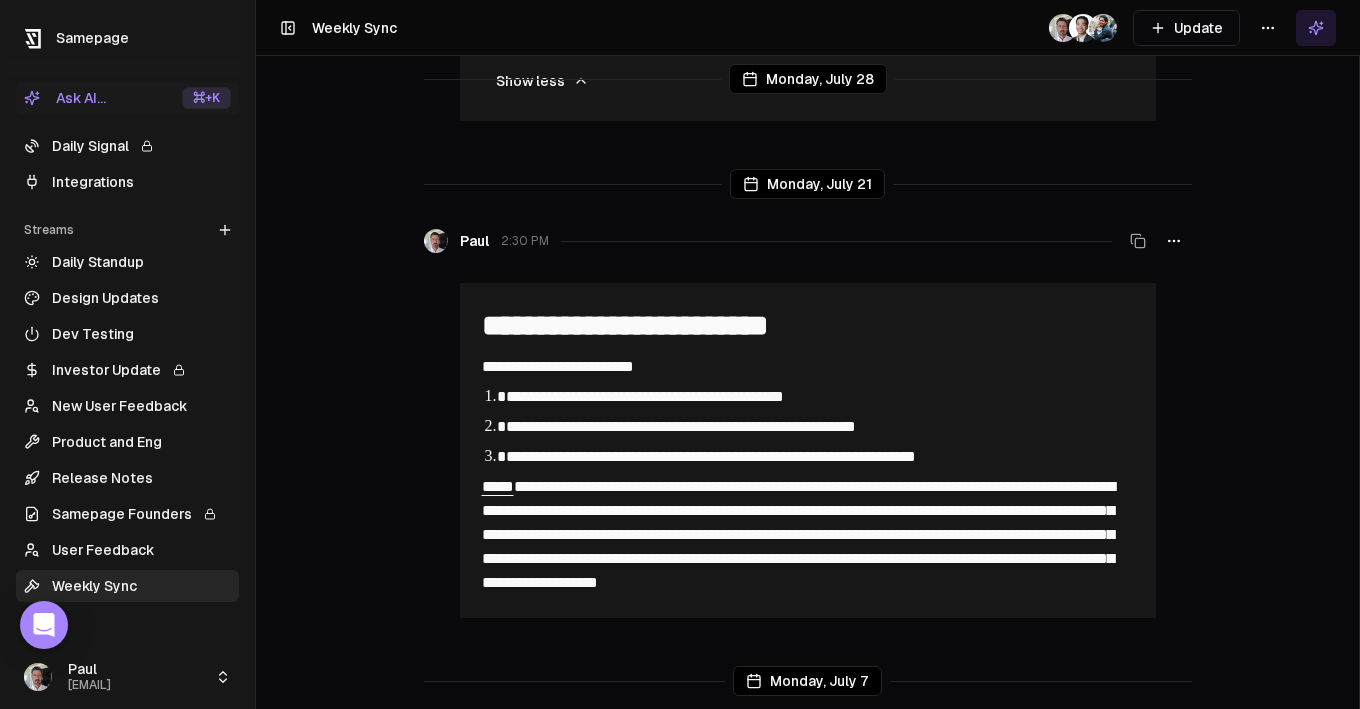 click on "Daily Standup" at bounding box center [127, 262] 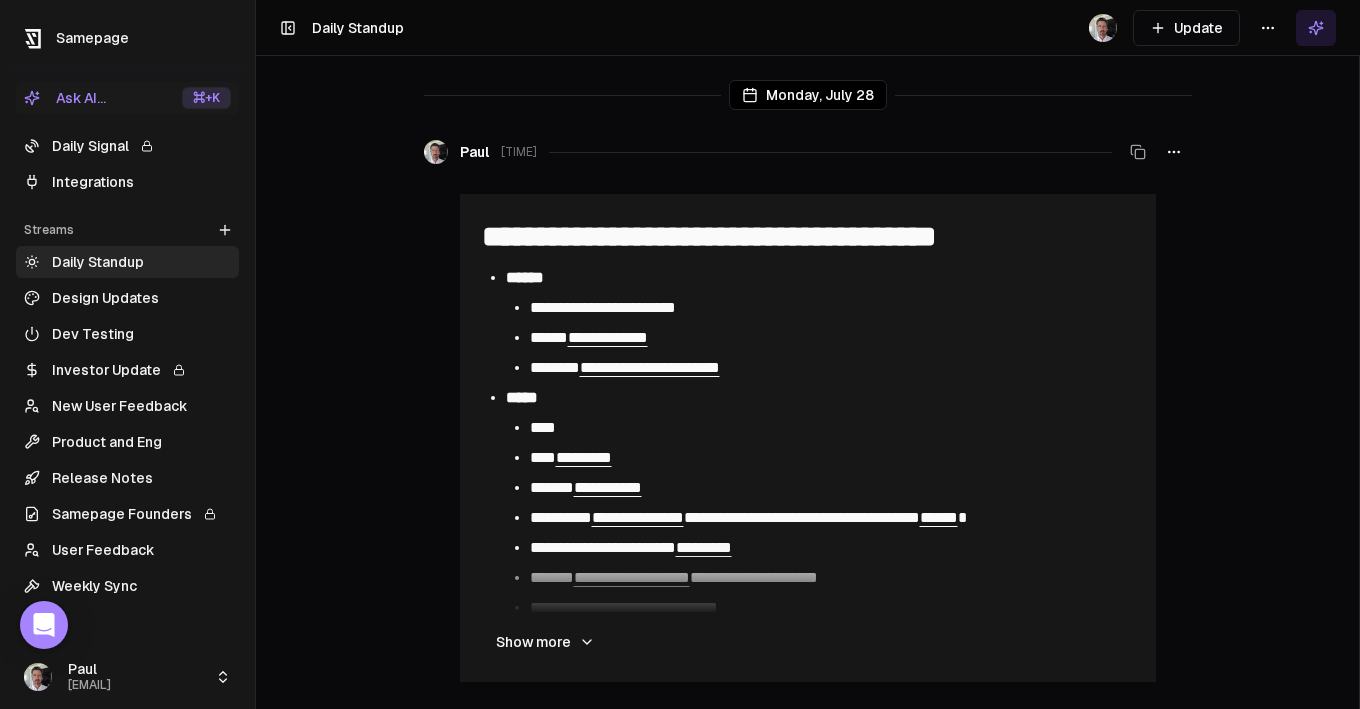 scroll, scrollTop: 61, scrollLeft: 0, axis: vertical 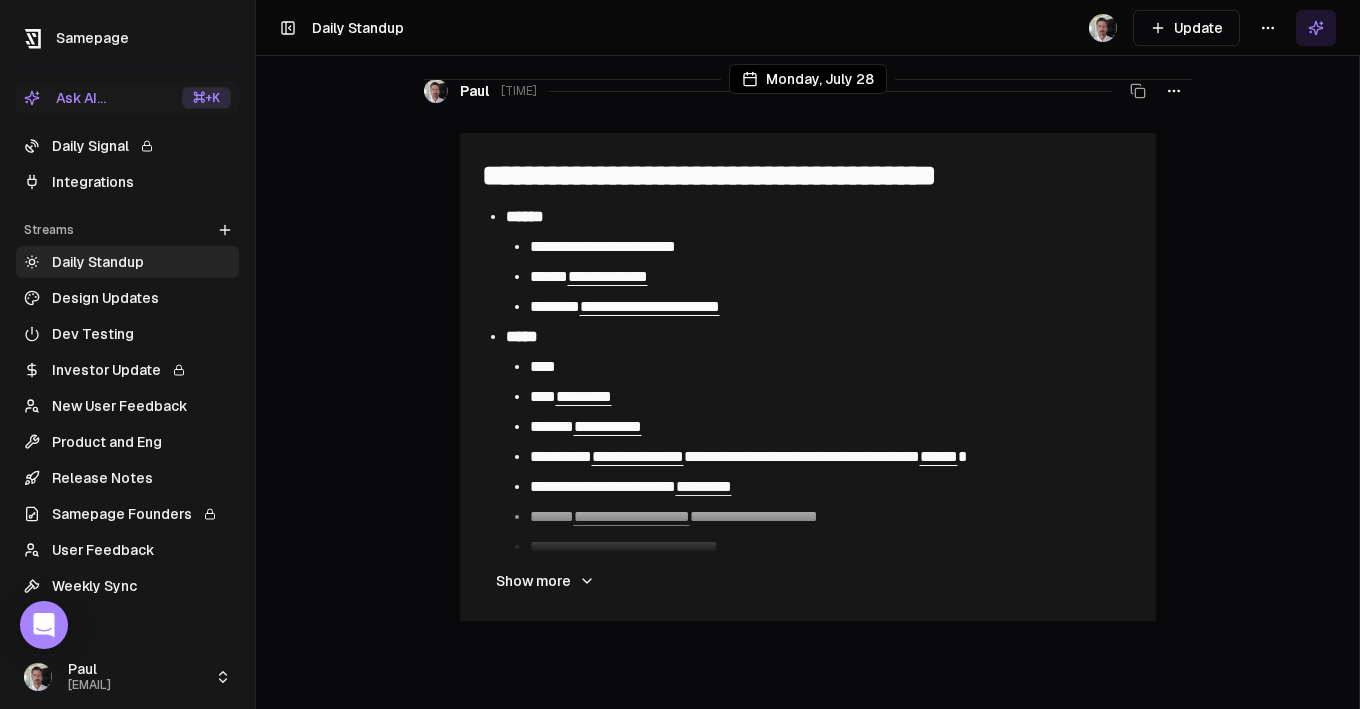click on "Design Updates" at bounding box center (127, 298) 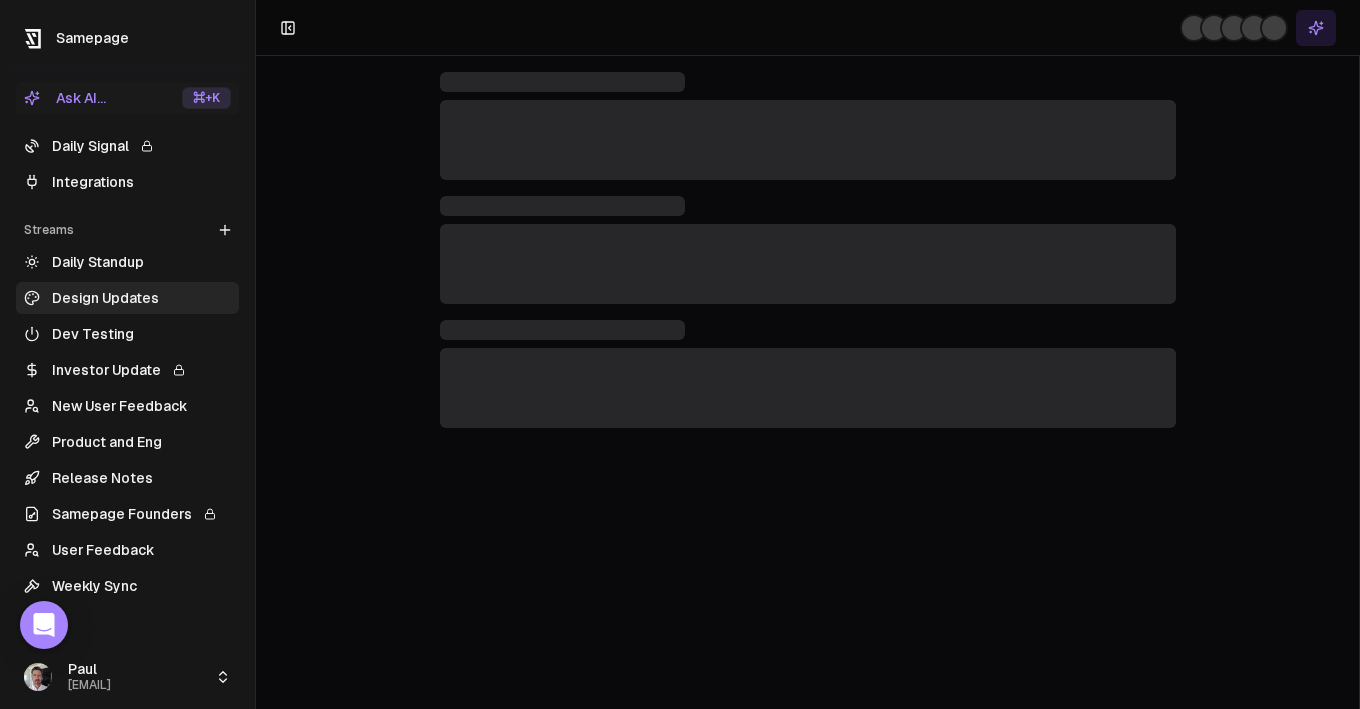 scroll, scrollTop: 0, scrollLeft: 0, axis: both 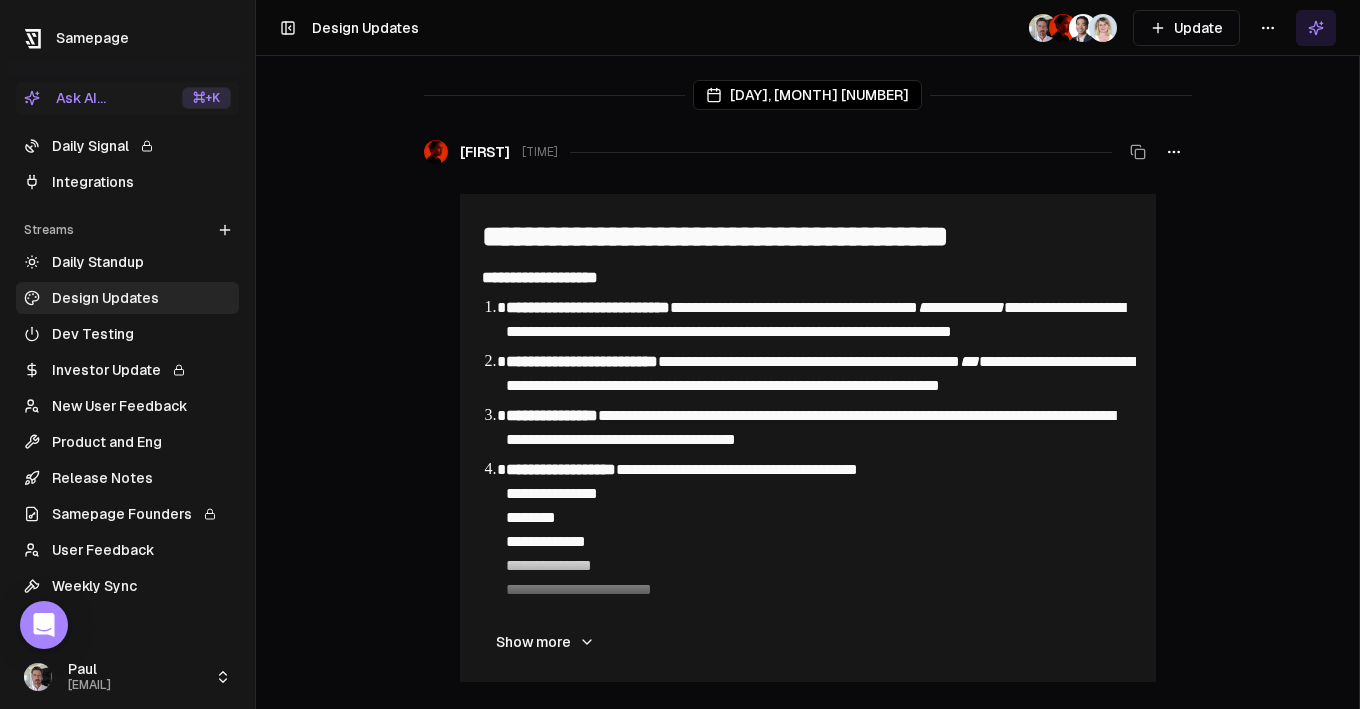click on "Dev Testing" at bounding box center (127, 334) 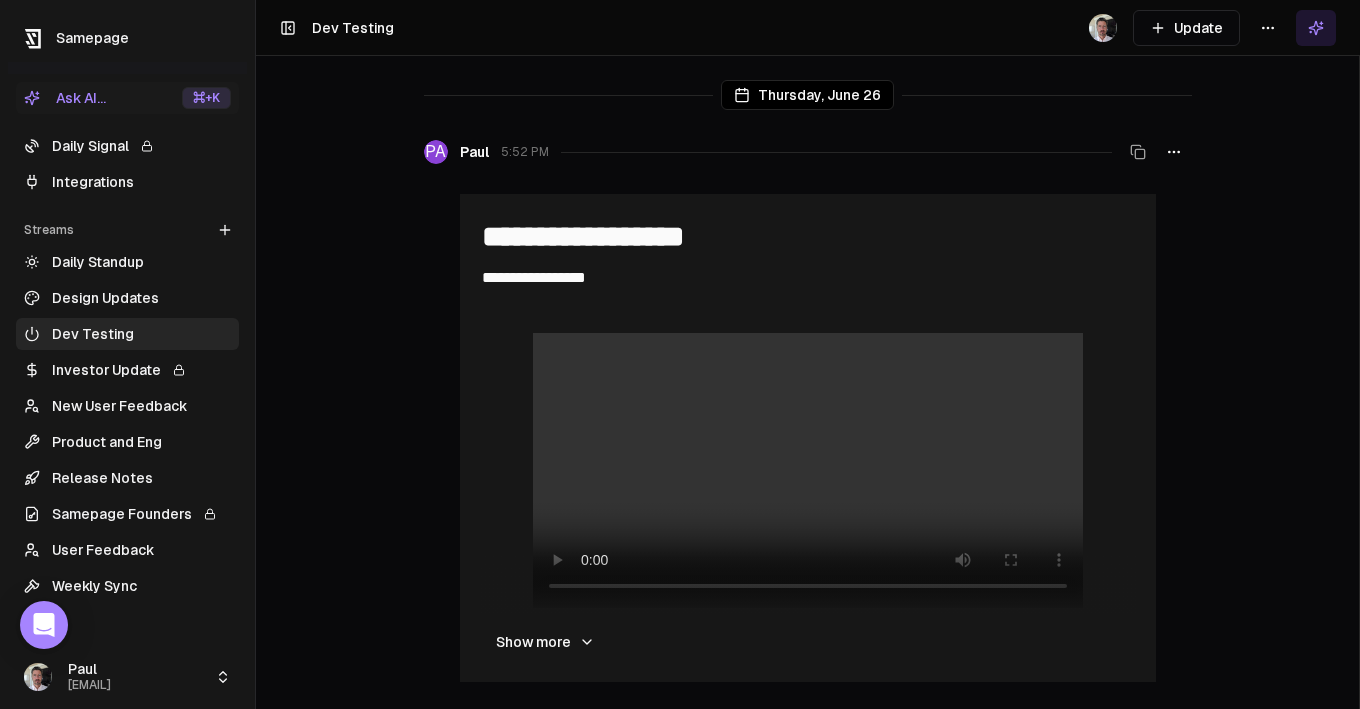 click on "Investor Update" at bounding box center (127, 370) 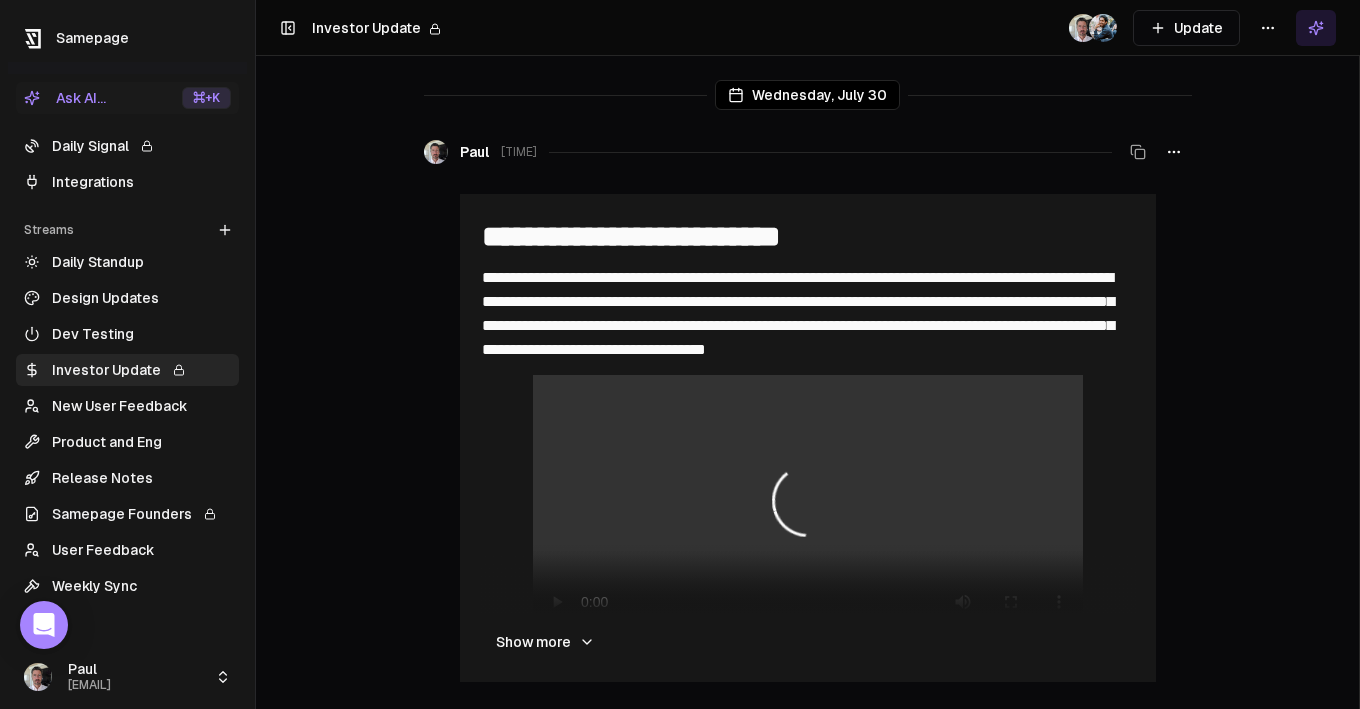 click on "New User Feedback" at bounding box center [127, 406] 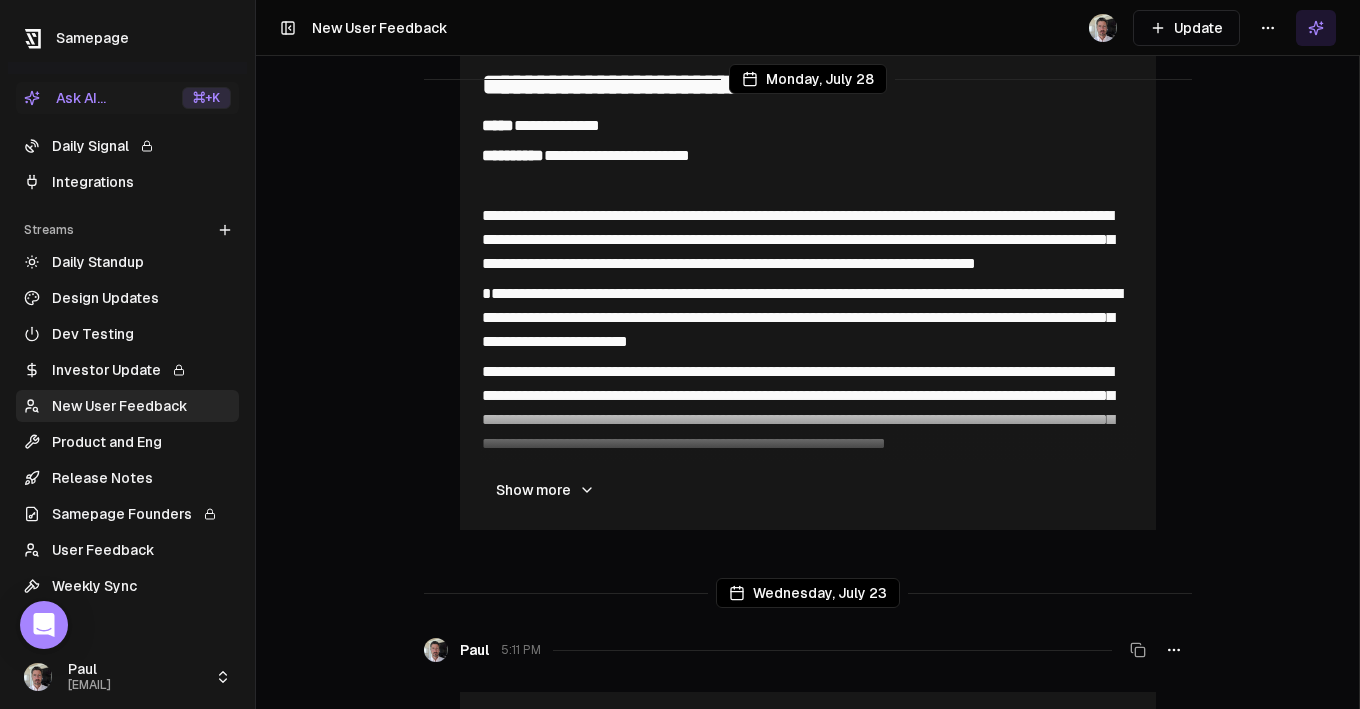 scroll, scrollTop: 2047, scrollLeft: 0, axis: vertical 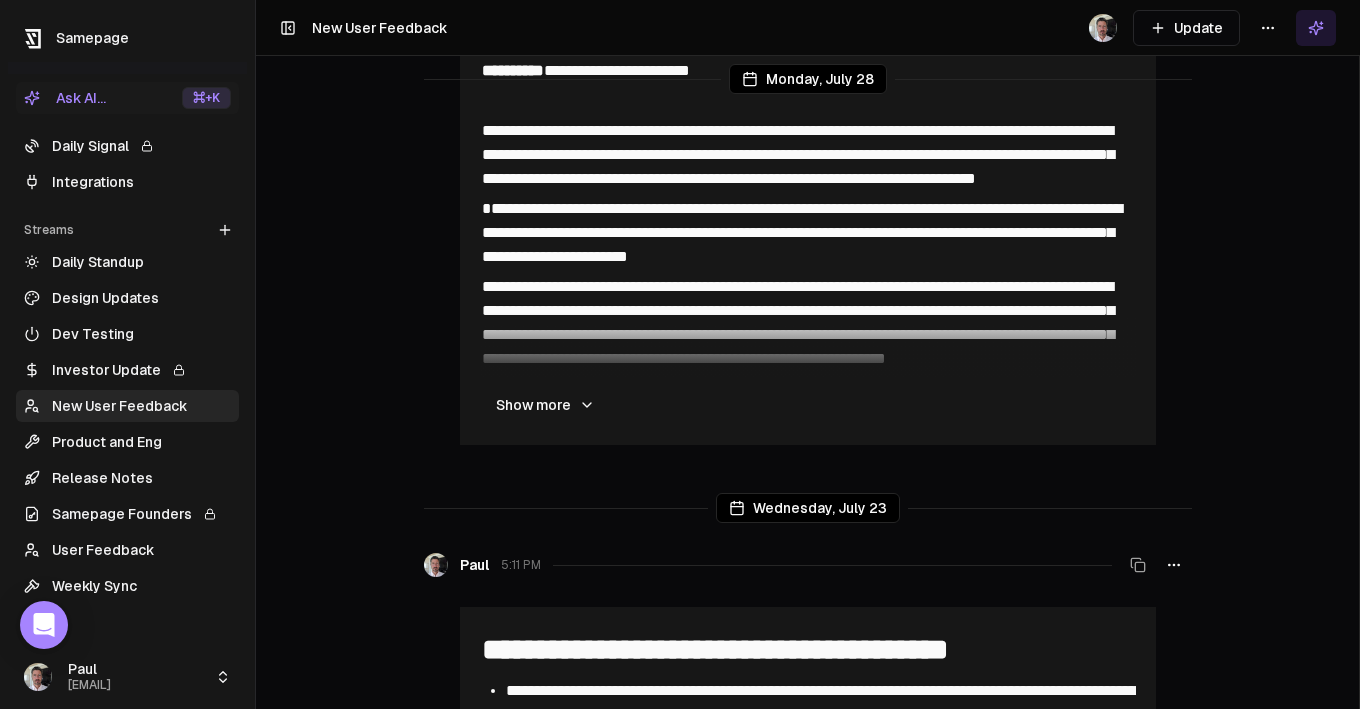 click on "Product and Eng" at bounding box center [127, 442] 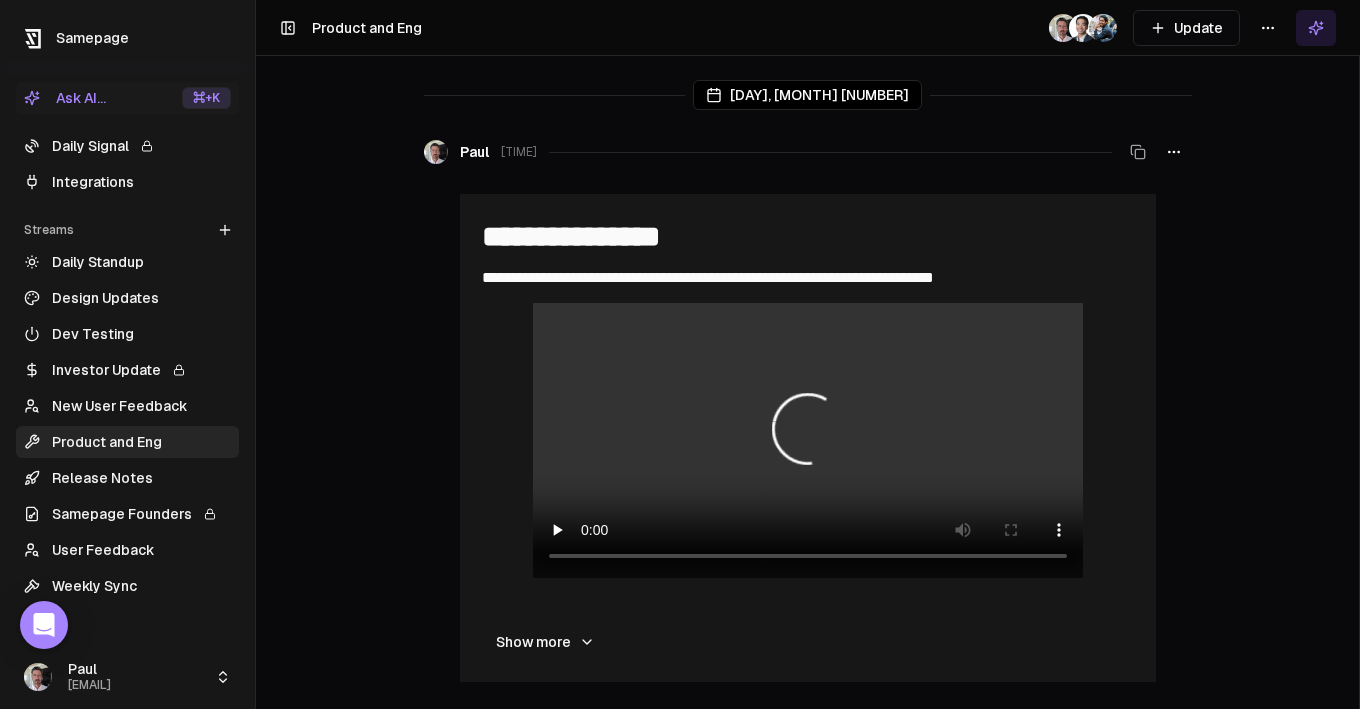 click on "Release Notes" at bounding box center [127, 478] 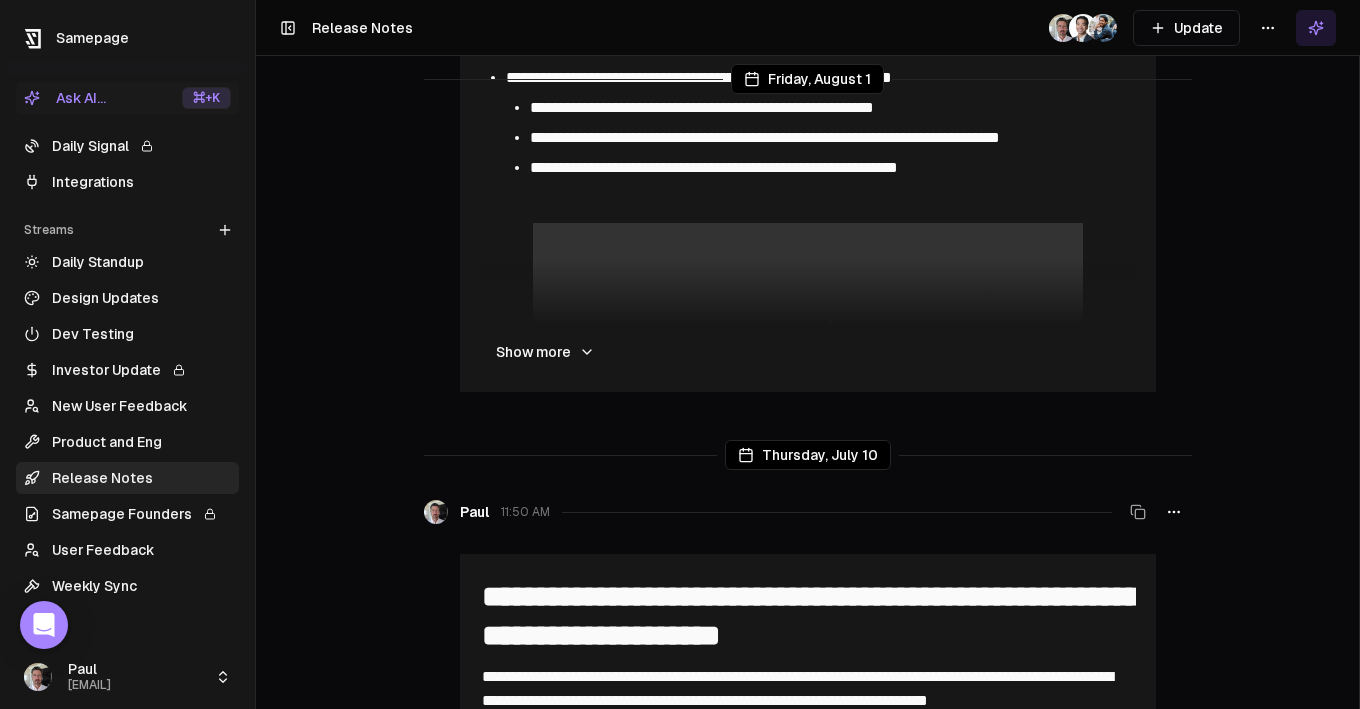 scroll, scrollTop: 297, scrollLeft: 0, axis: vertical 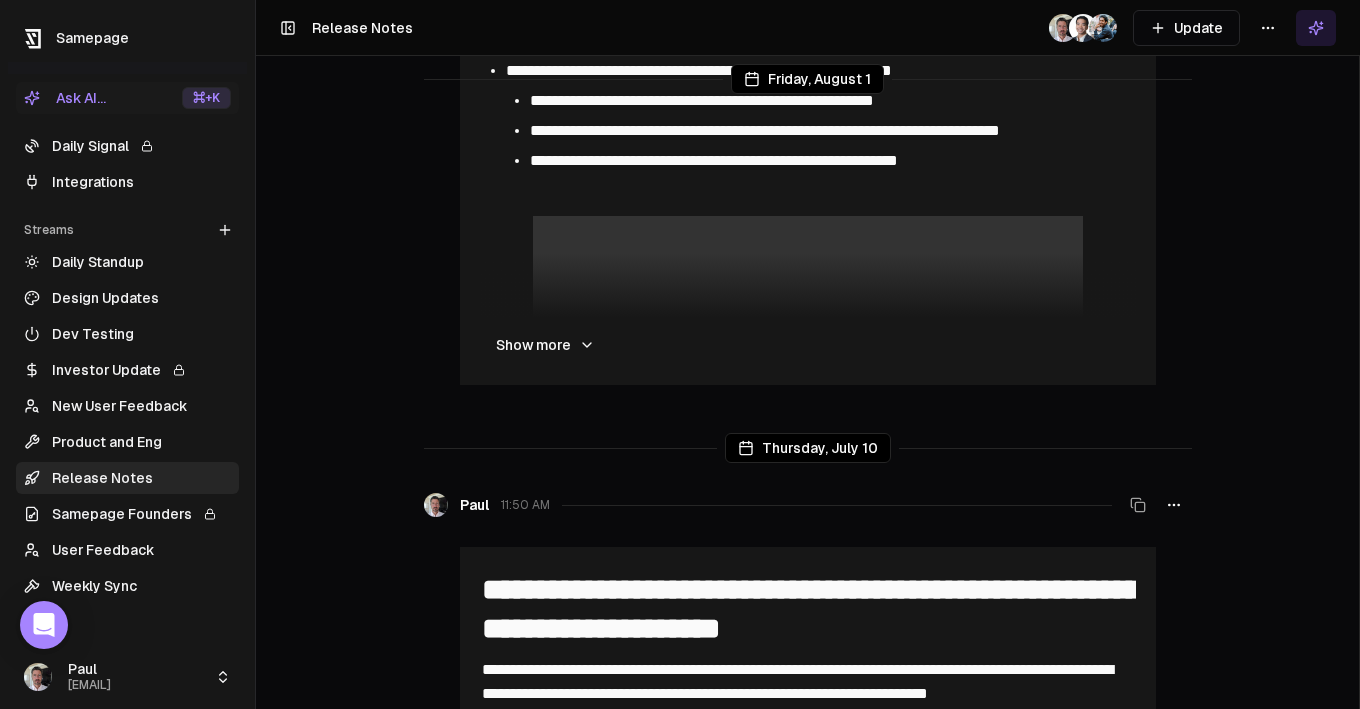 click on "Samepage Founders" at bounding box center [127, 514] 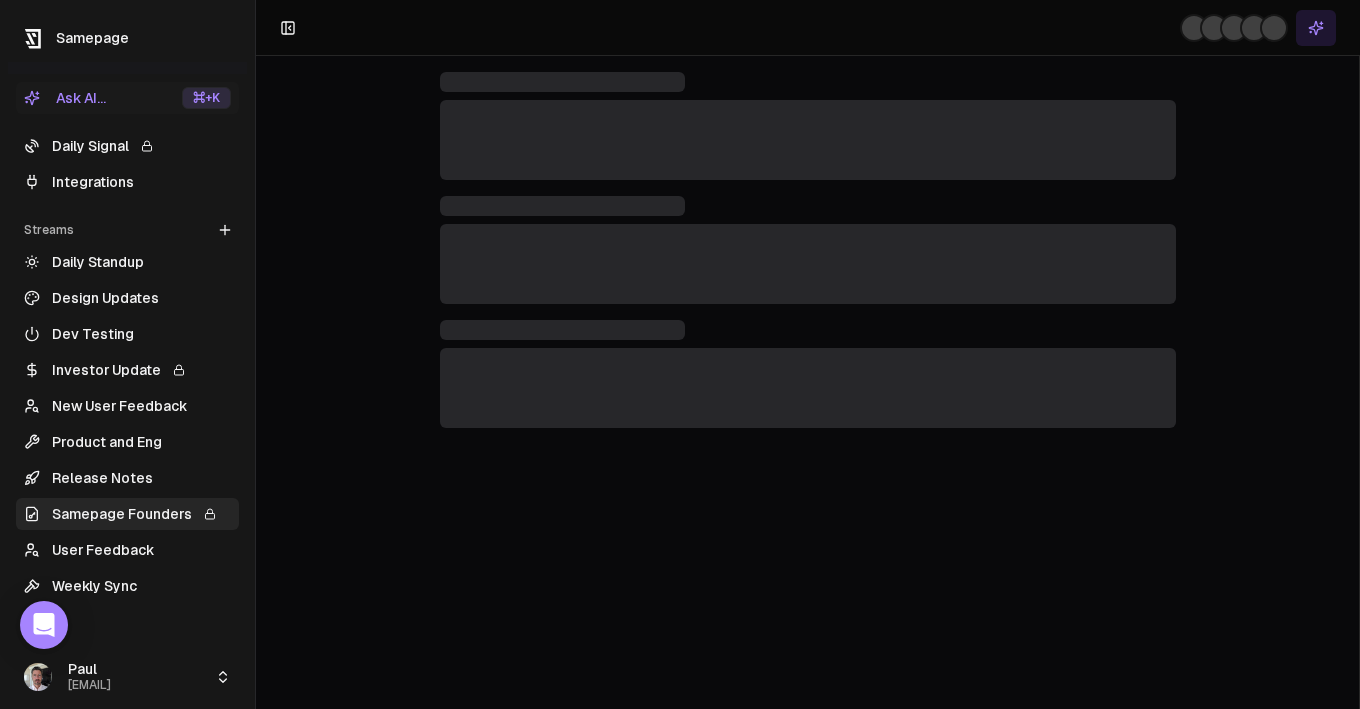 scroll, scrollTop: 0, scrollLeft: 0, axis: both 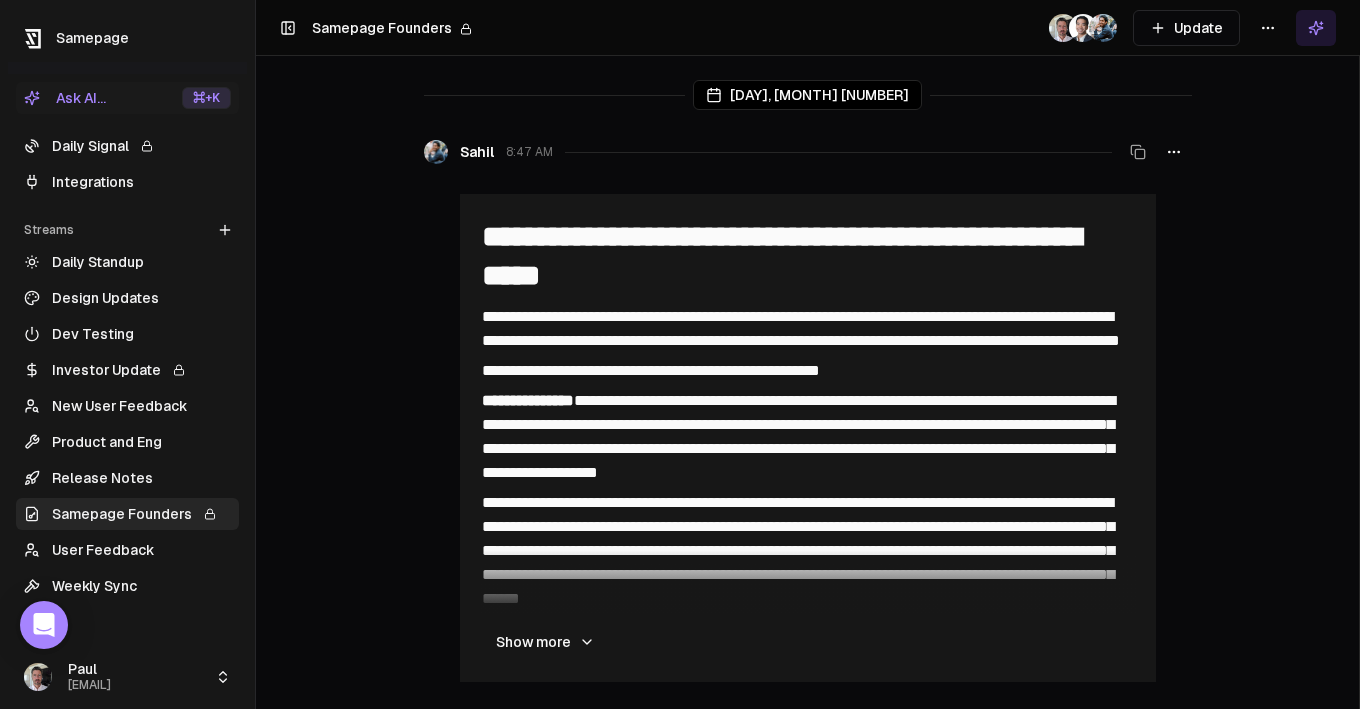 click on "User Feedback" at bounding box center (127, 550) 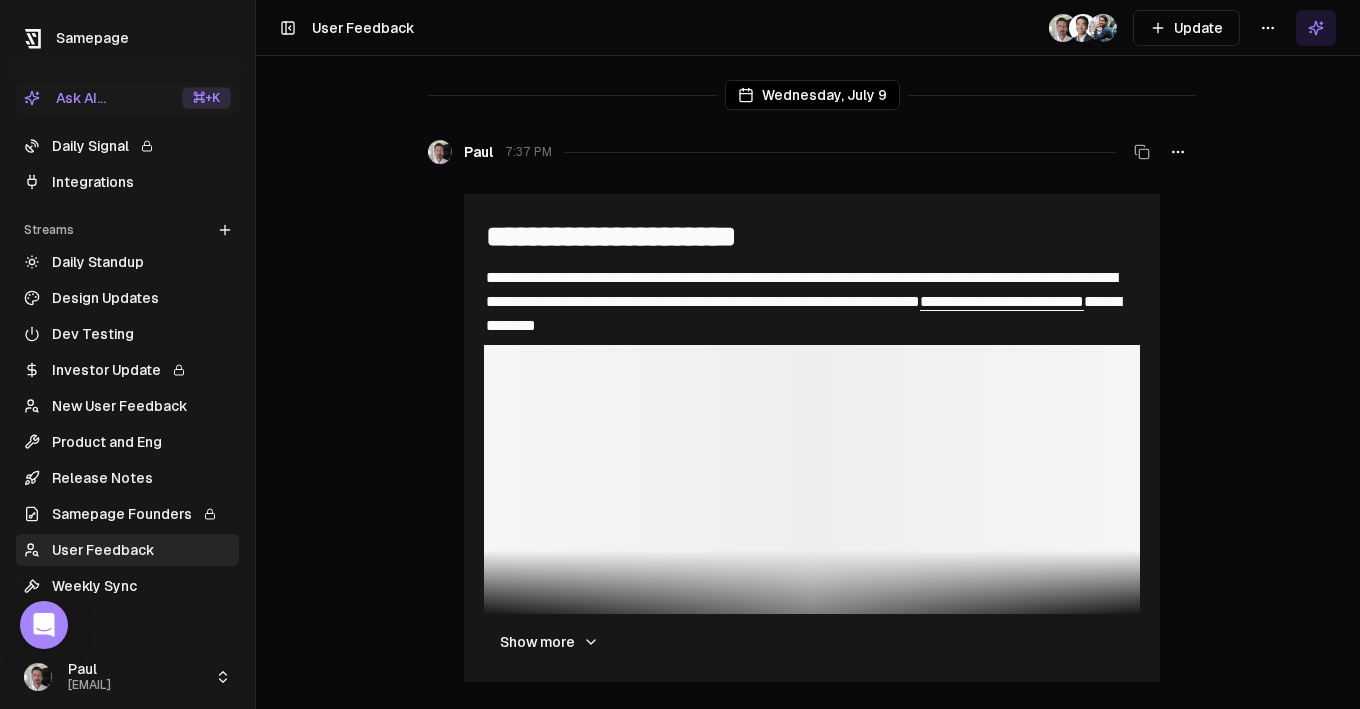 click on "Weekly Sync" at bounding box center [127, 586] 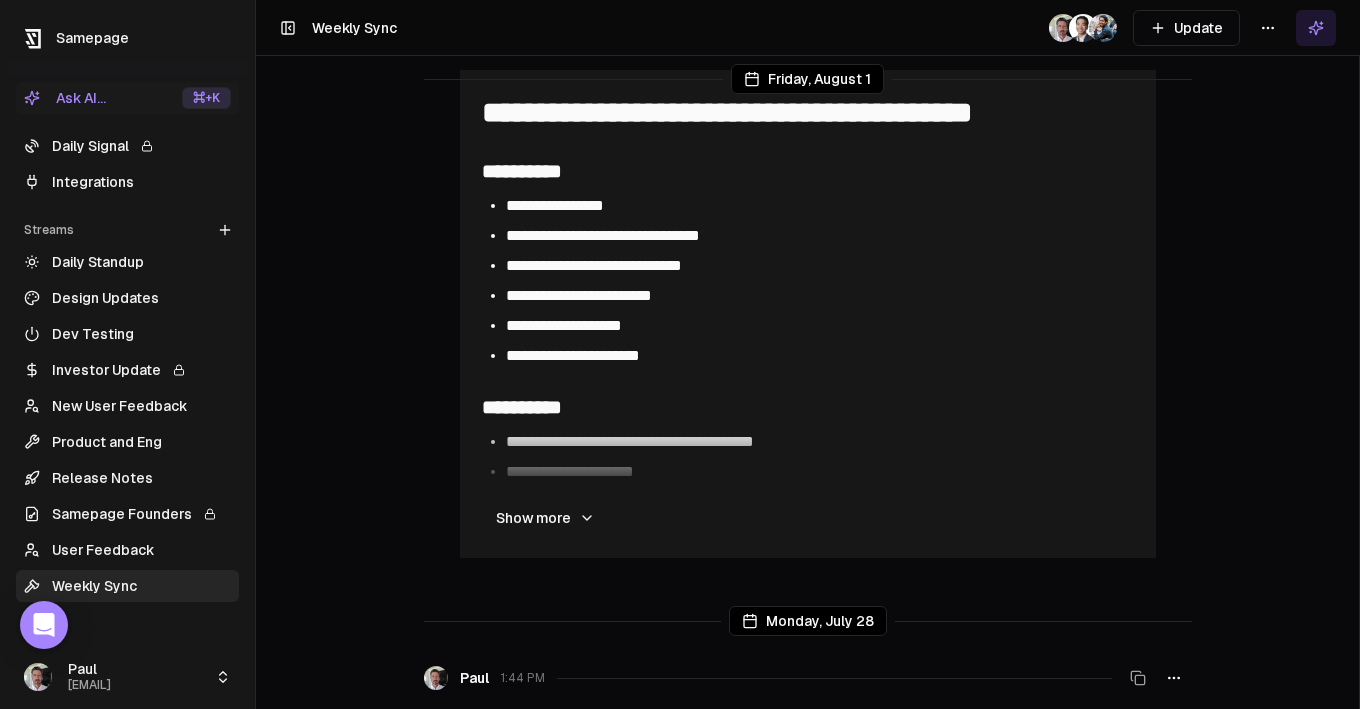 scroll, scrollTop: 699, scrollLeft: 0, axis: vertical 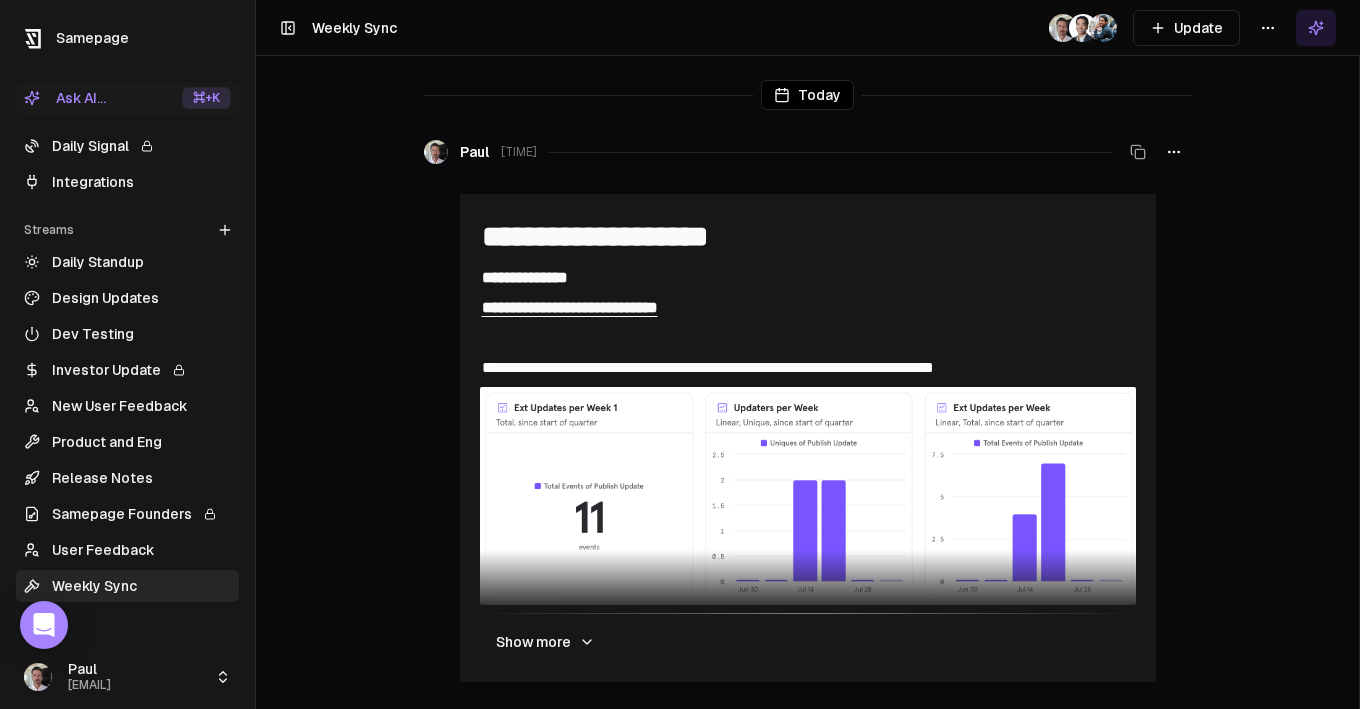 click on "Release Notes" at bounding box center (127, 478) 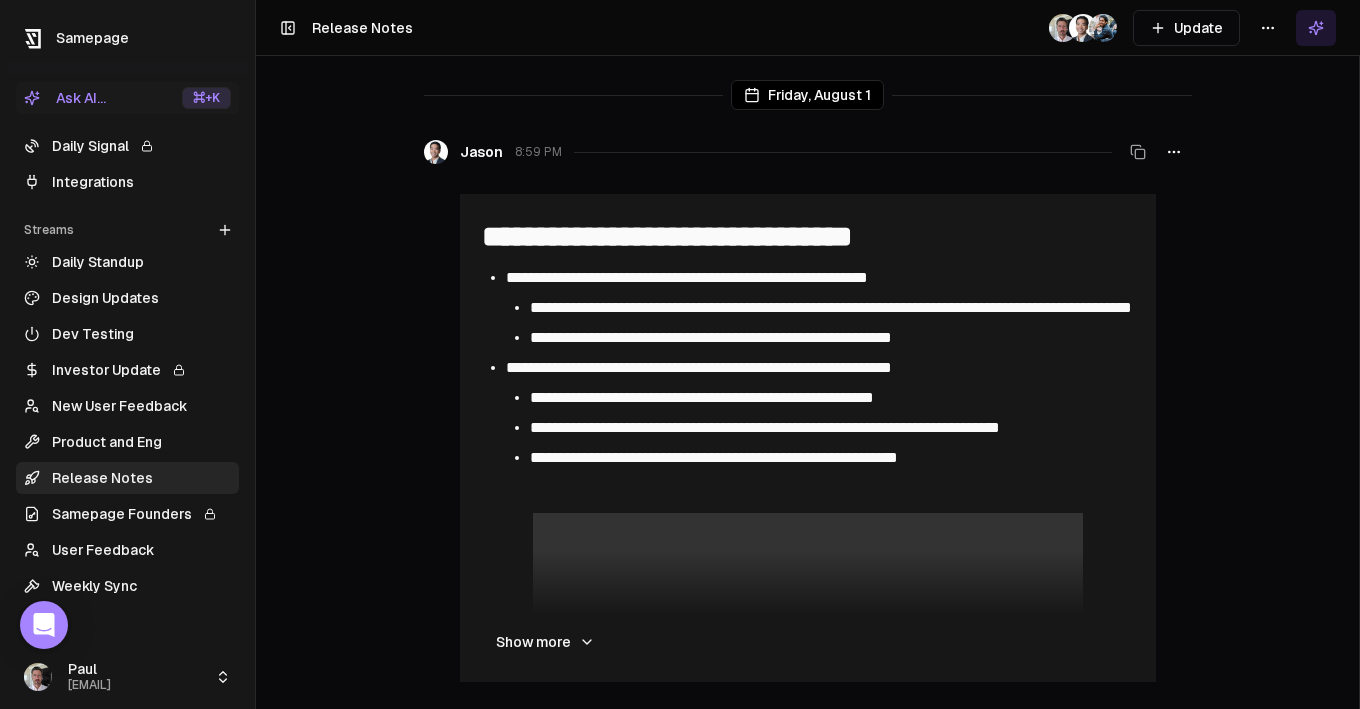 click on "Samepage Founders" at bounding box center (127, 514) 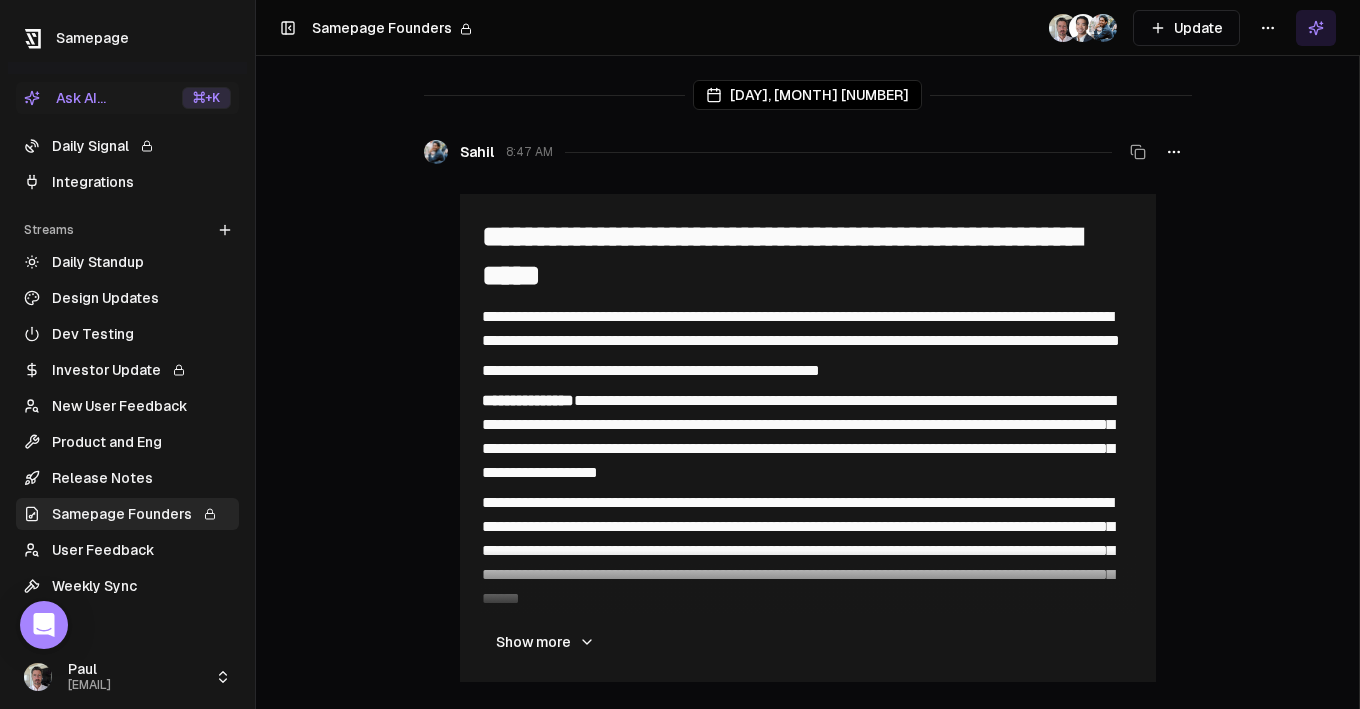 click on "Daily Standup" at bounding box center (127, 262) 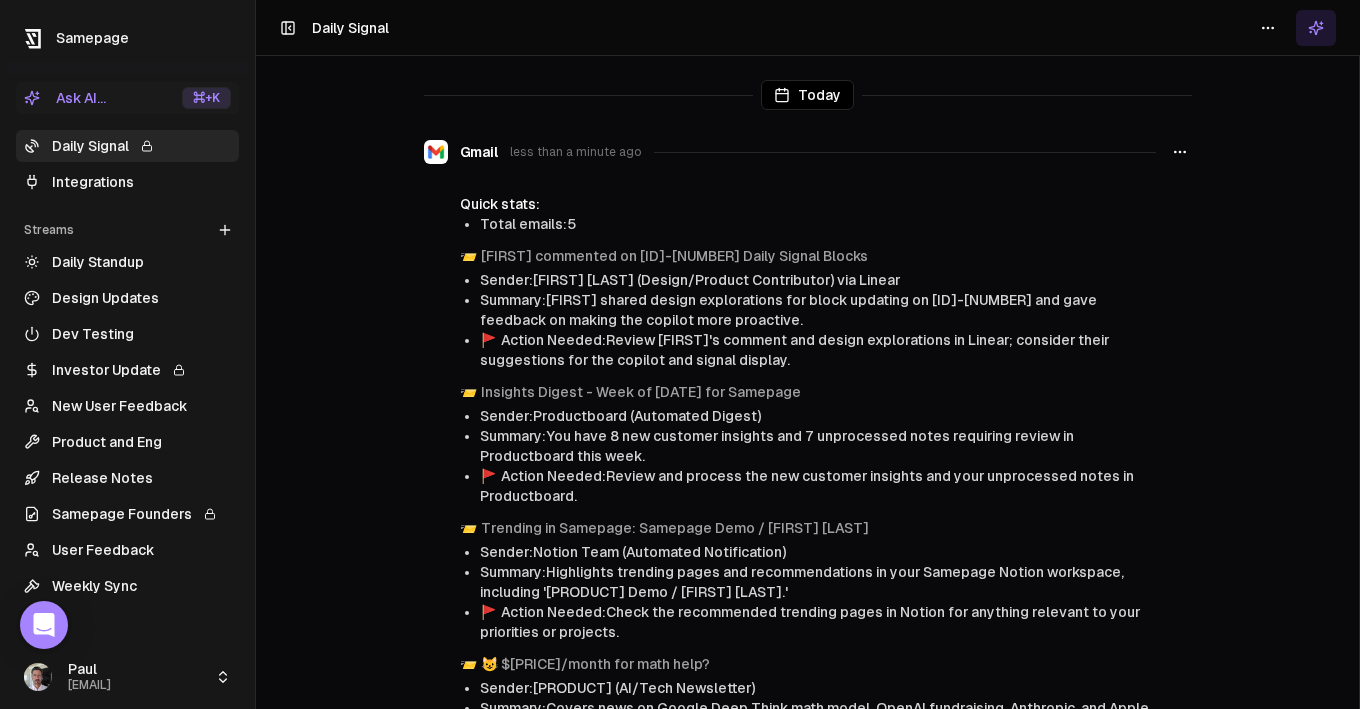 scroll, scrollTop: 0, scrollLeft: 0, axis: both 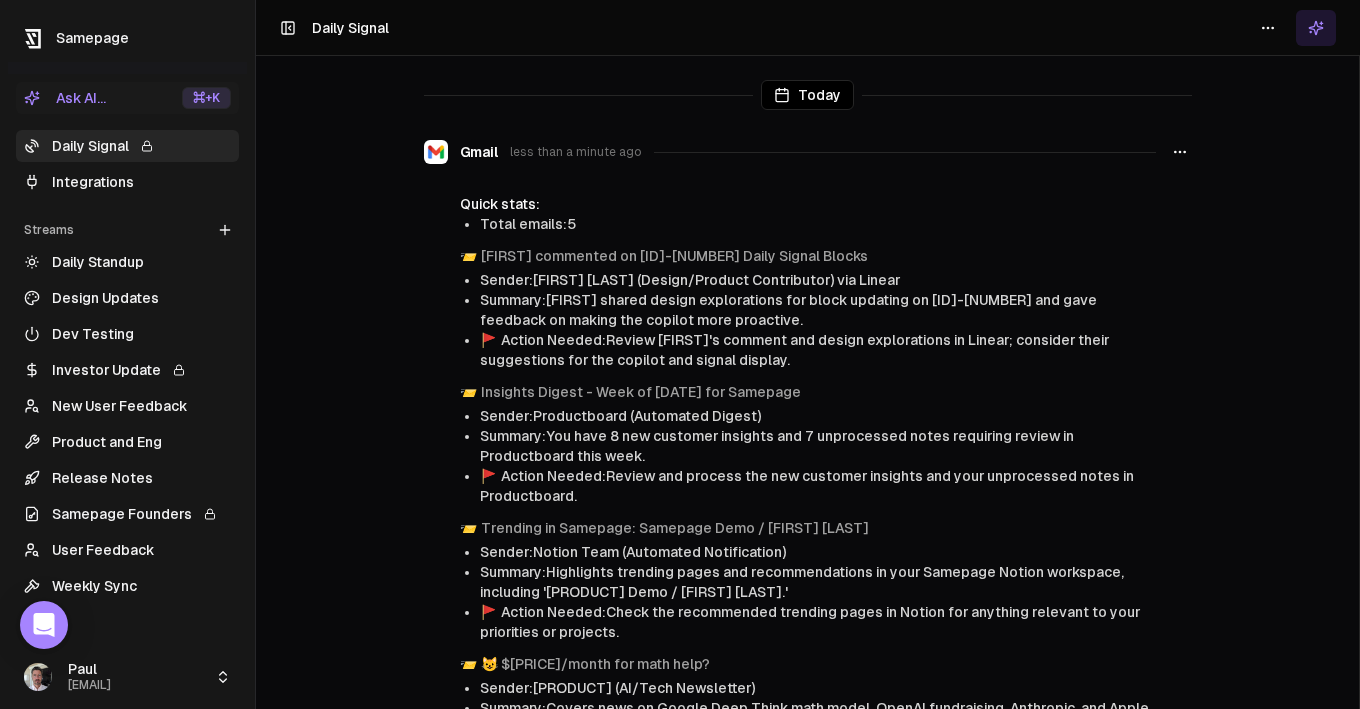 click on "Weekly Sync" at bounding box center (127, 586) 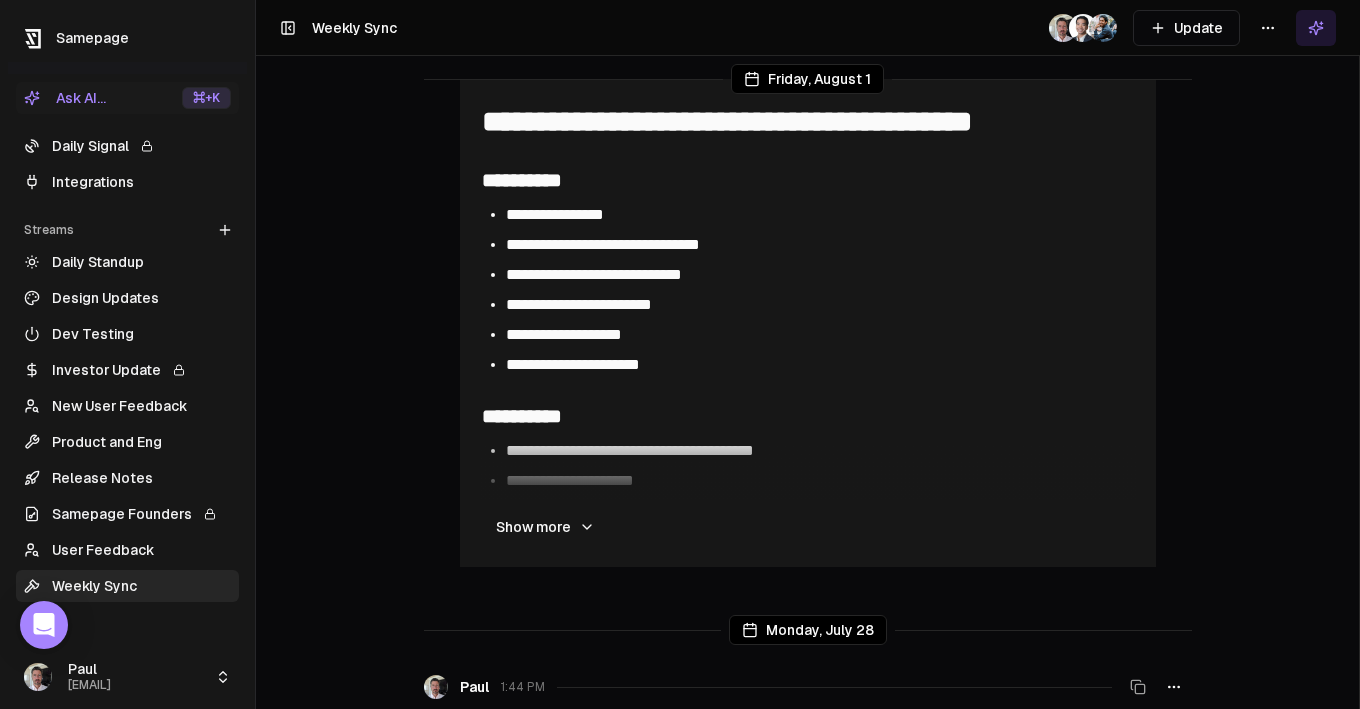 scroll, scrollTop: 116, scrollLeft: 0, axis: vertical 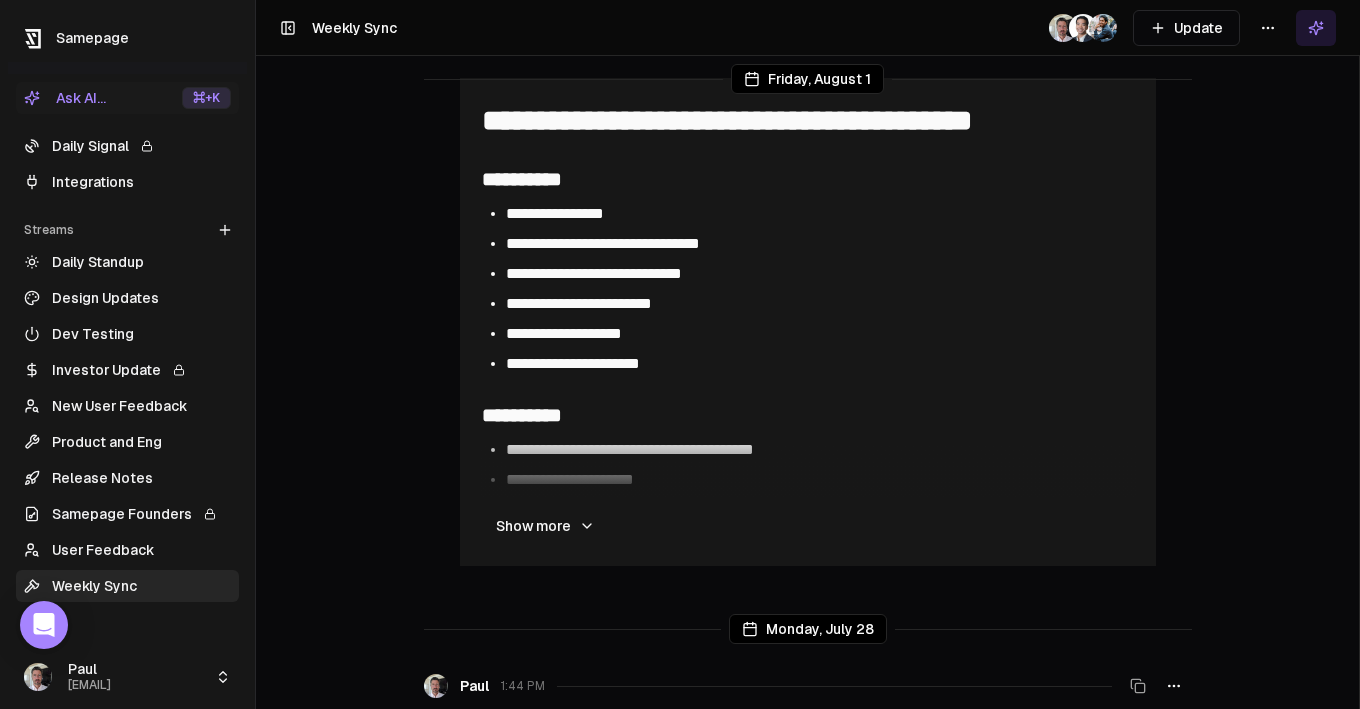 click on "Show more" at bounding box center [545, 526] 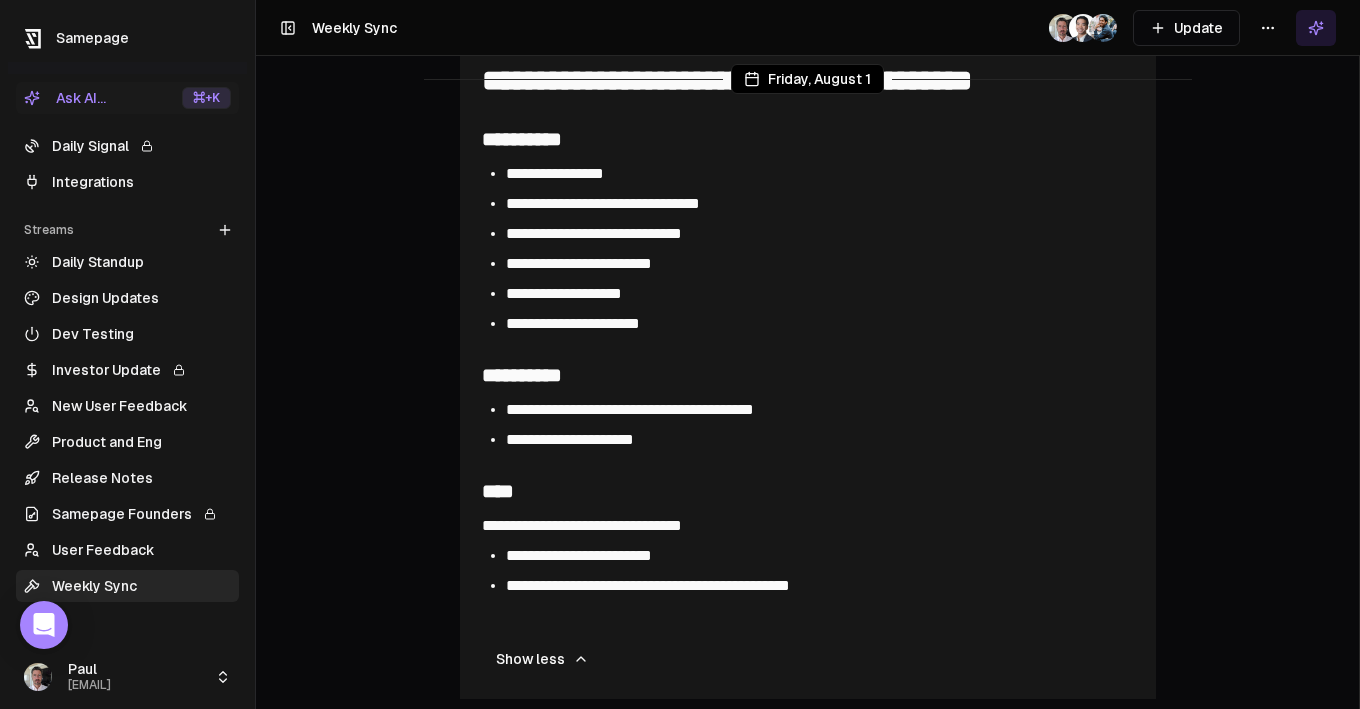 scroll, scrollTop: 0, scrollLeft: 0, axis: both 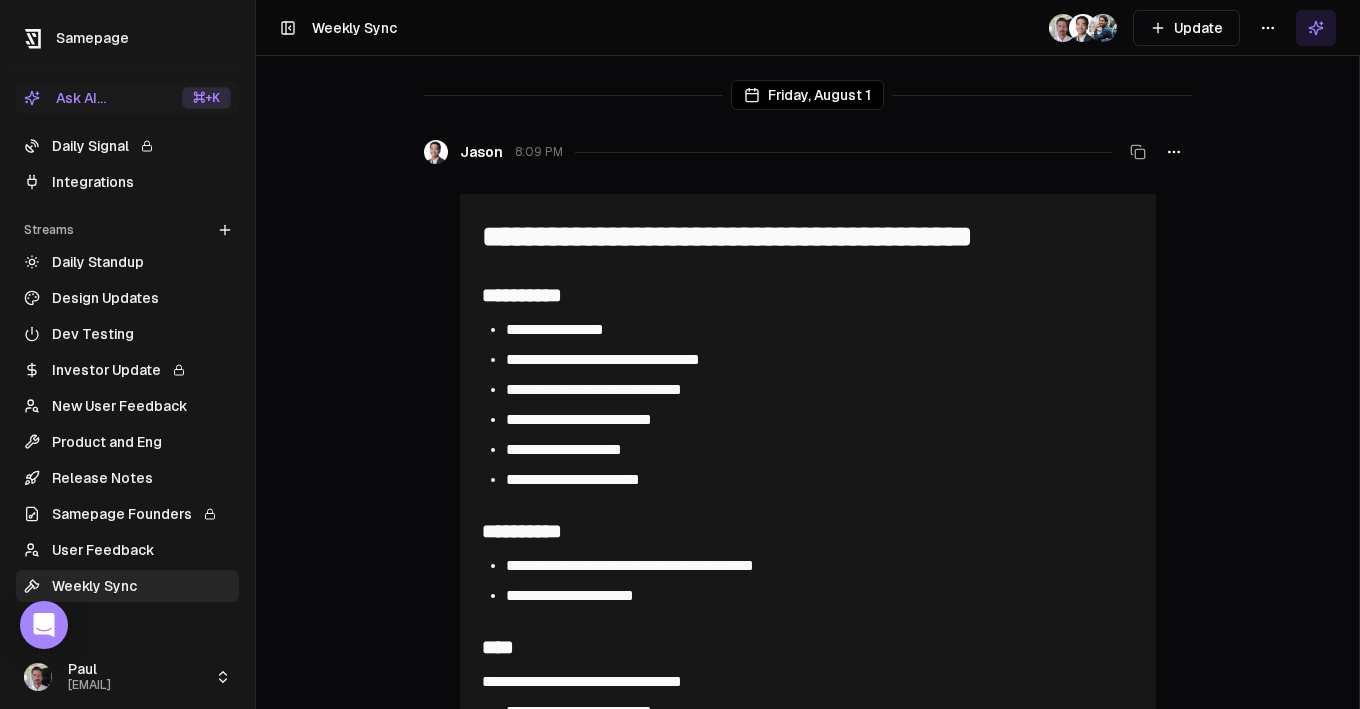 click on "Update" at bounding box center (1186, 28) 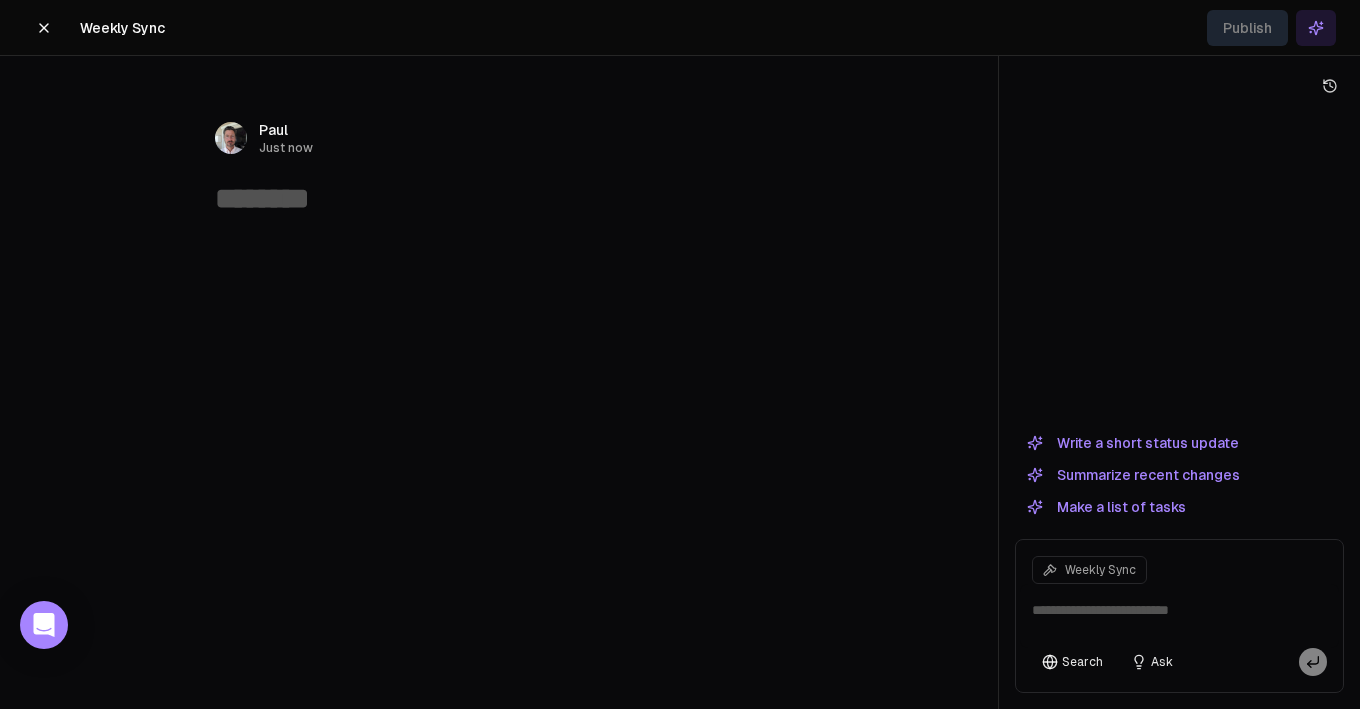 click at bounding box center [499, 199] 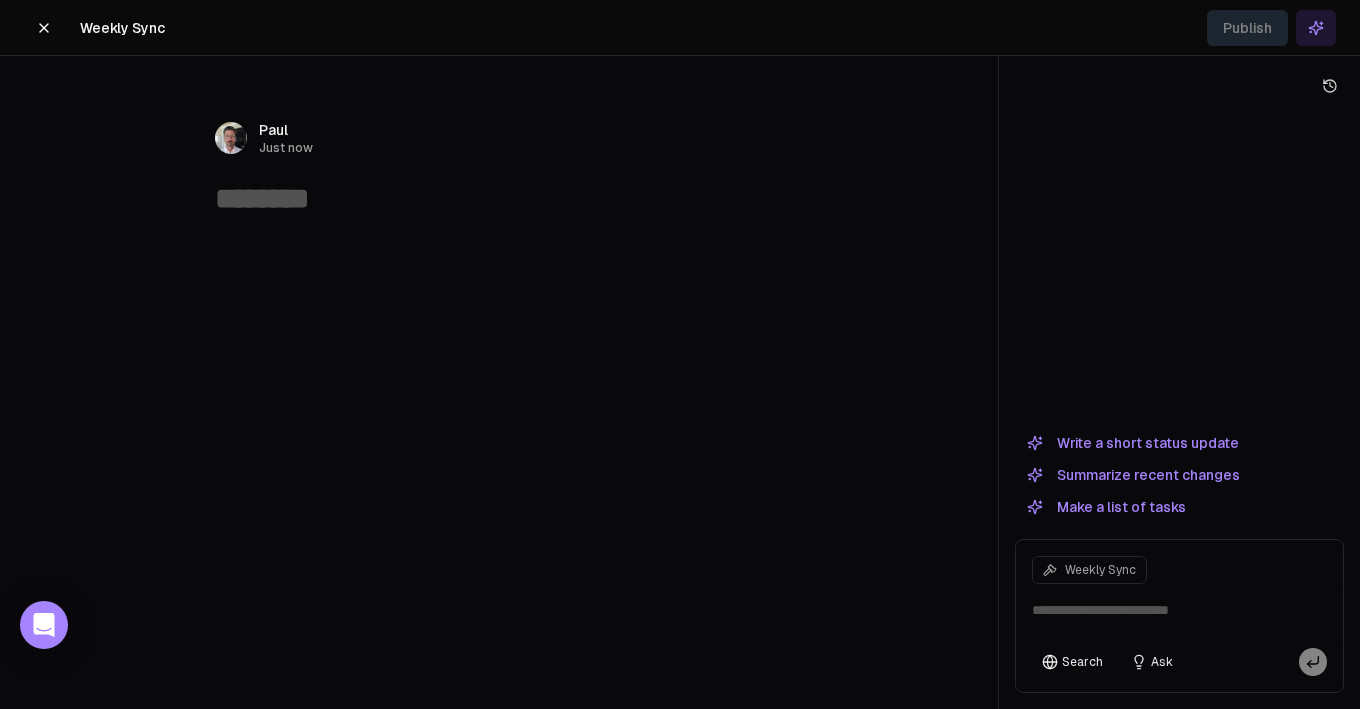 click 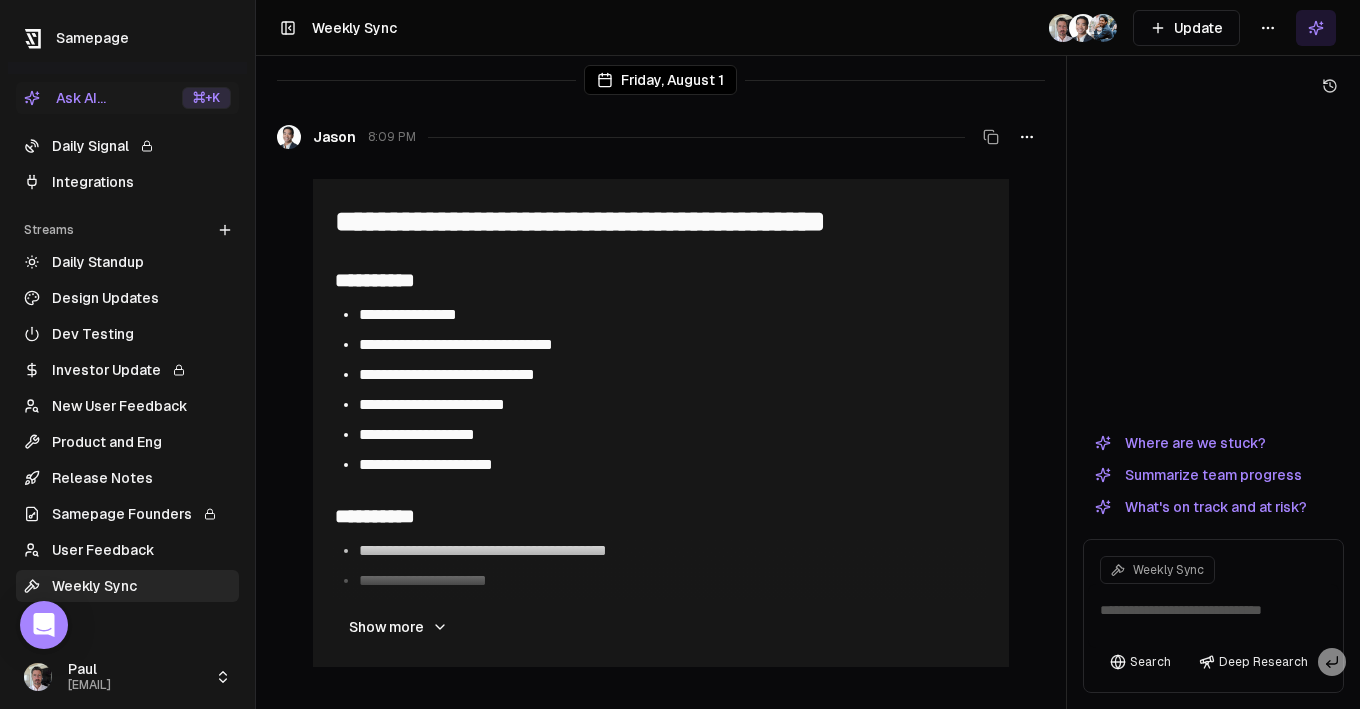 scroll, scrollTop: 0, scrollLeft: 0, axis: both 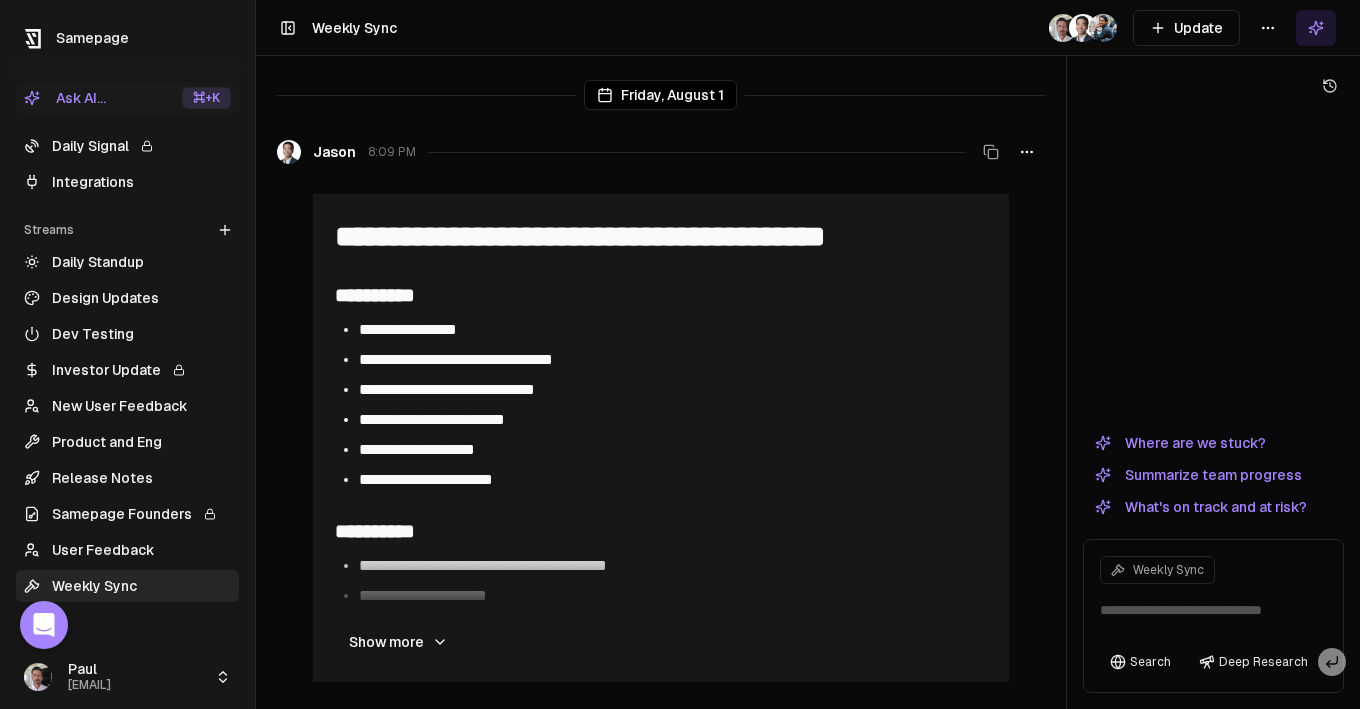click on "Update" at bounding box center (1186, 28) 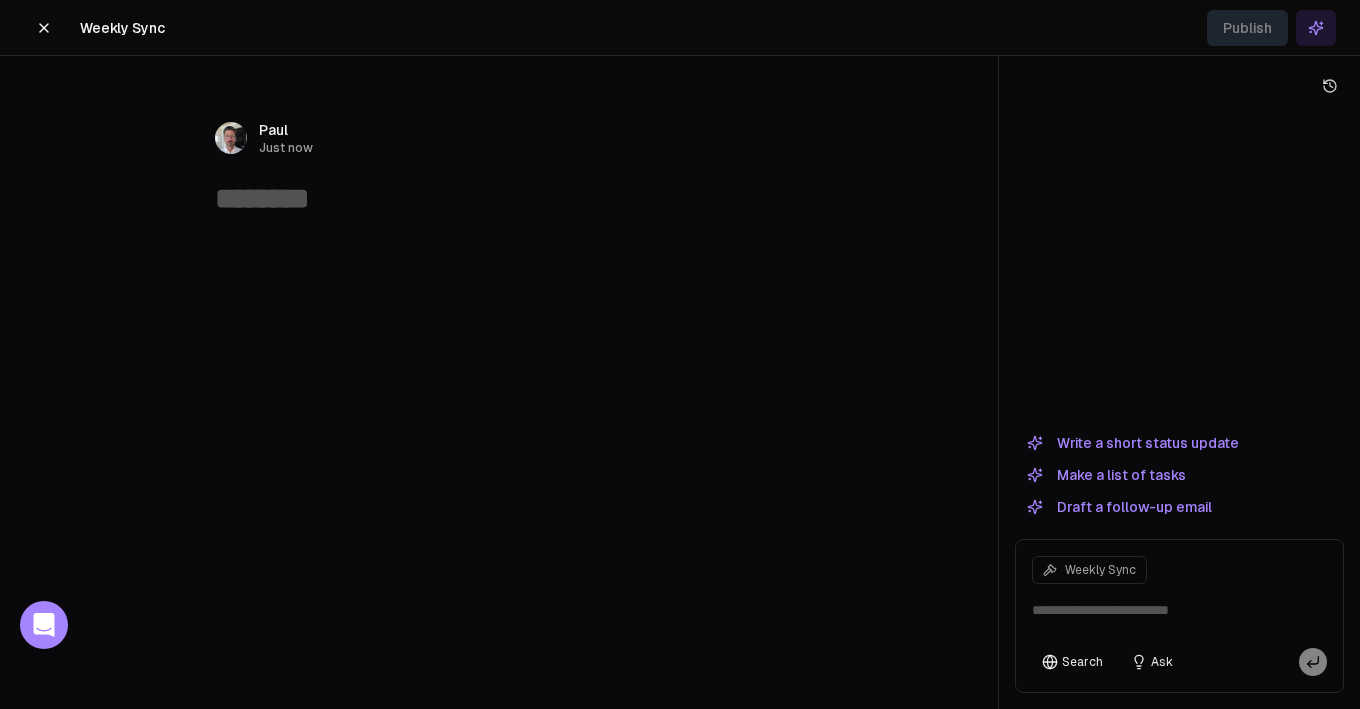 click at bounding box center (499, 199) 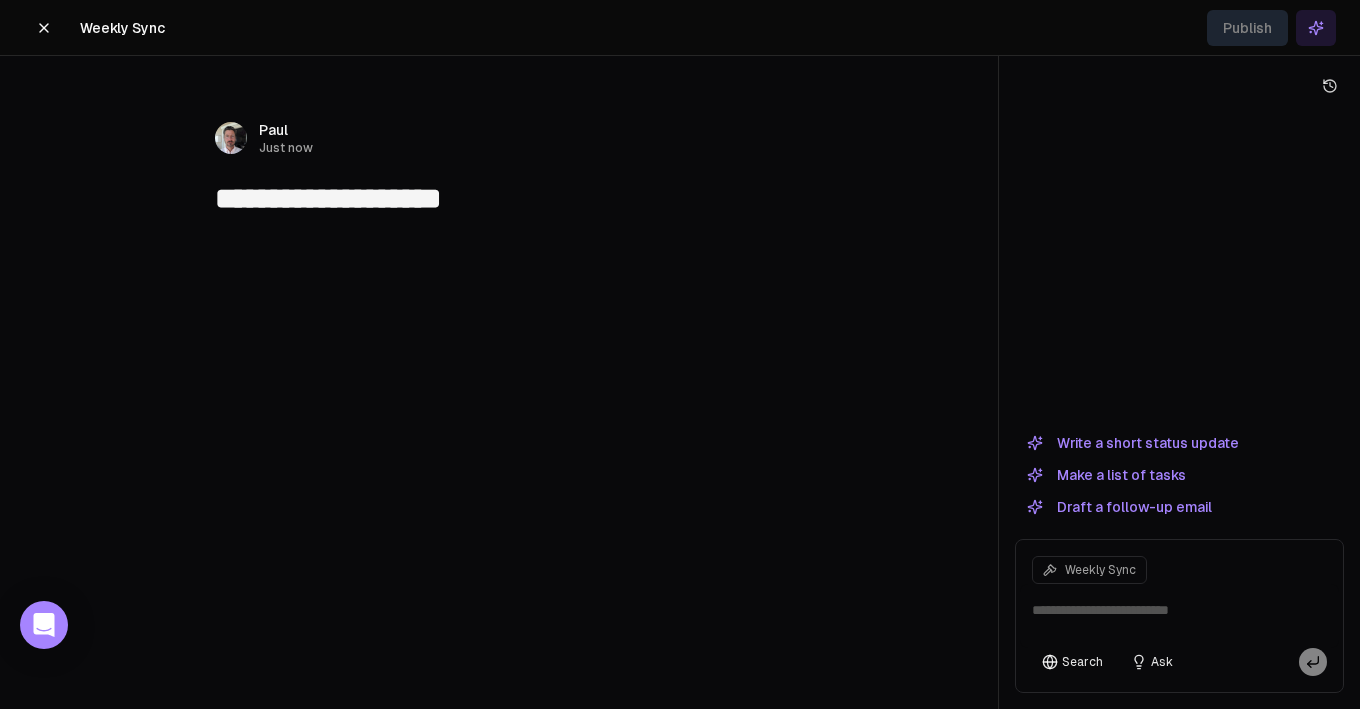 type on "**********" 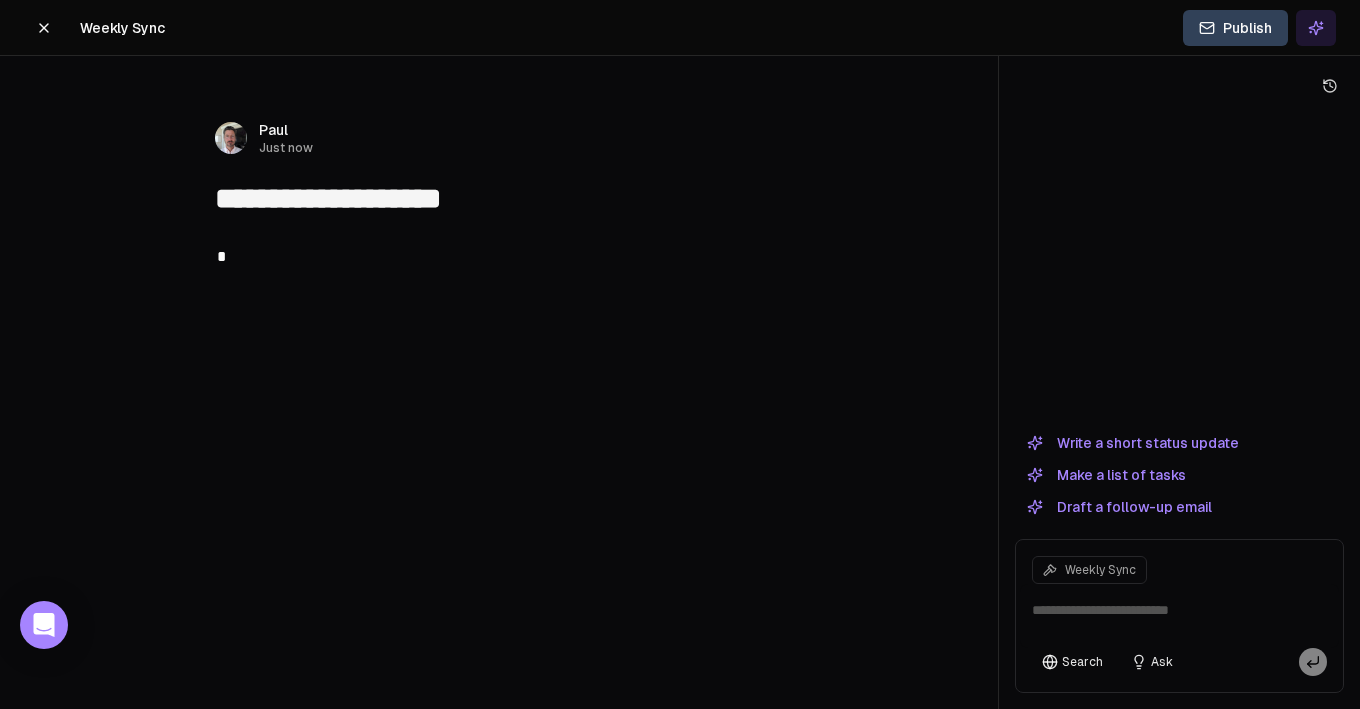 type 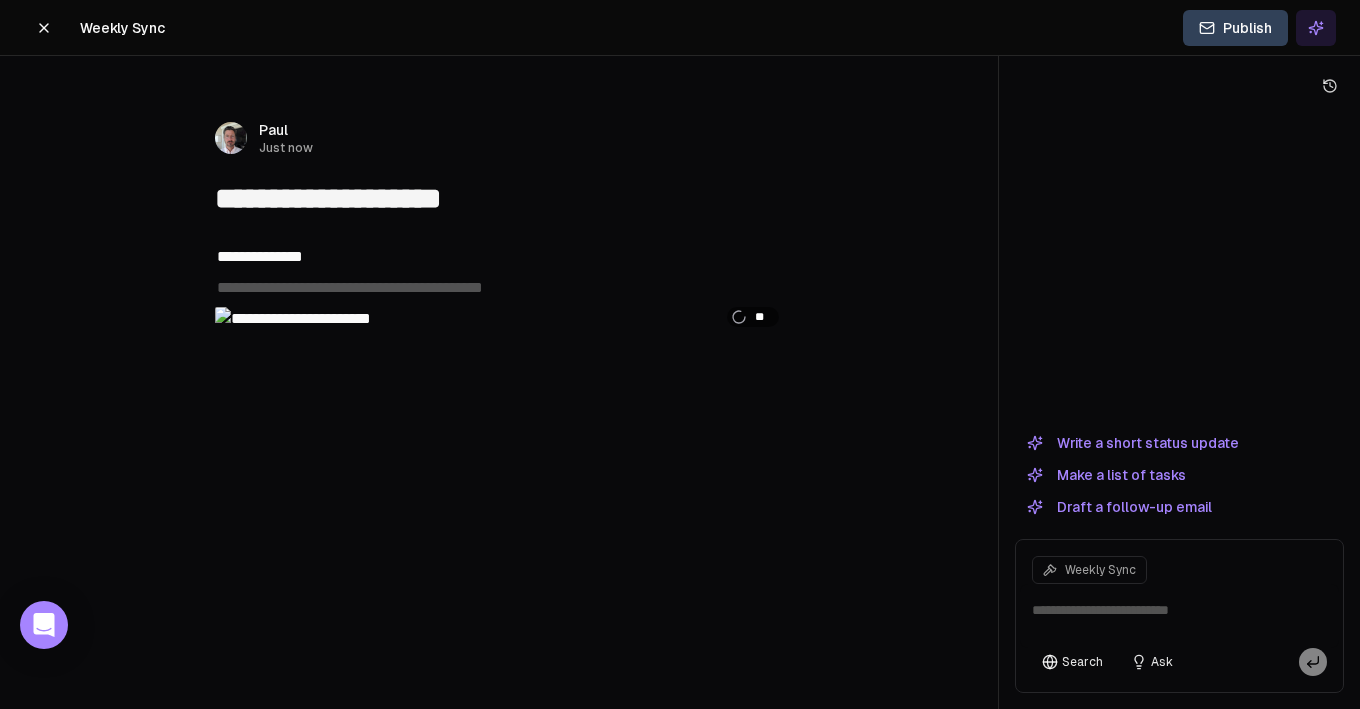 click on "﻿" at bounding box center [499, 288] 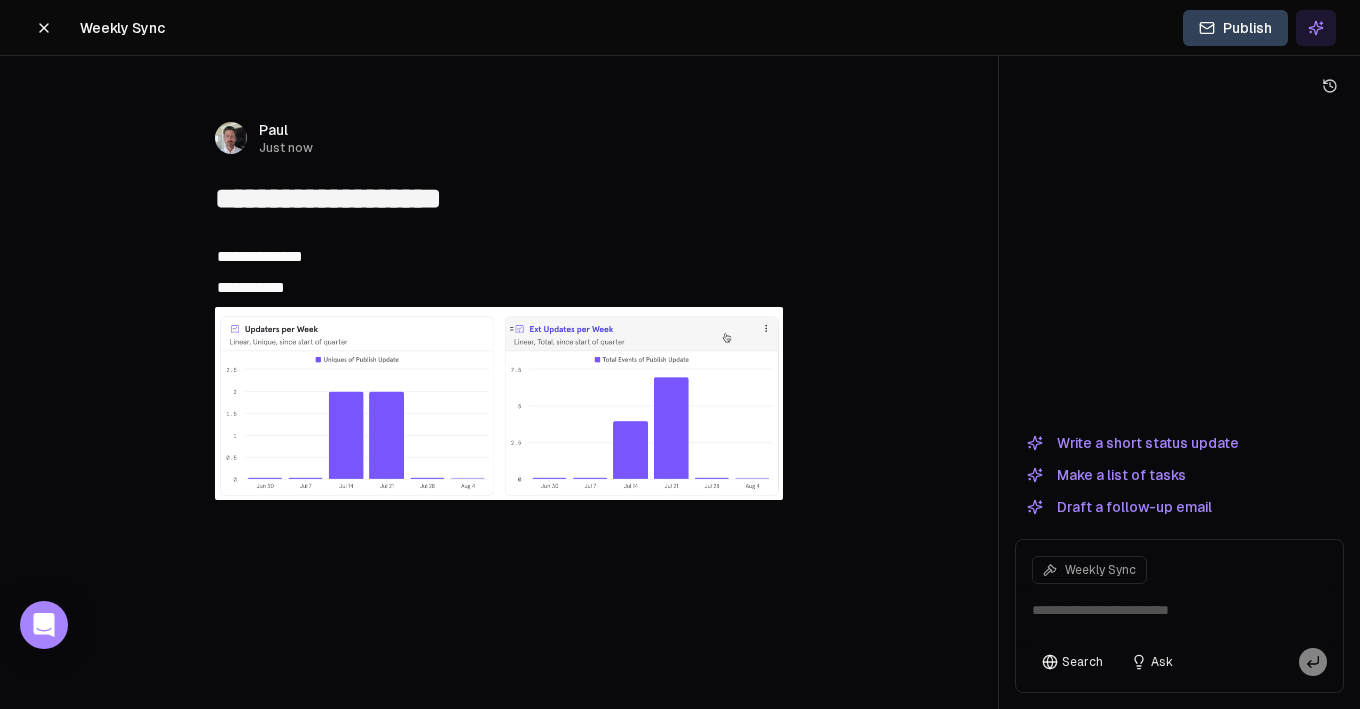 click on "**********" at bounding box center (251, 287) 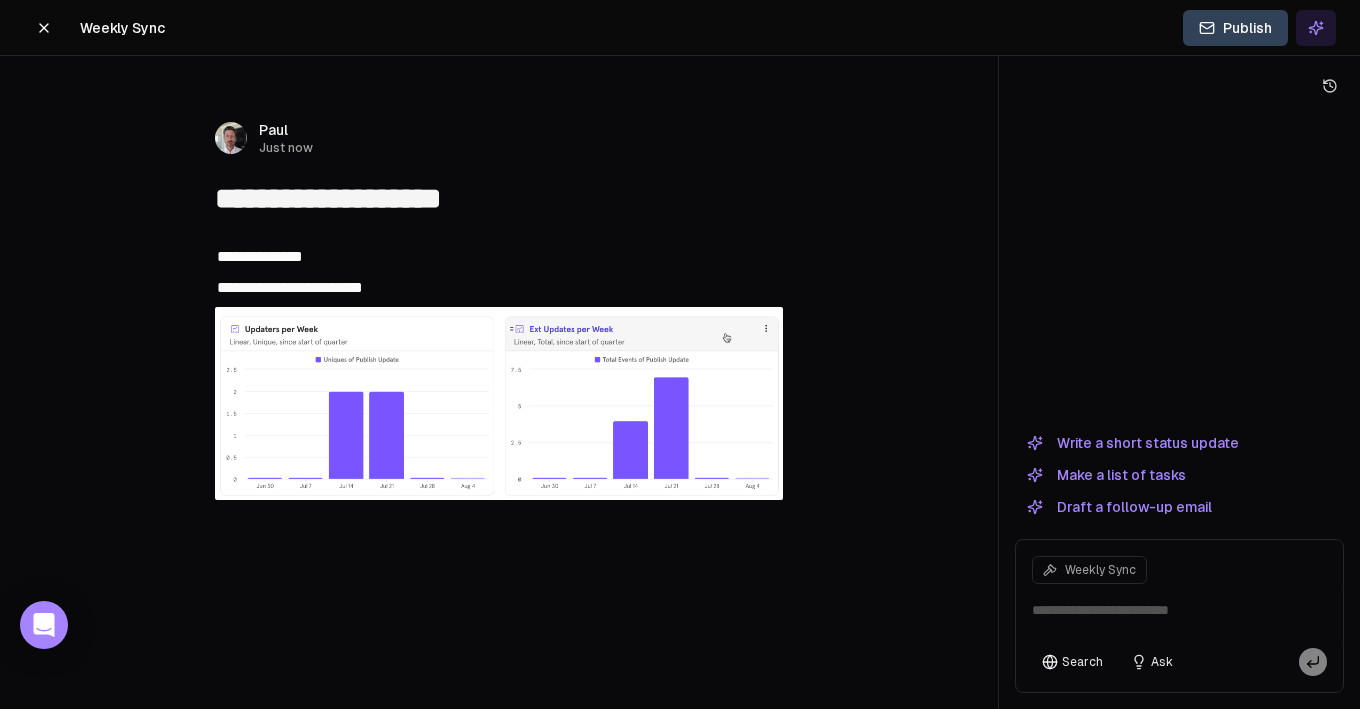 click on "**********" at bounding box center (499, 288) 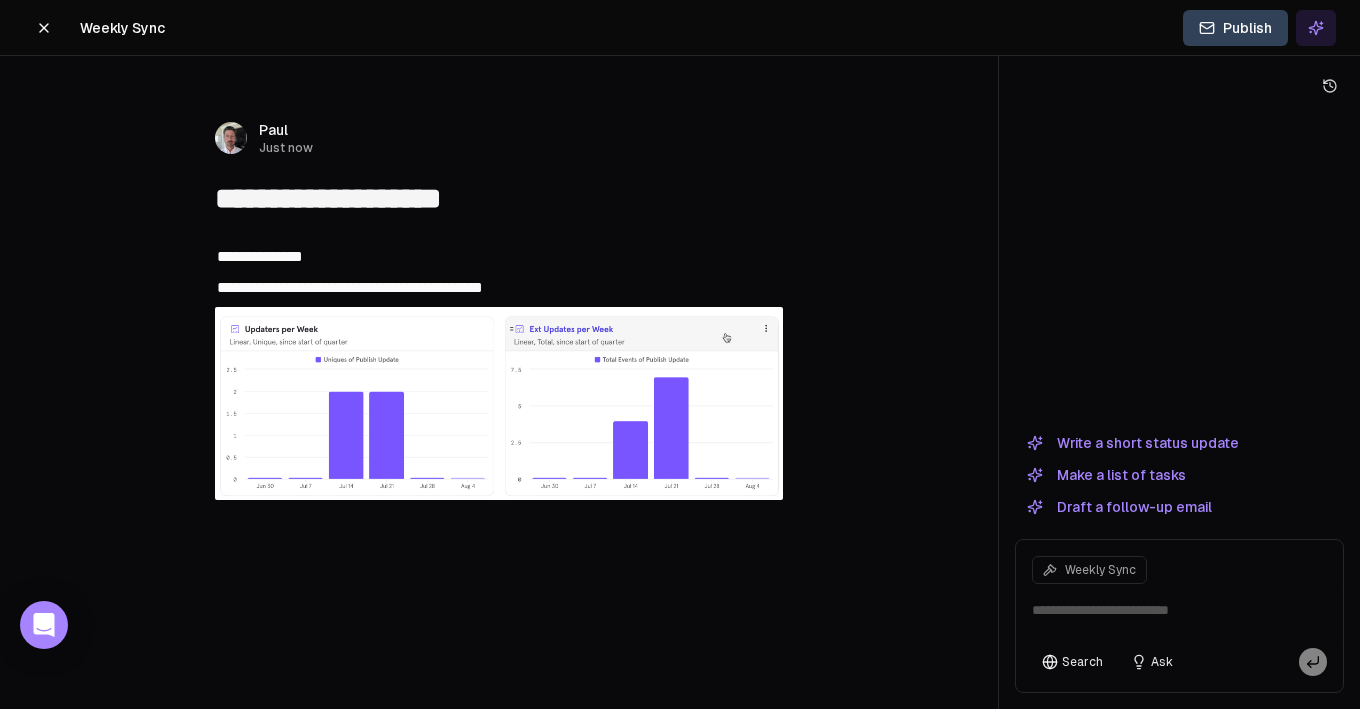 click on "**********" at bounding box center [260, 256] 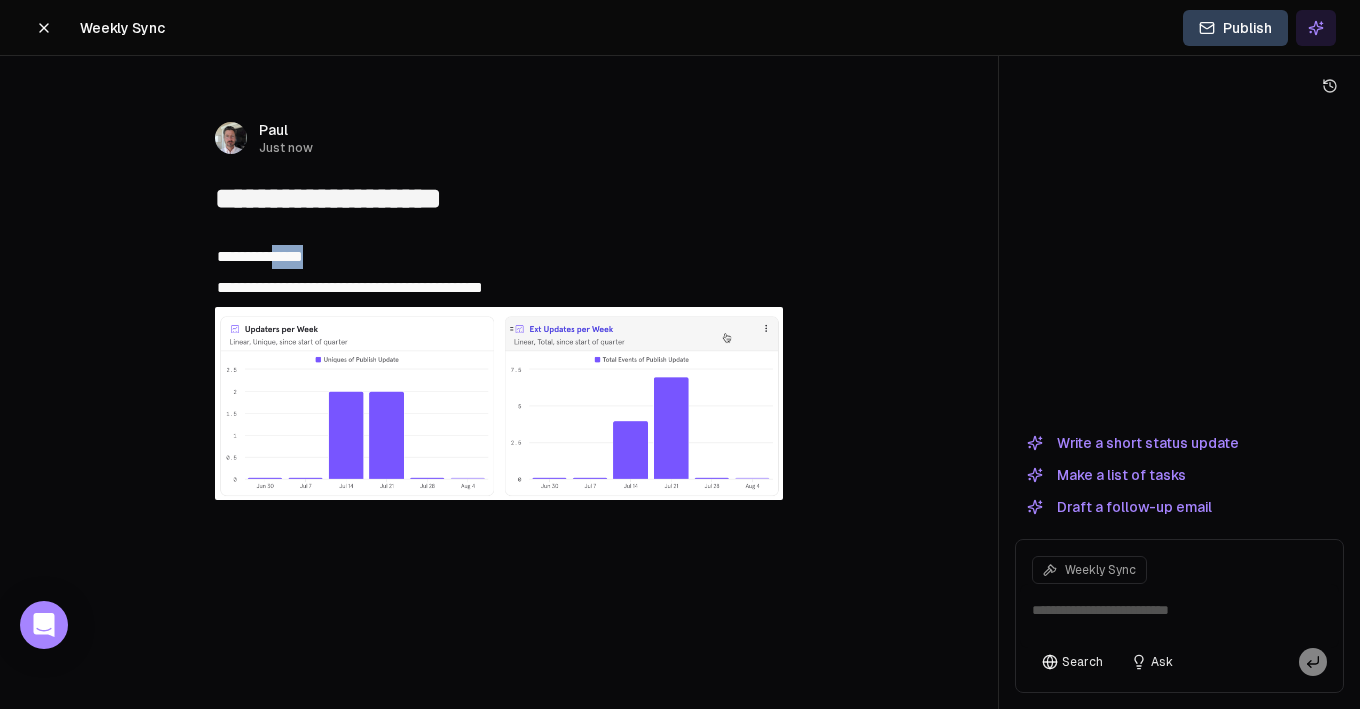 click on "**********" at bounding box center [260, 256] 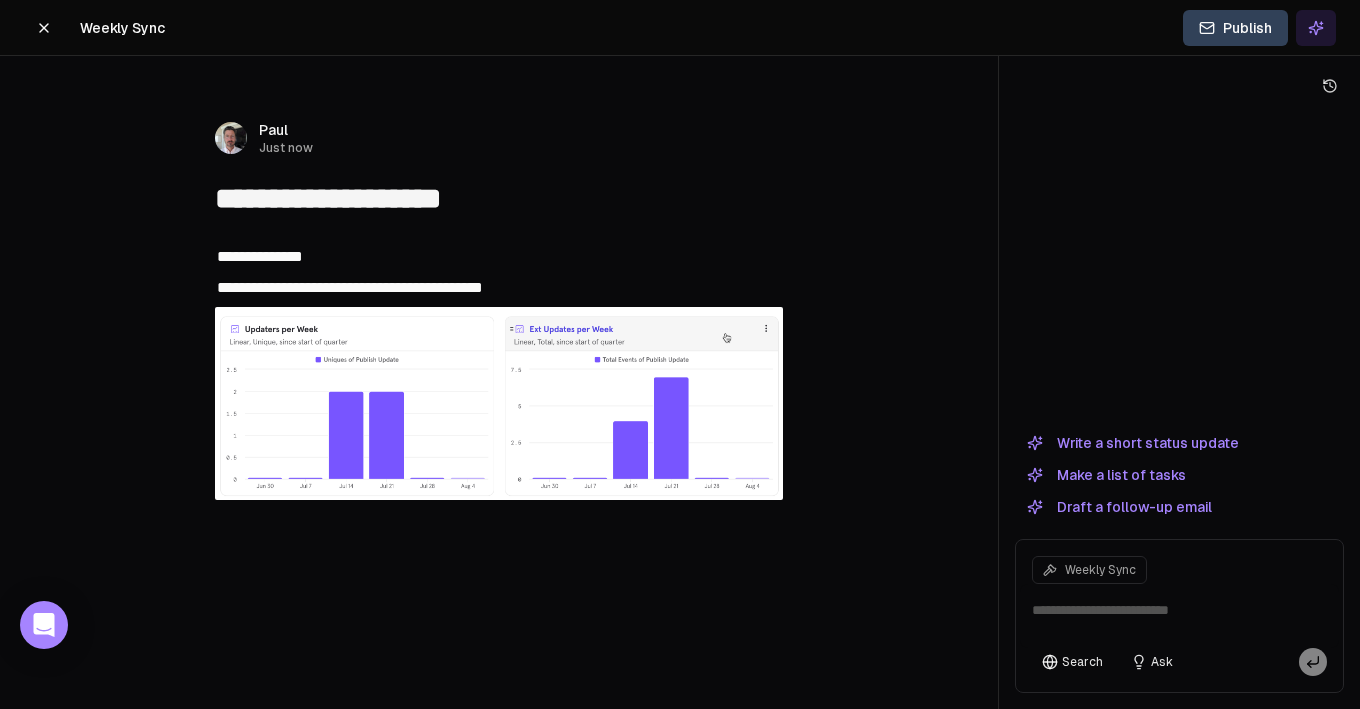 click on "**********" at bounding box center [260, 256] 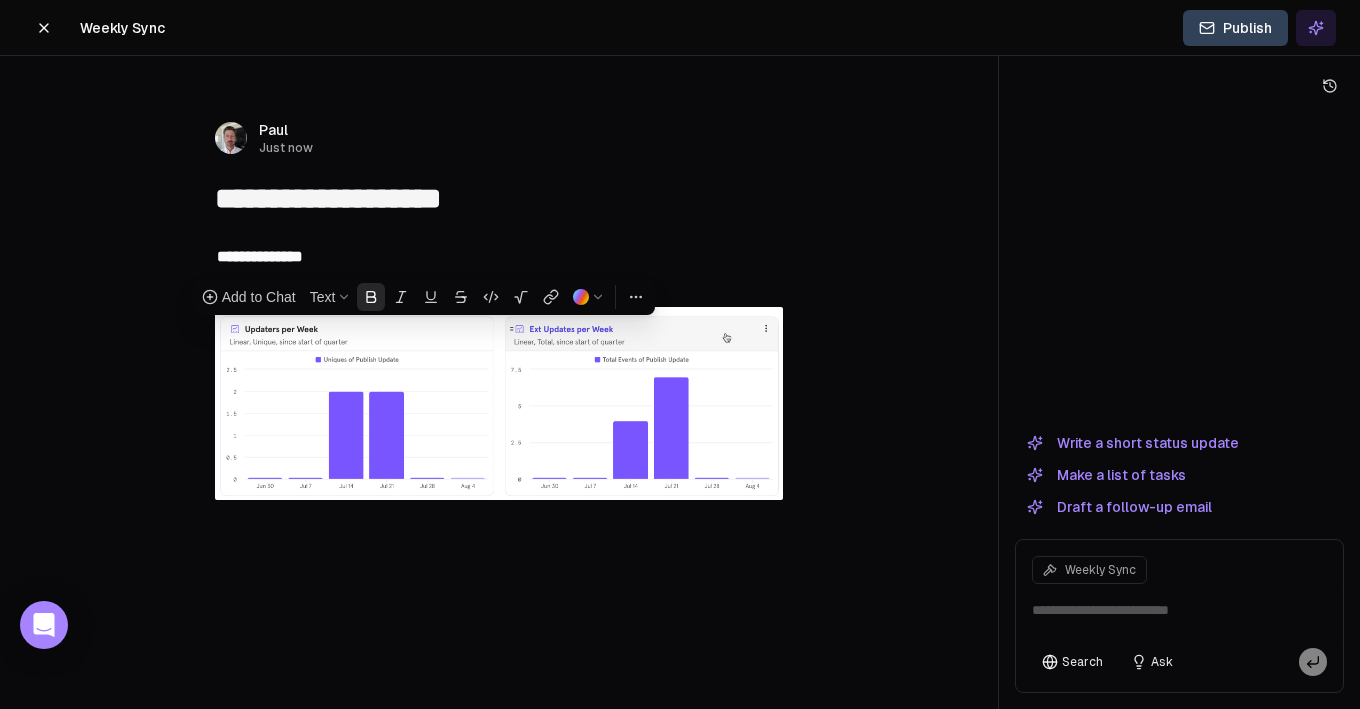 click on "**********" at bounding box center (499, 257) 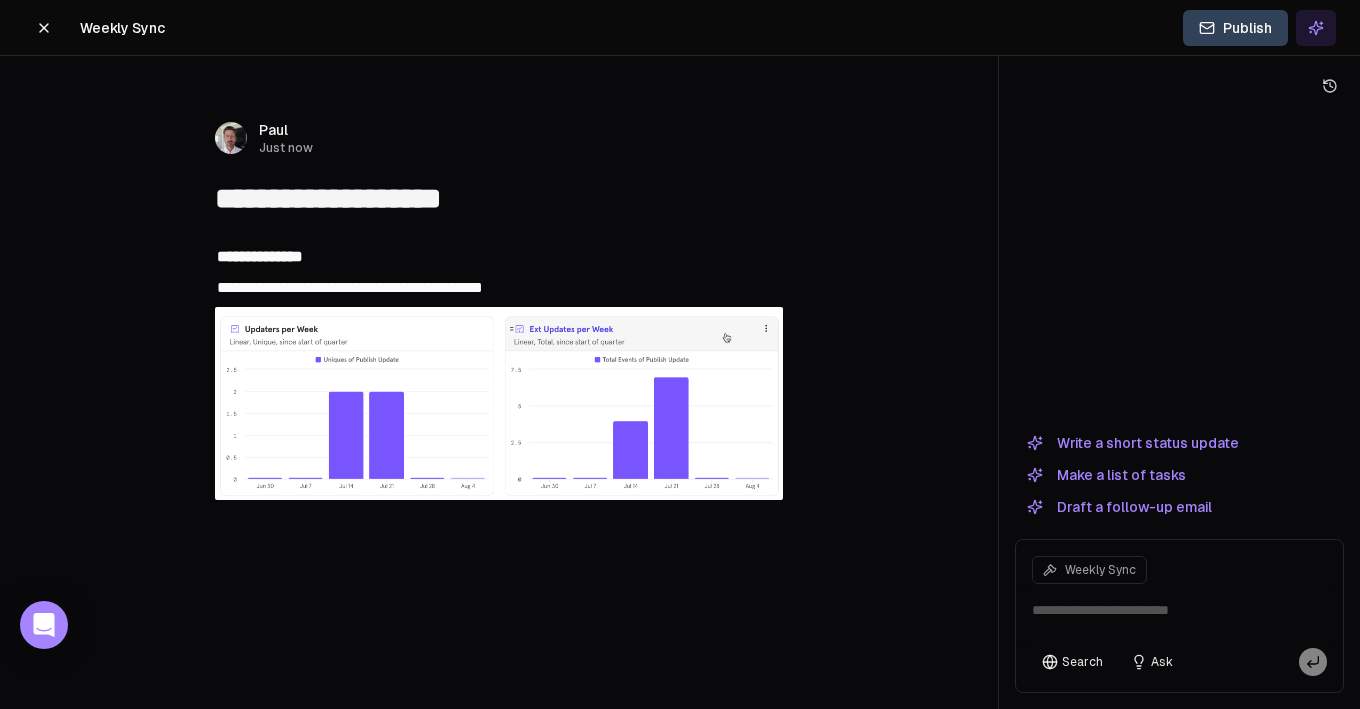 click on "**********" at bounding box center (350, 287) 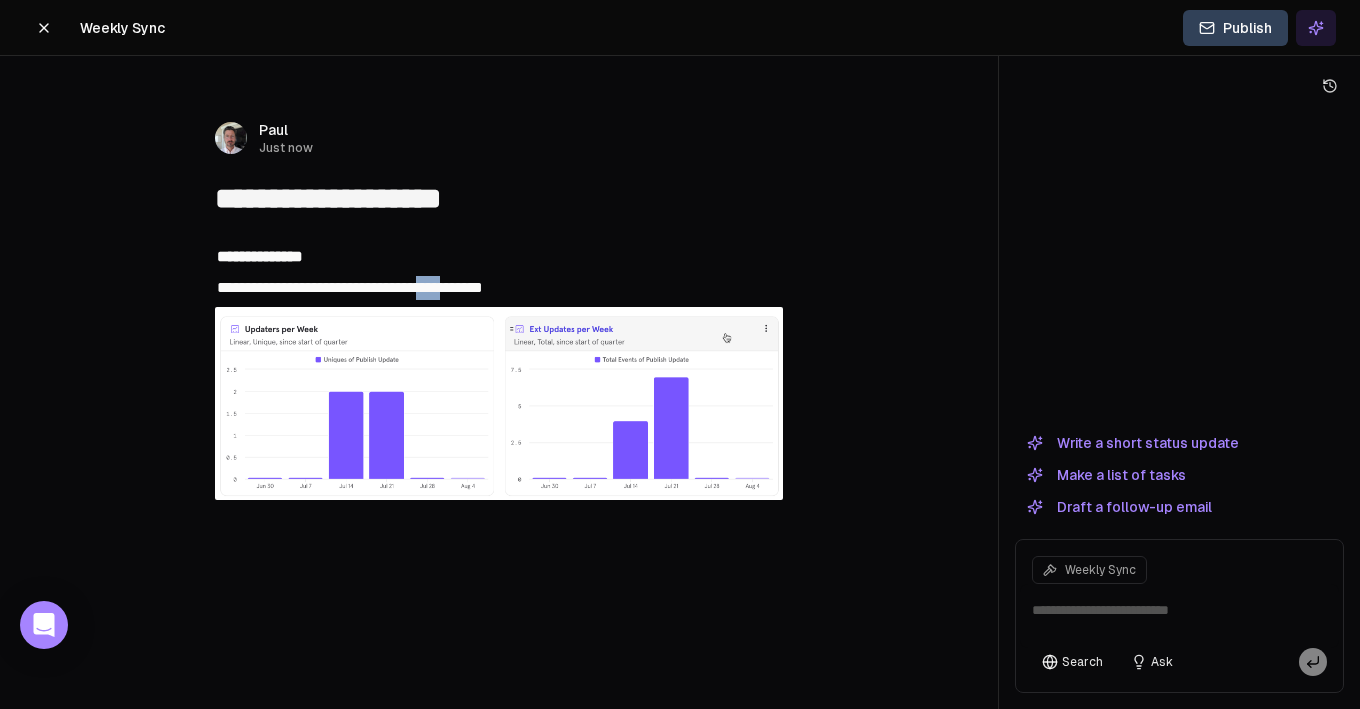click on "**********" at bounding box center (350, 287) 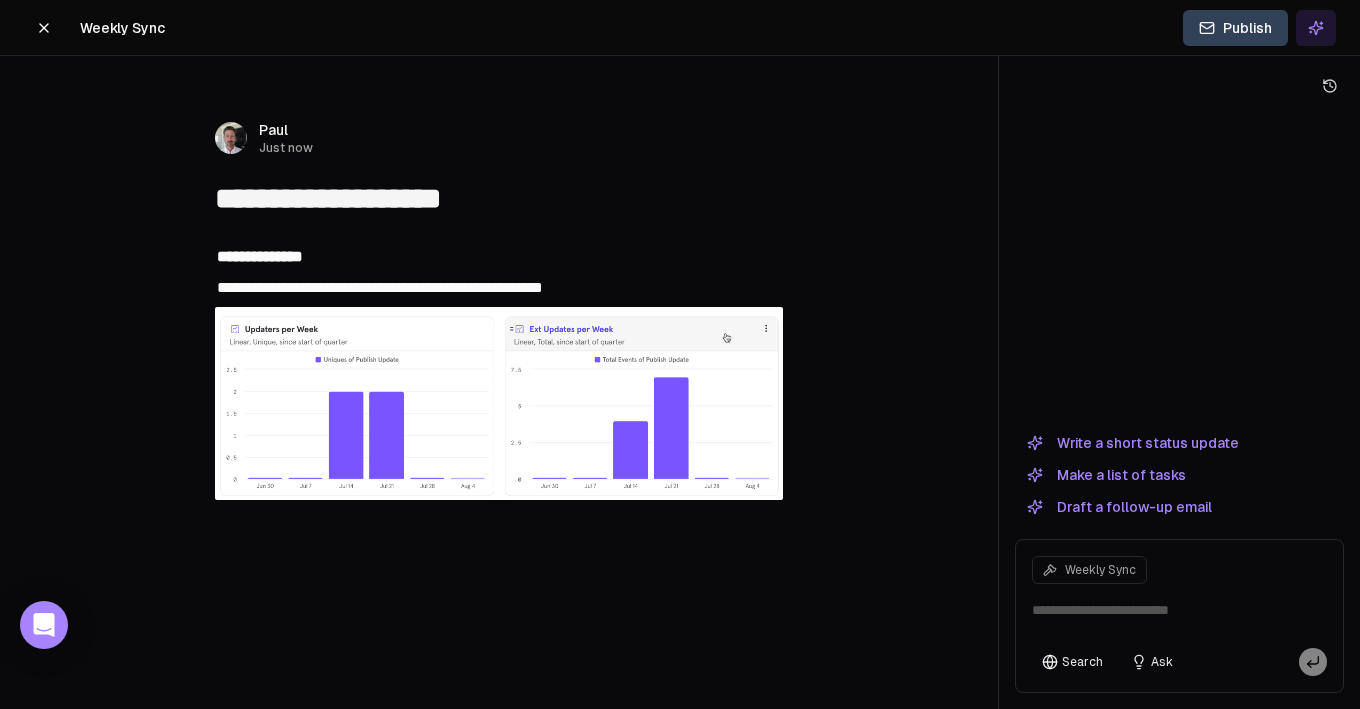 click on "**********" at bounding box center [380, 287] 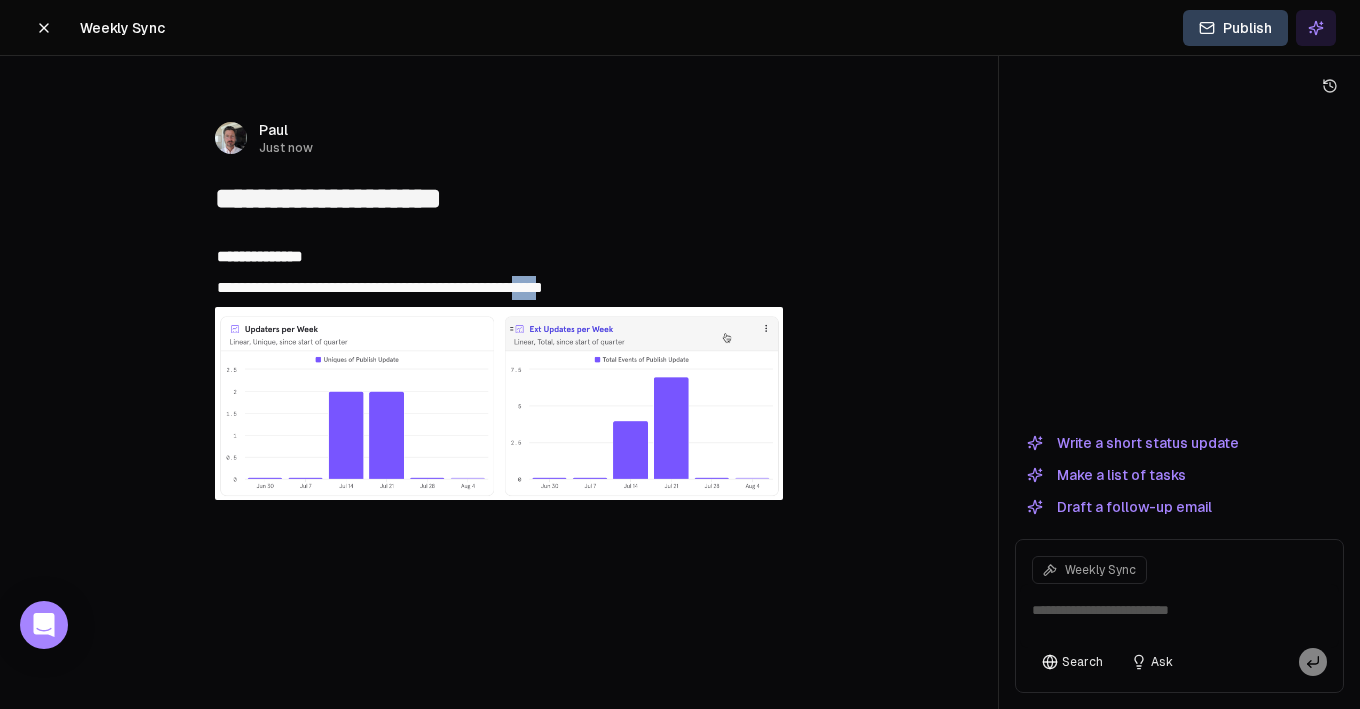 click on "**********" at bounding box center (380, 287) 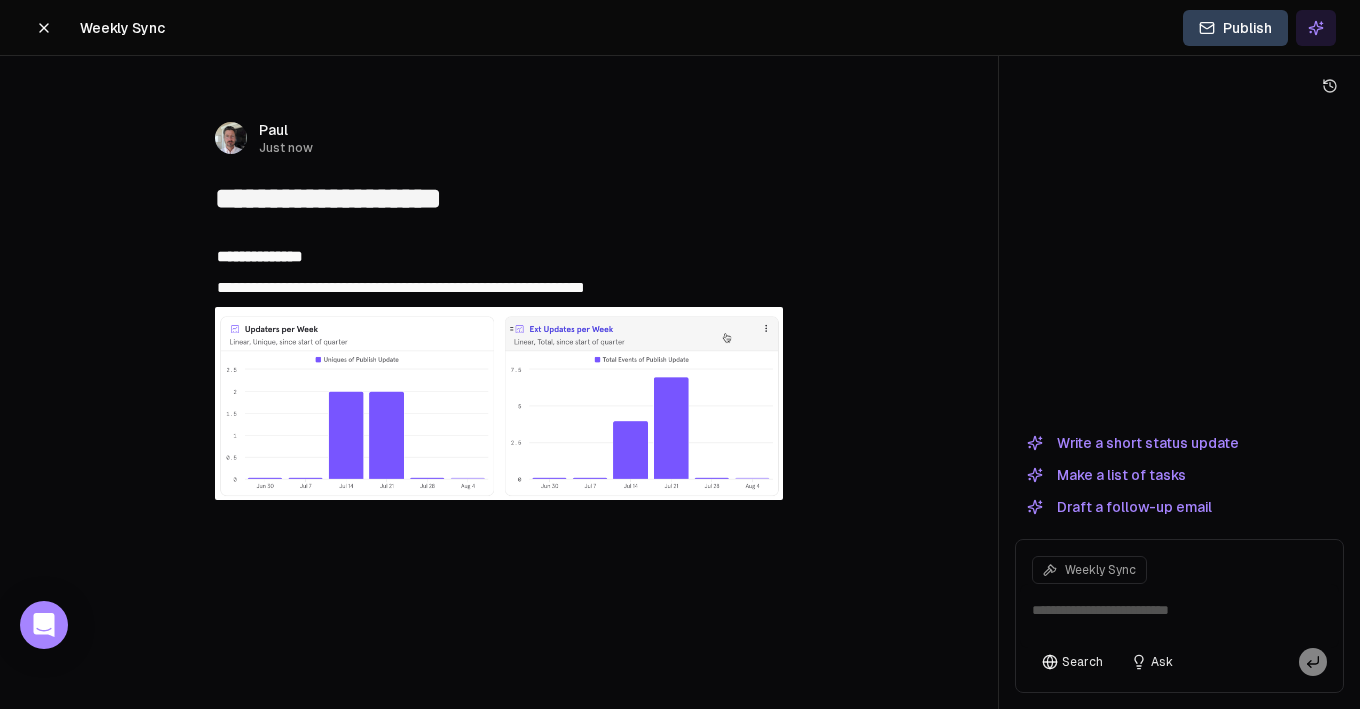 click on "**********" at bounding box center [401, 287] 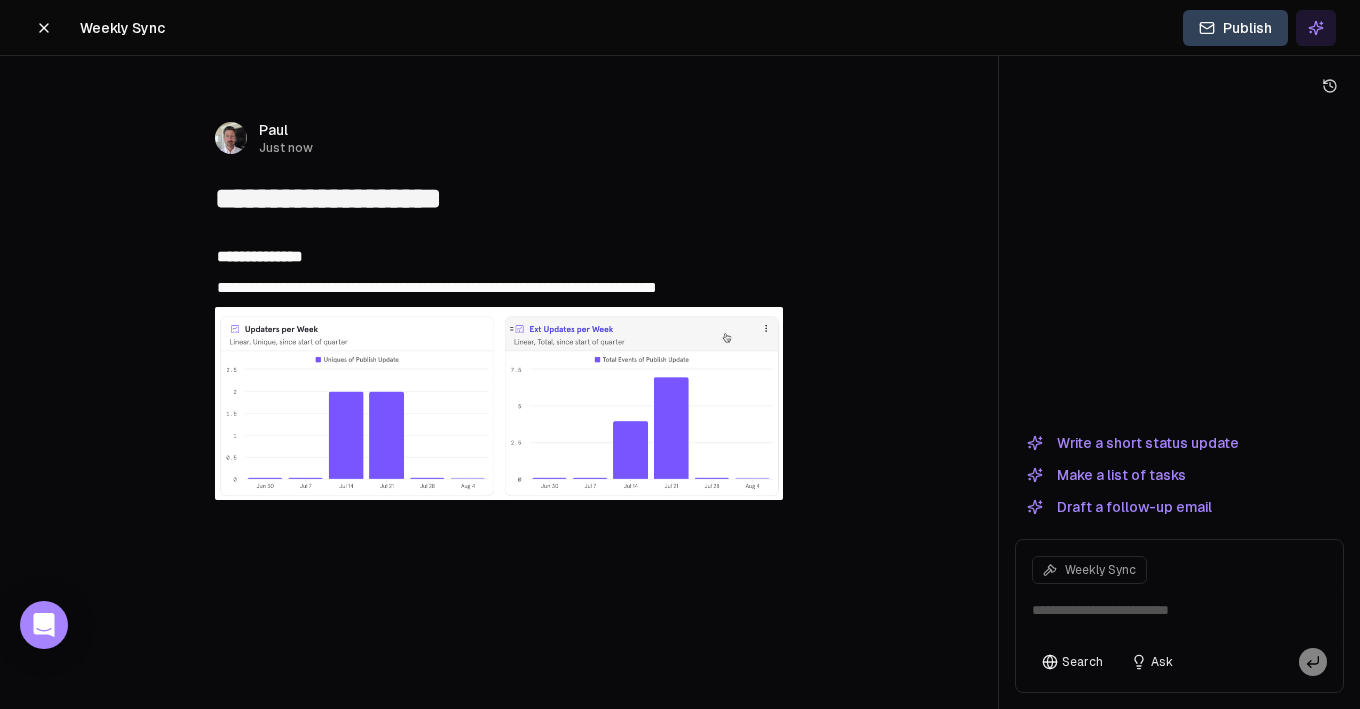 click on "**********" at bounding box center (437, 287) 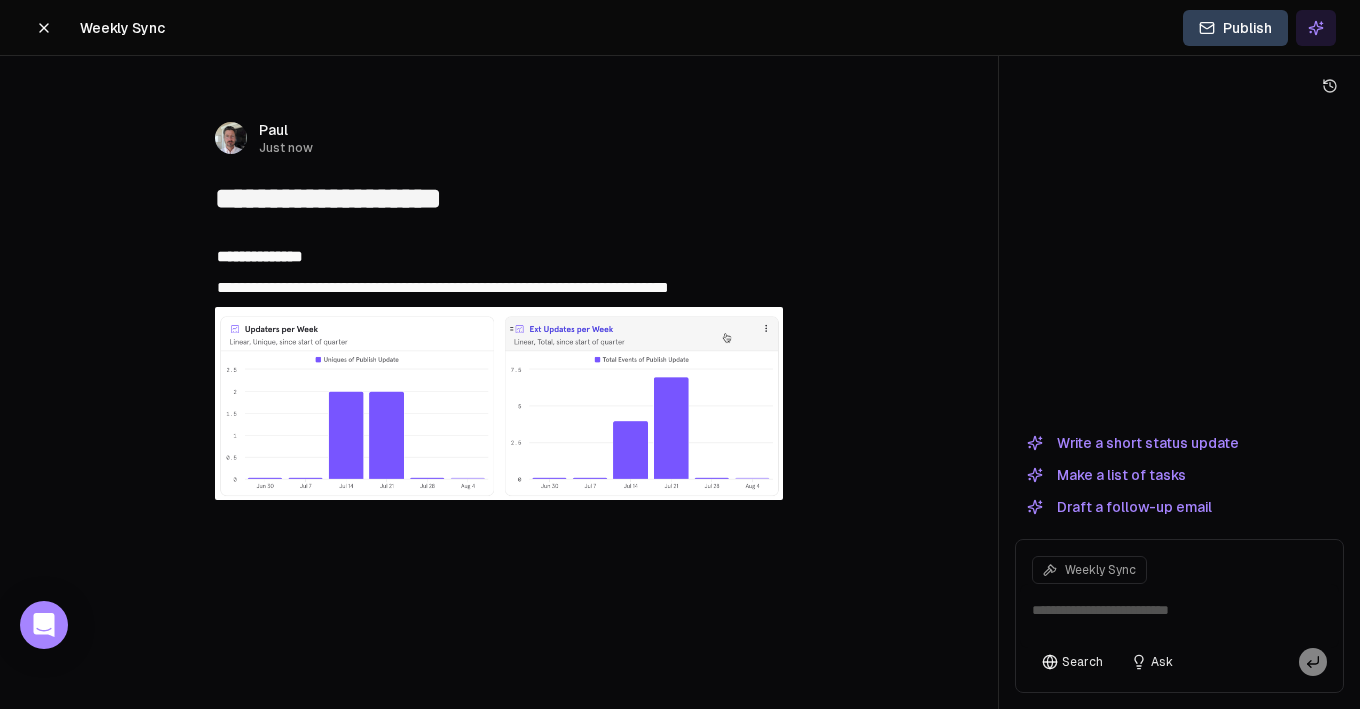 click on "**********" at bounding box center (499, 524) 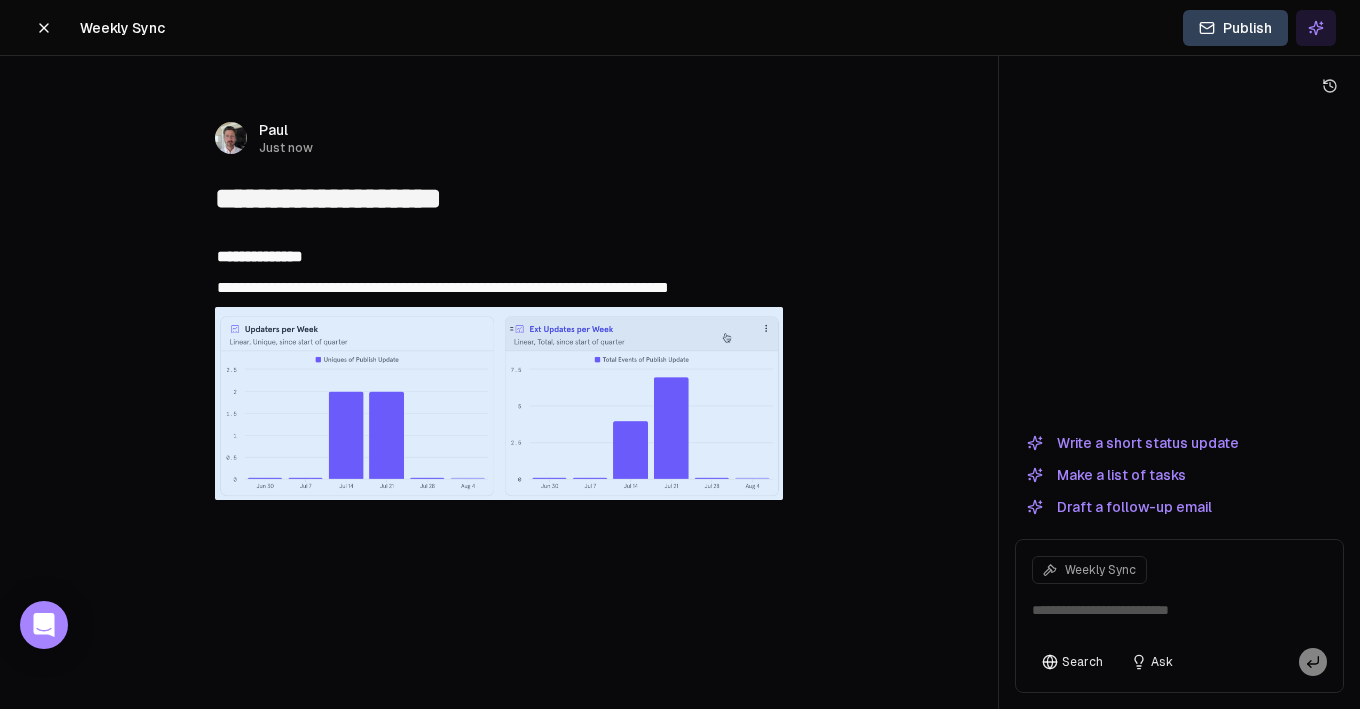 click on "**********" at bounding box center [499, 524] 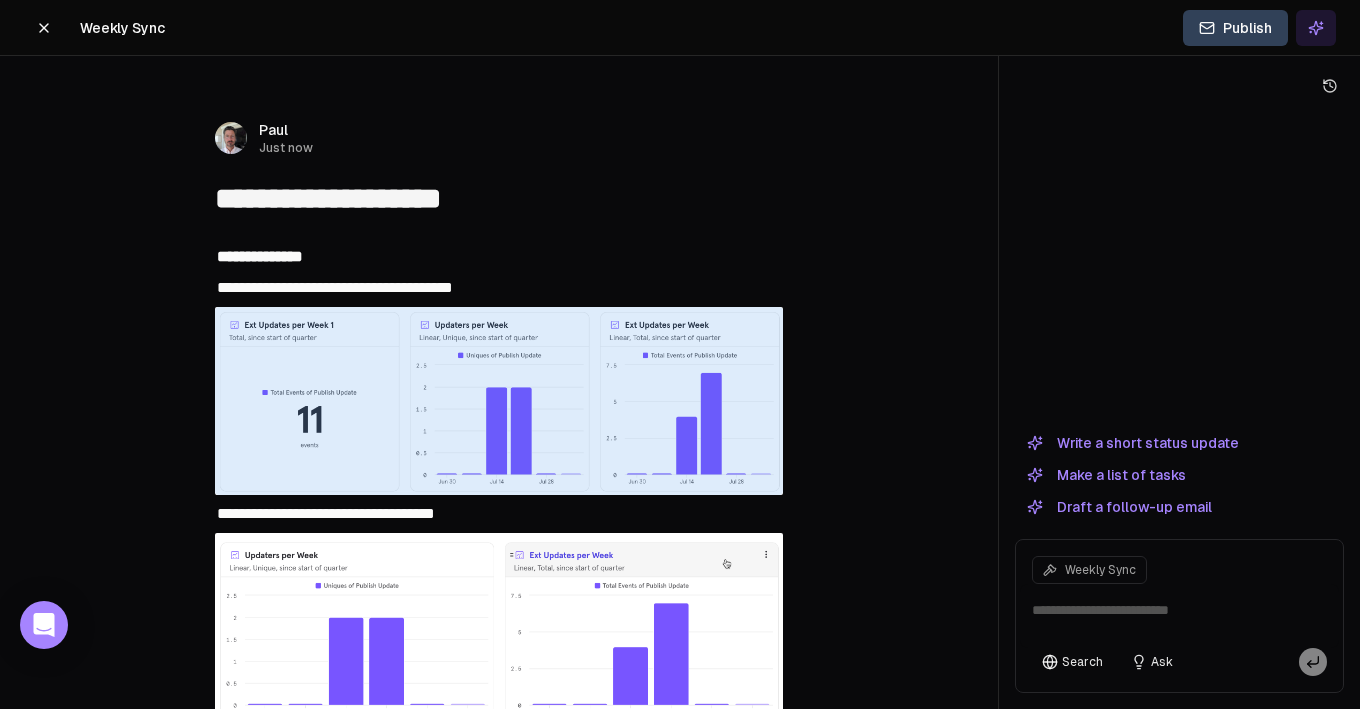 click at bounding box center [499, 629] 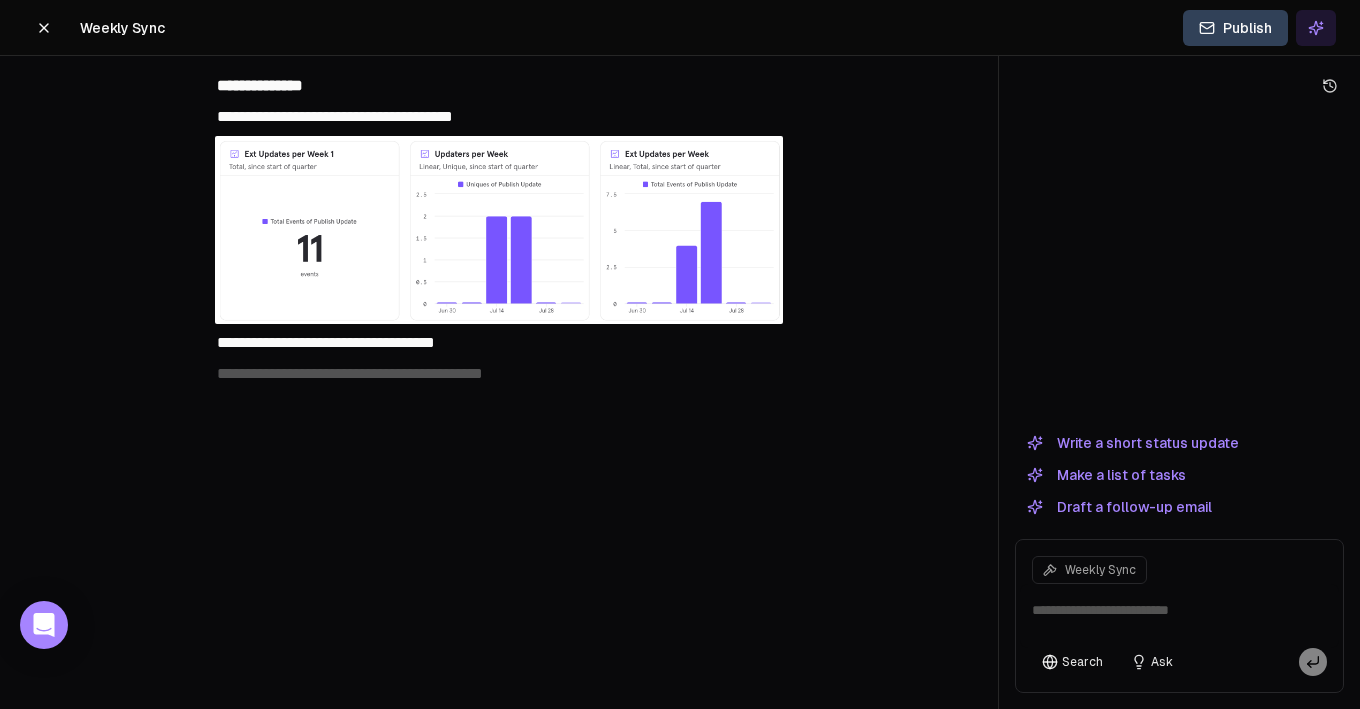 scroll, scrollTop: 170, scrollLeft: 0, axis: vertical 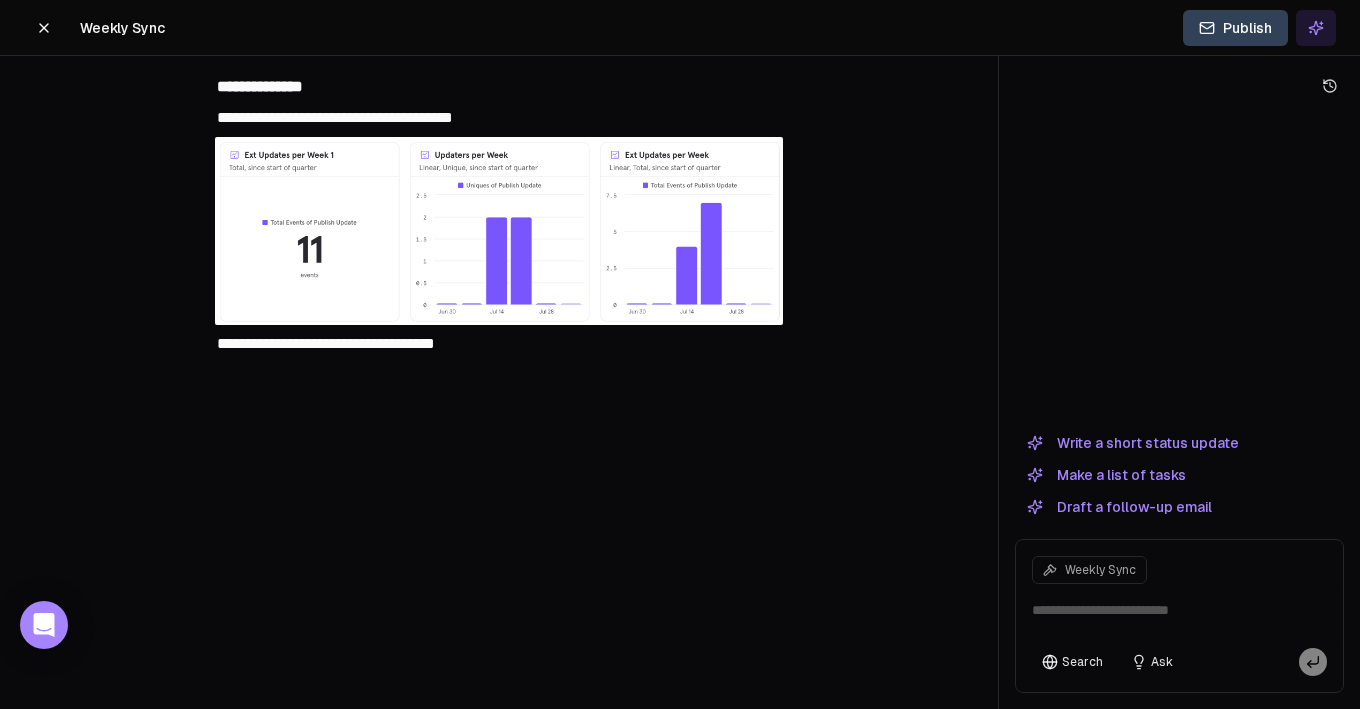 click on "**********" at bounding box center (326, 343) 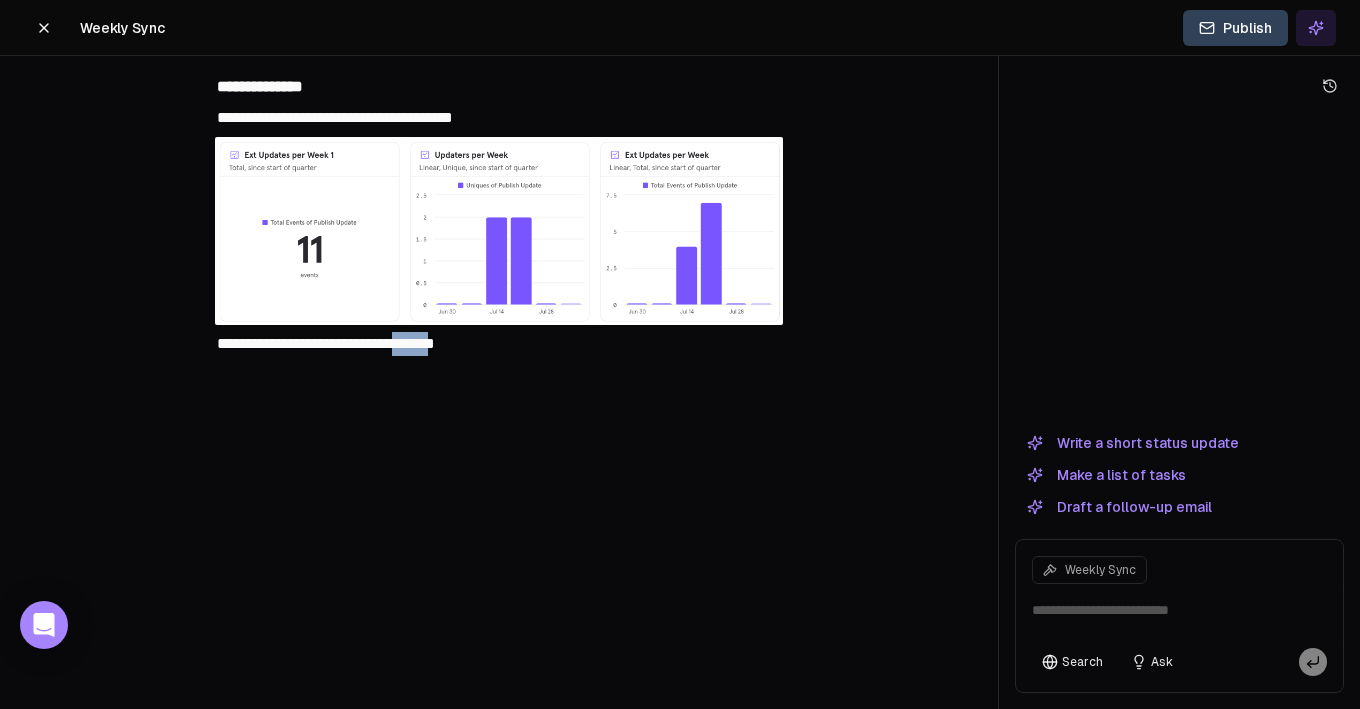 click on "**********" at bounding box center (326, 343) 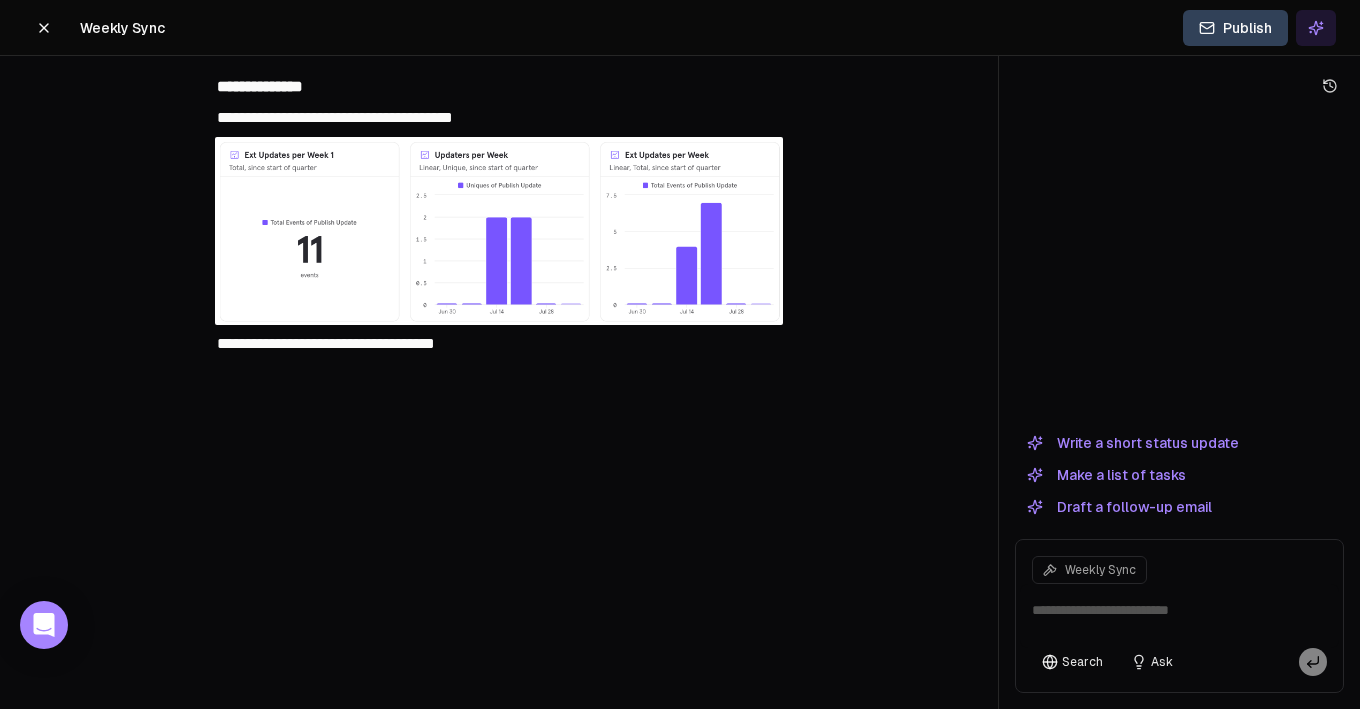 click on "**********" at bounding box center (326, 343) 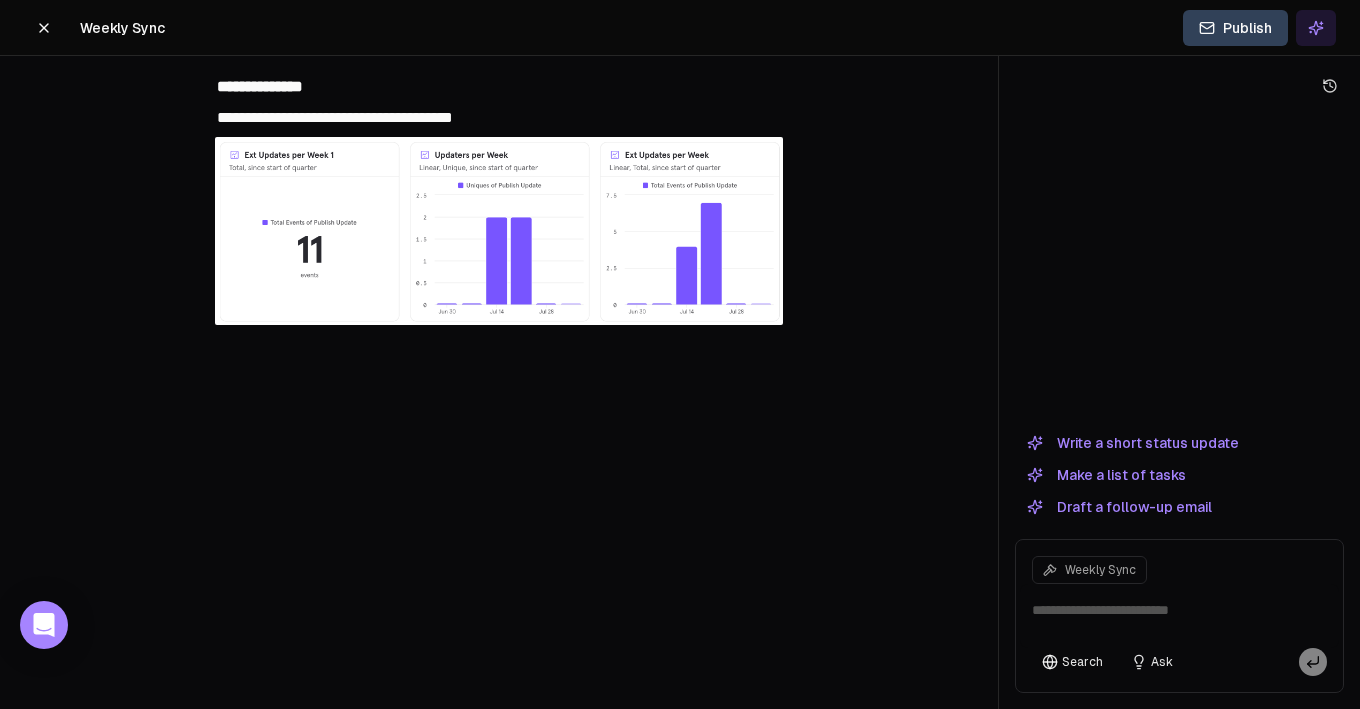 click on "**********" at bounding box center (499, 118) 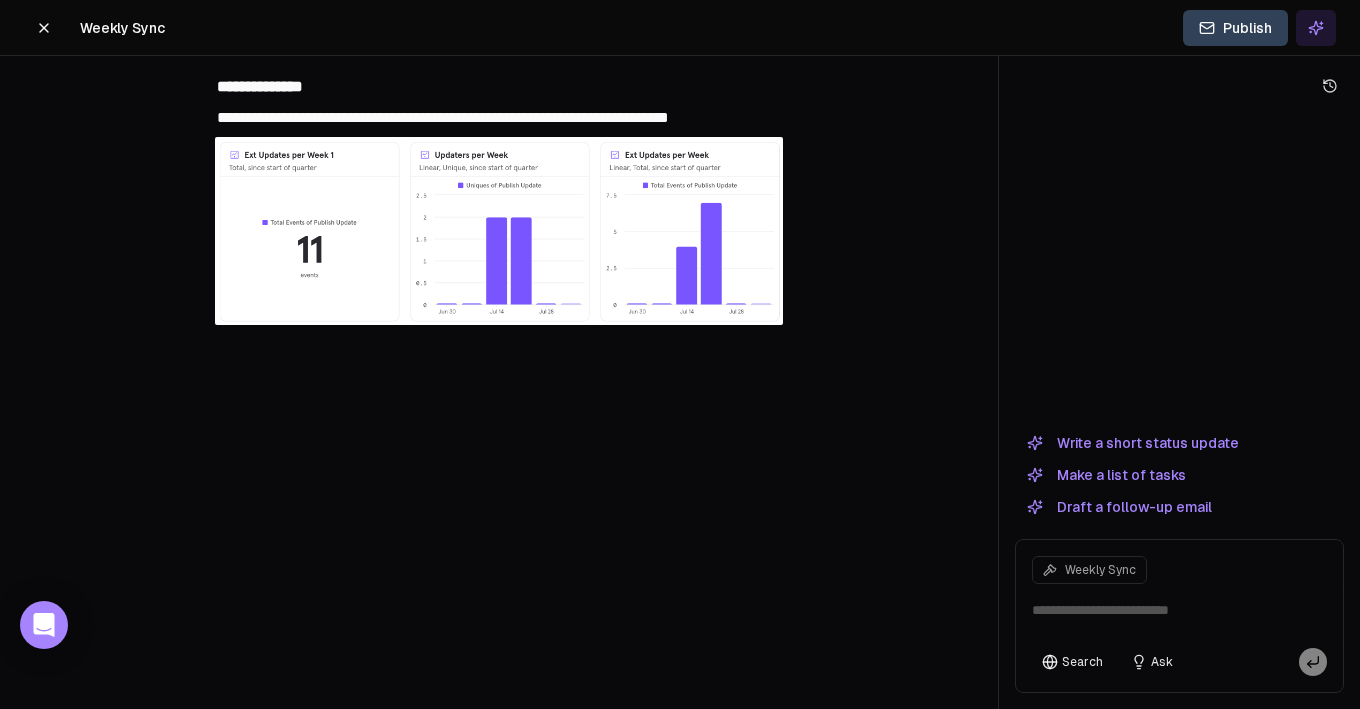 click on "﻿" at bounding box center (499, 344) 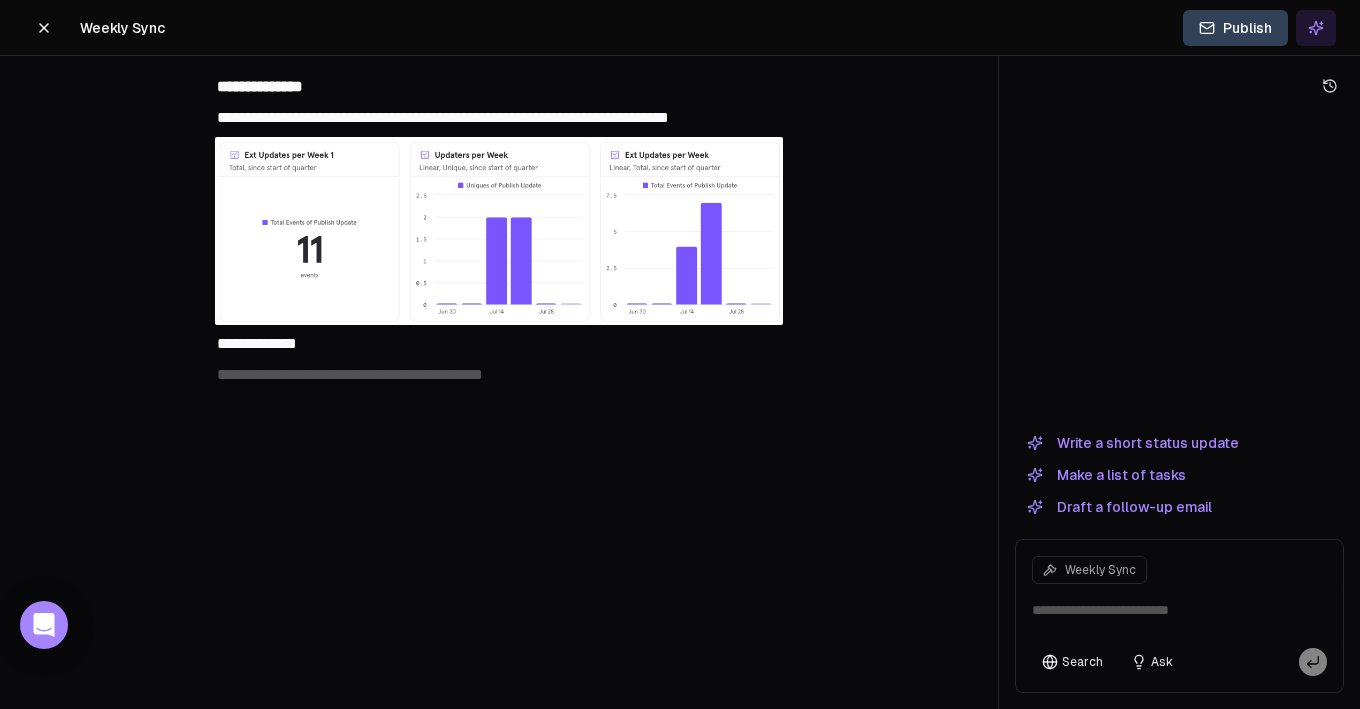 scroll, scrollTop: 201, scrollLeft: 0, axis: vertical 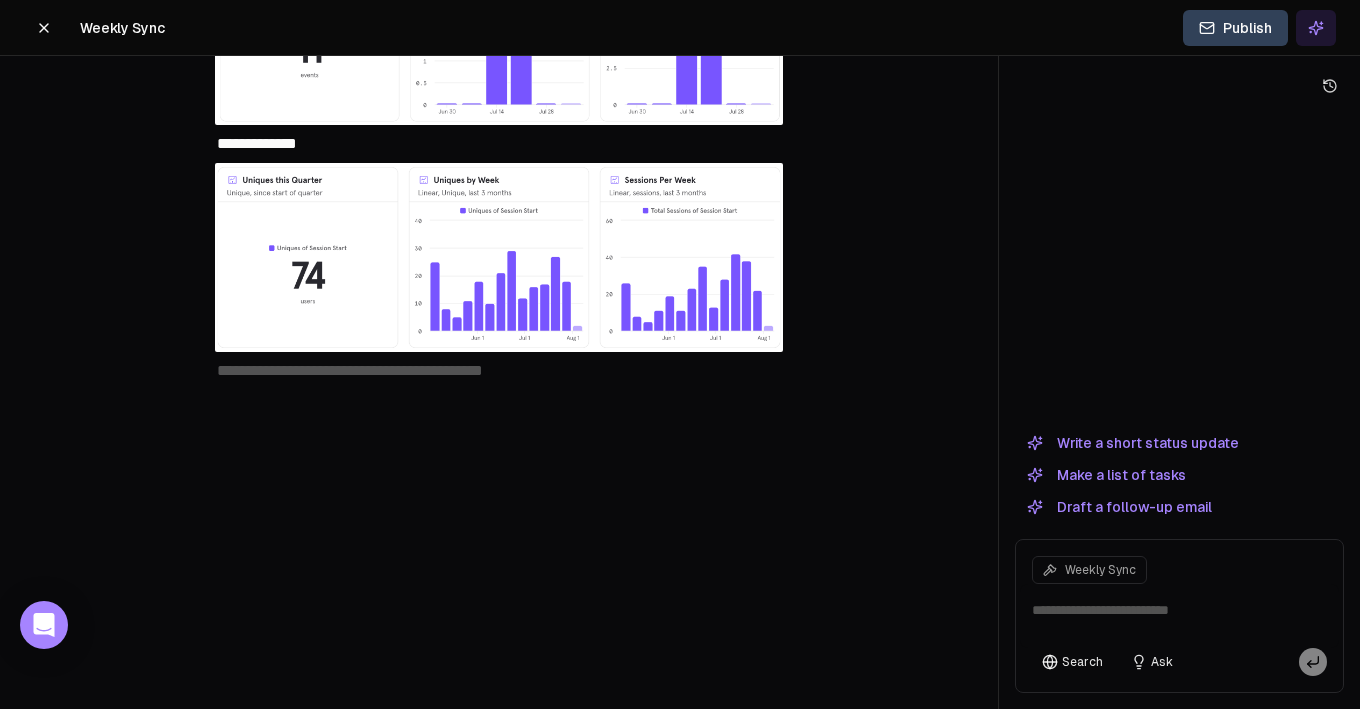 click on "﻿" at bounding box center [499, 371] 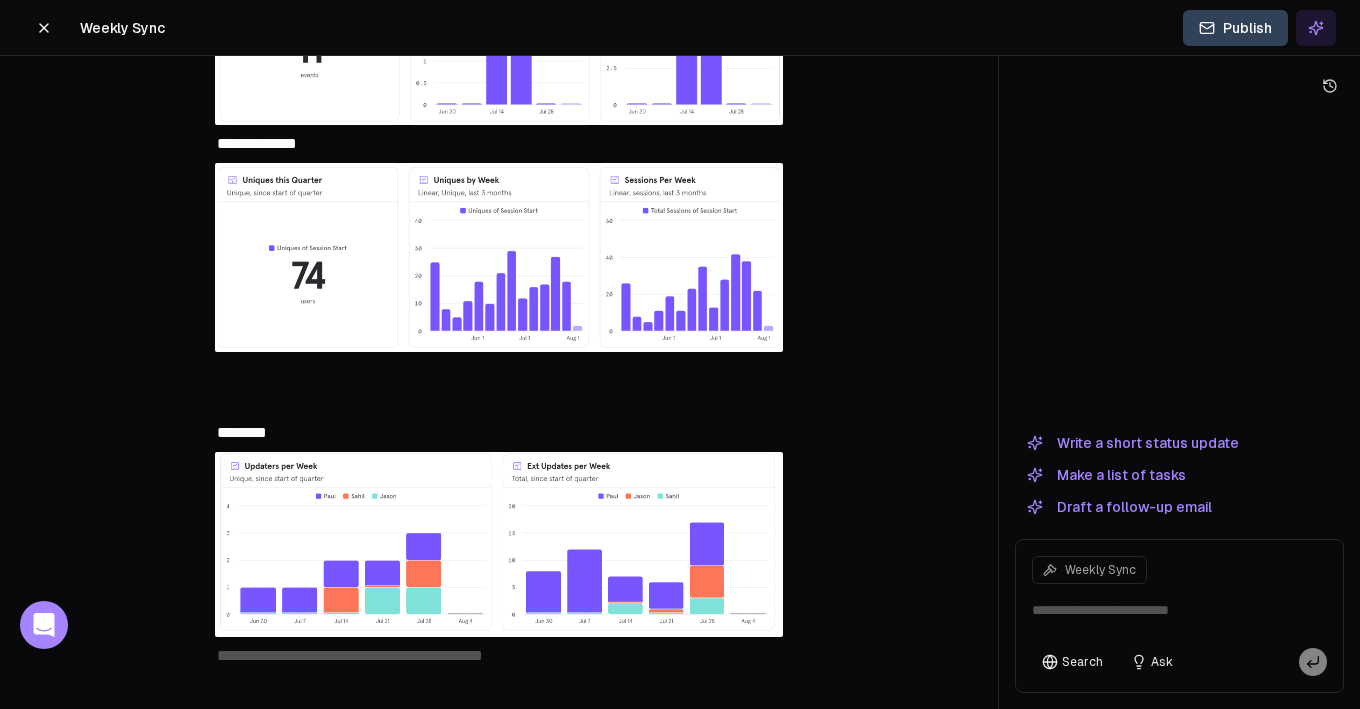 click on "********" at bounding box center [499, 433] 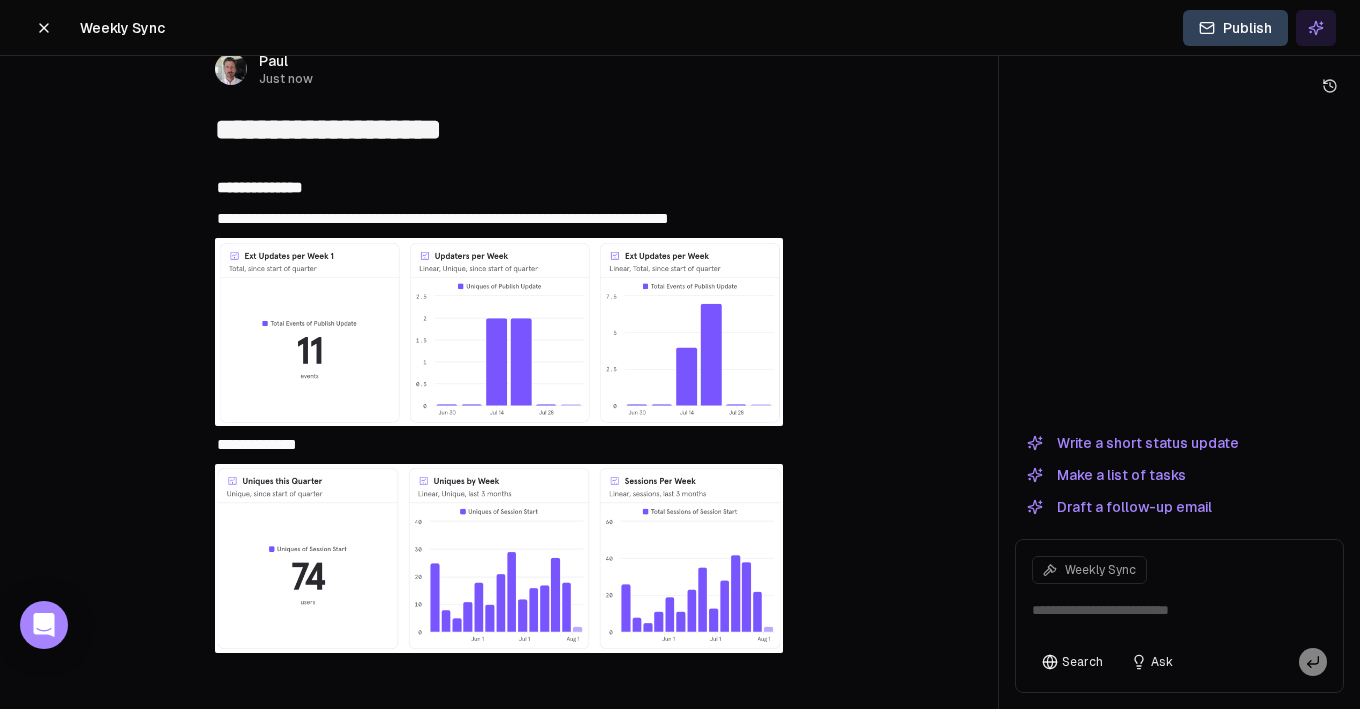 scroll, scrollTop: 77, scrollLeft: 0, axis: vertical 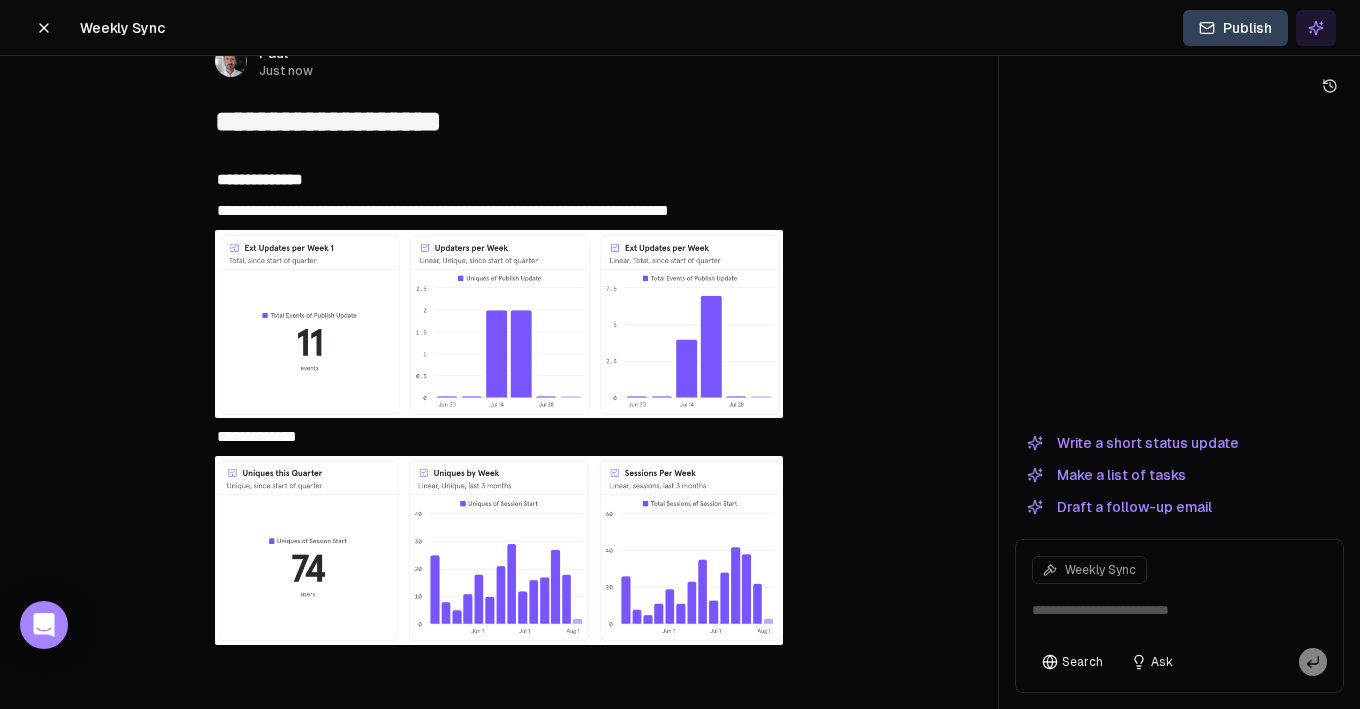 click on "**********" at bounding box center (257, 436) 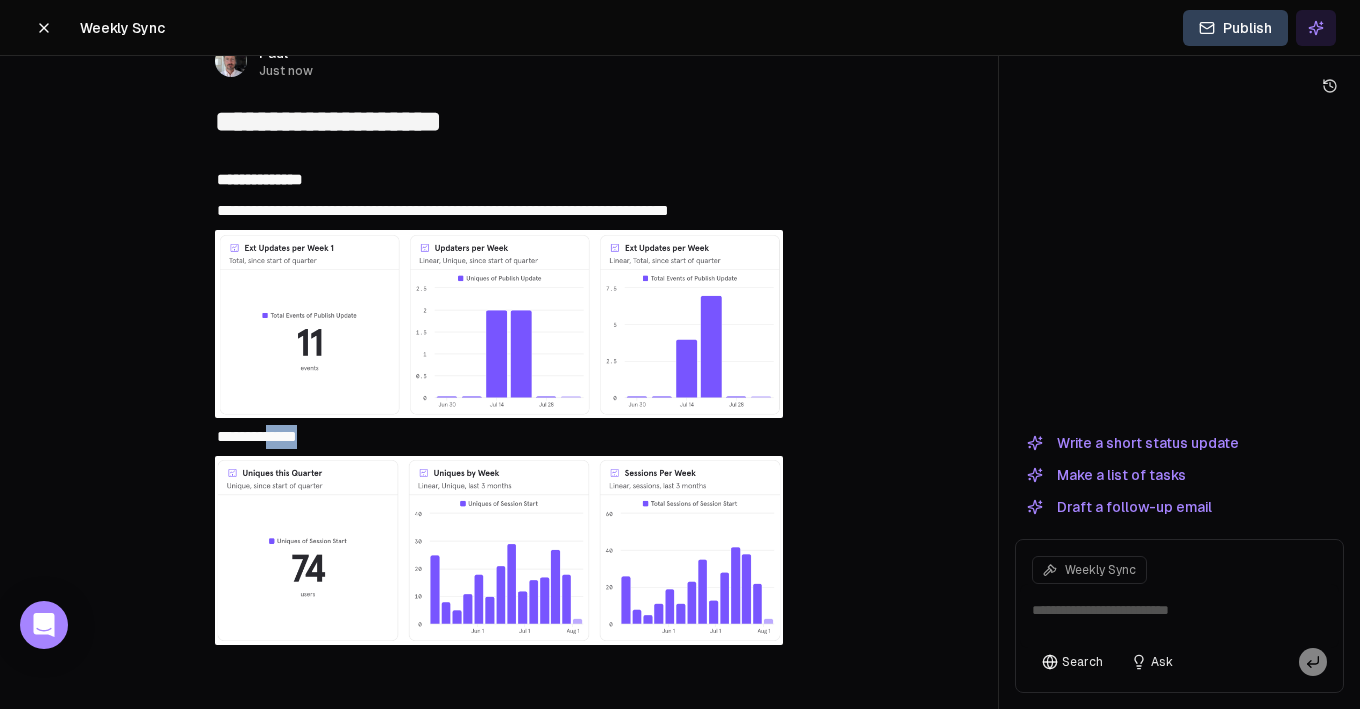 click on "**********" at bounding box center (257, 436) 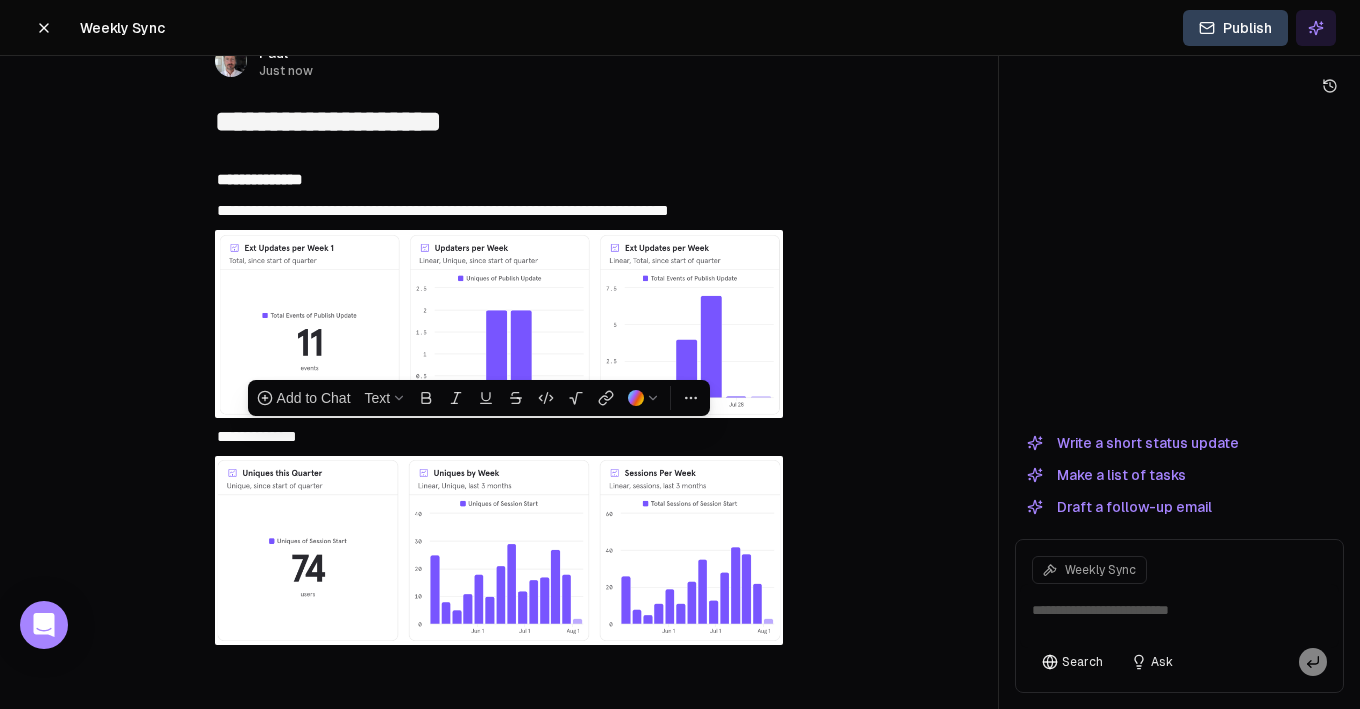 click on "**********" at bounding box center [257, 436] 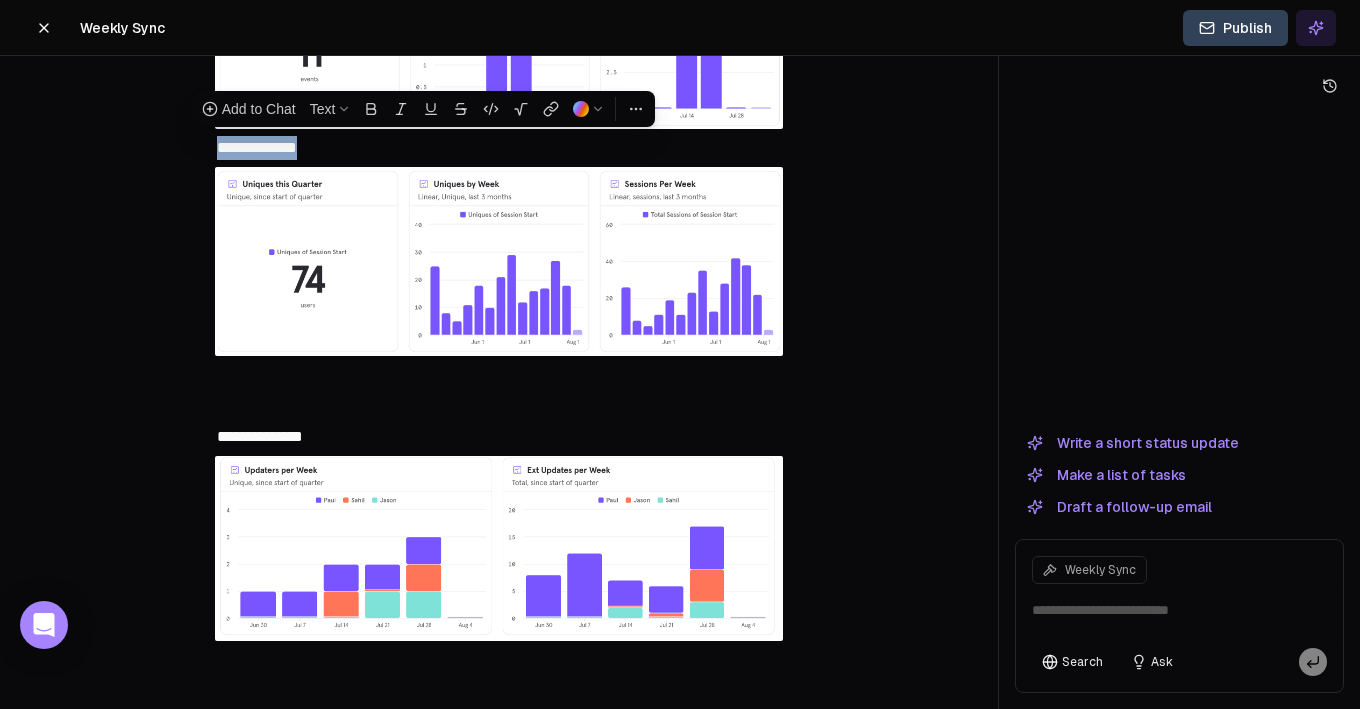 scroll, scrollTop: 444, scrollLeft: 0, axis: vertical 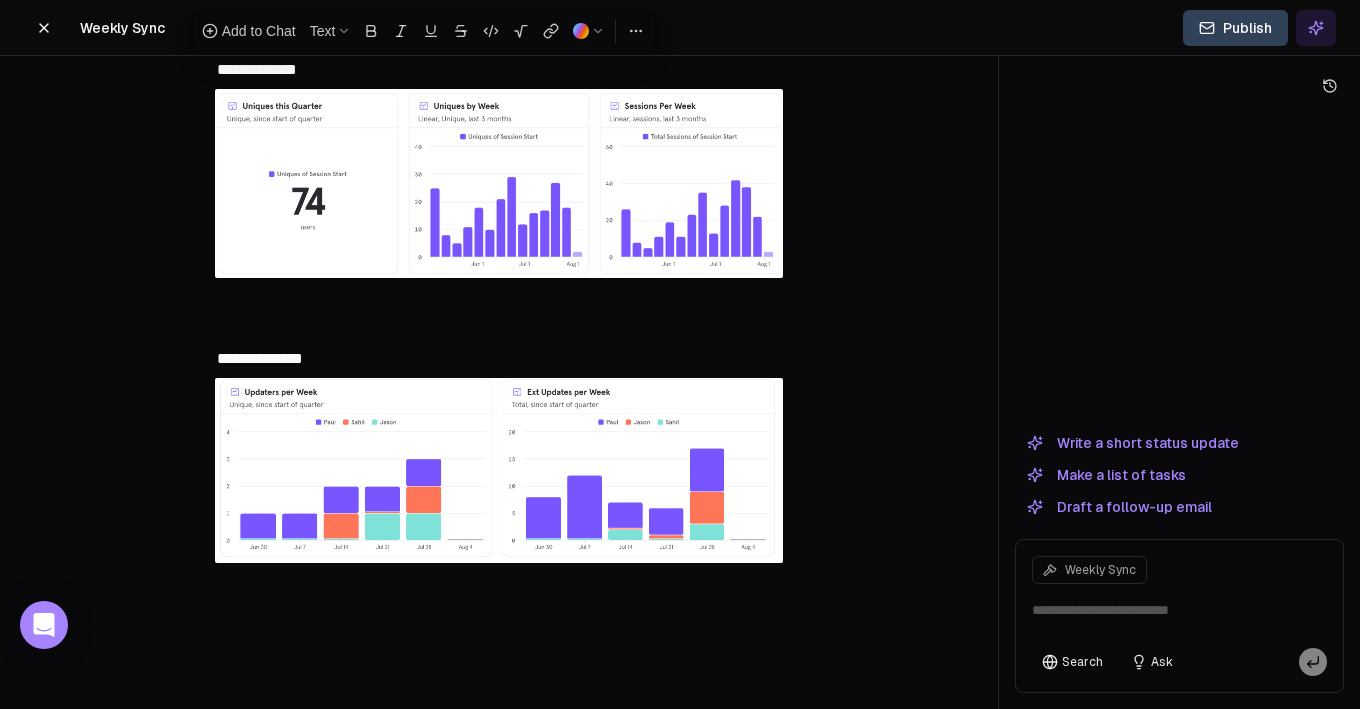 click on "﻿" at bounding box center (499, 613) 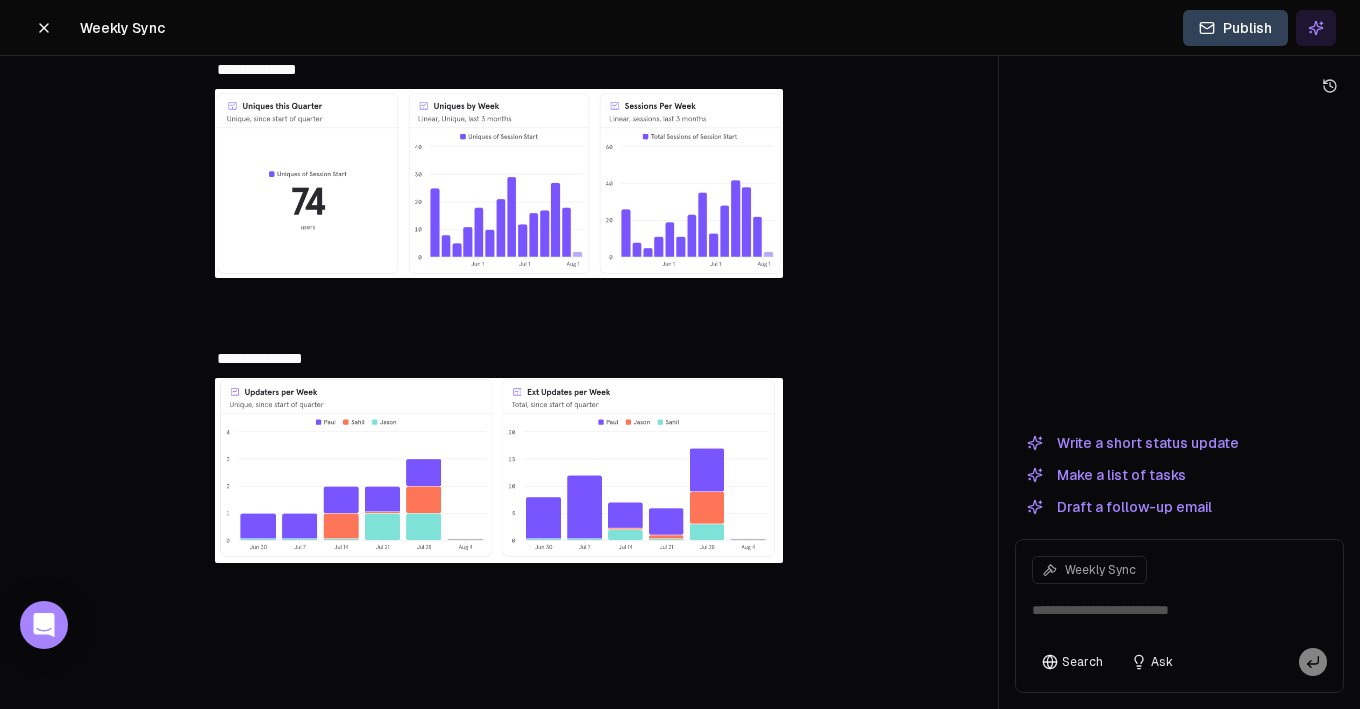 click on "**********" at bounding box center [499, 359] 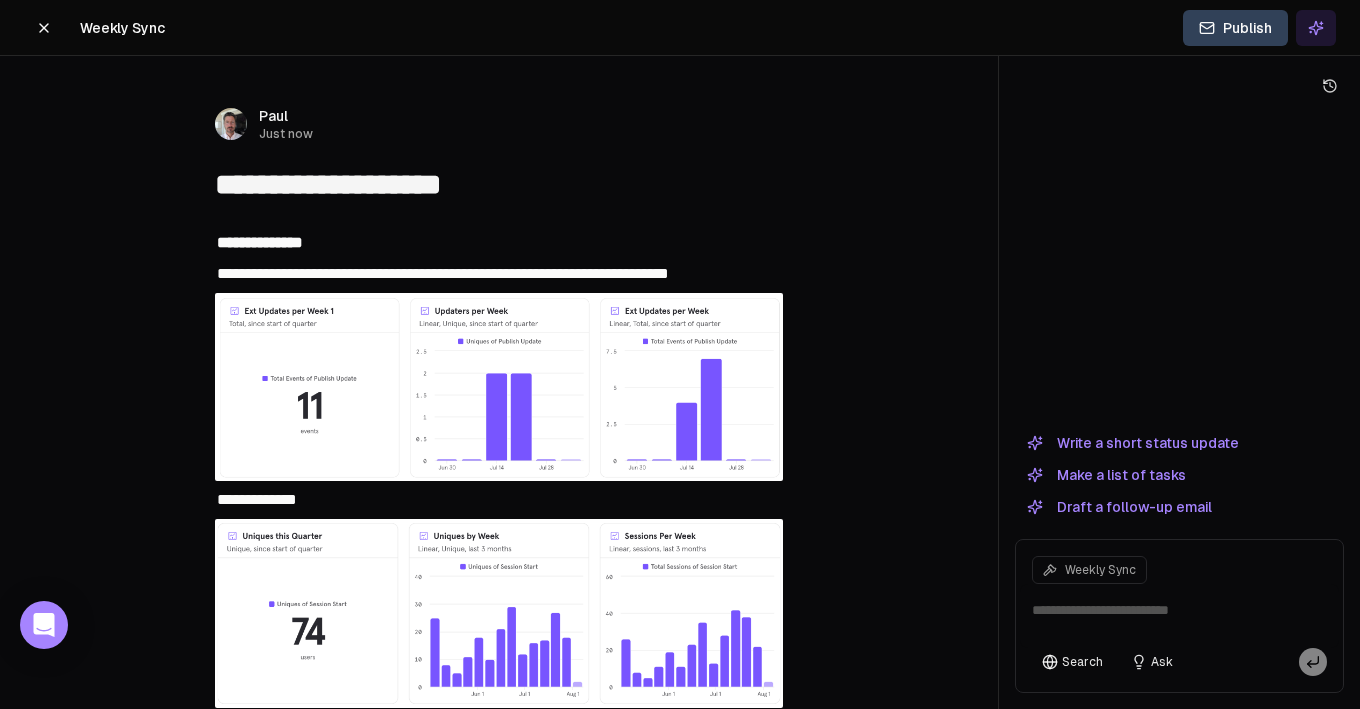 scroll, scrollTop: 0, scrollLeft: 0, axis: both 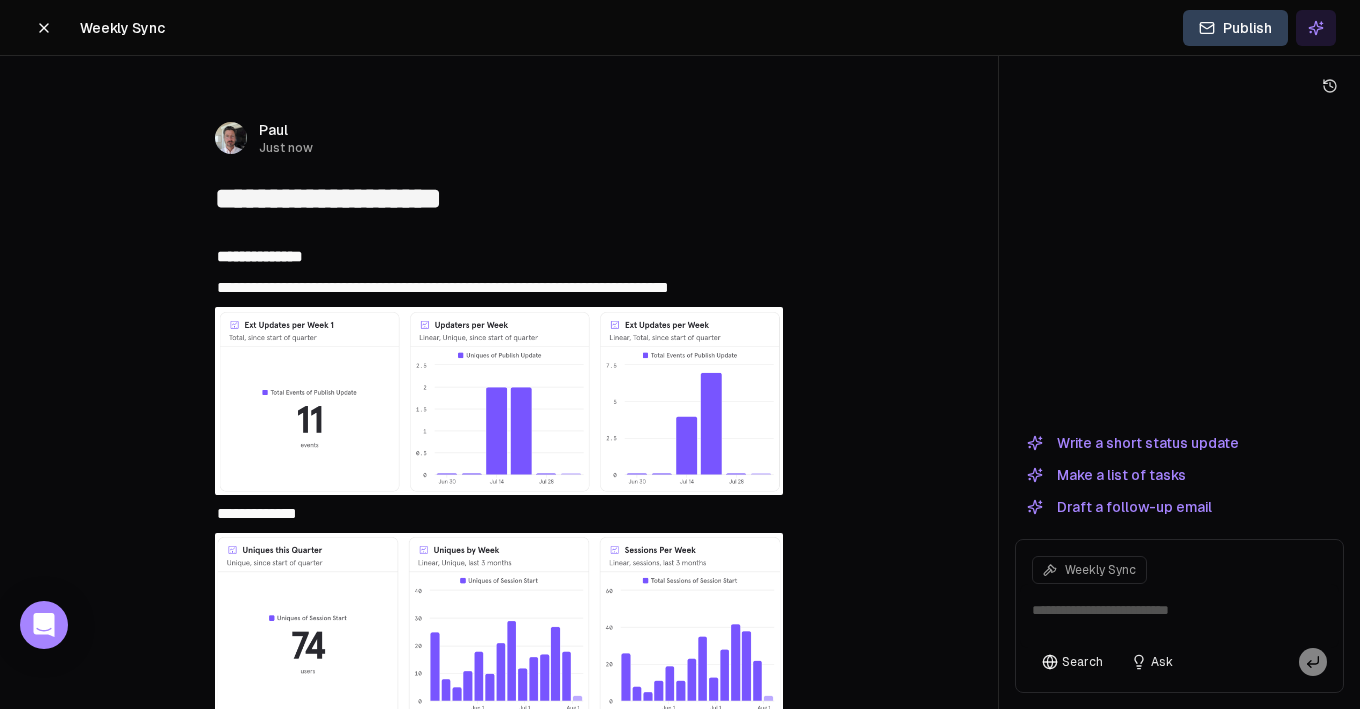 click on "**********" at bounding box center (443, 287) 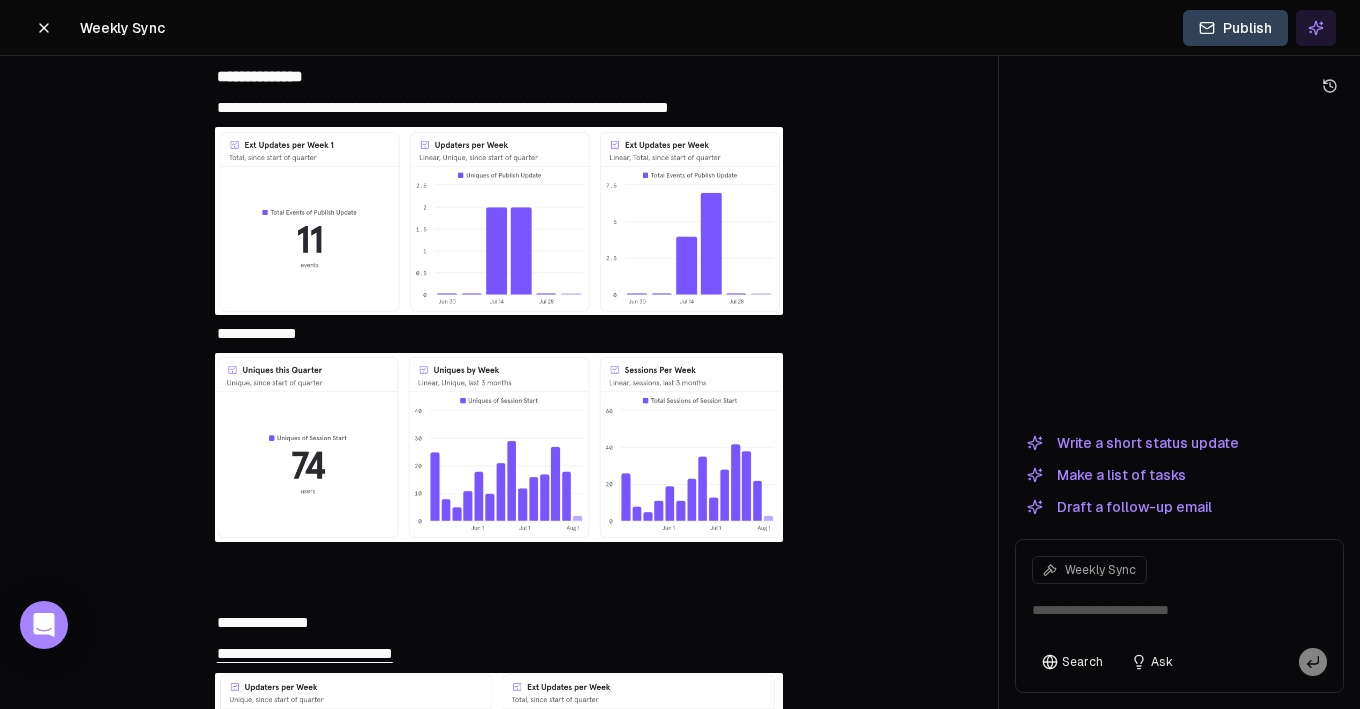 scroll, scrollTop: 0, scrollLeft: 0, axis: both 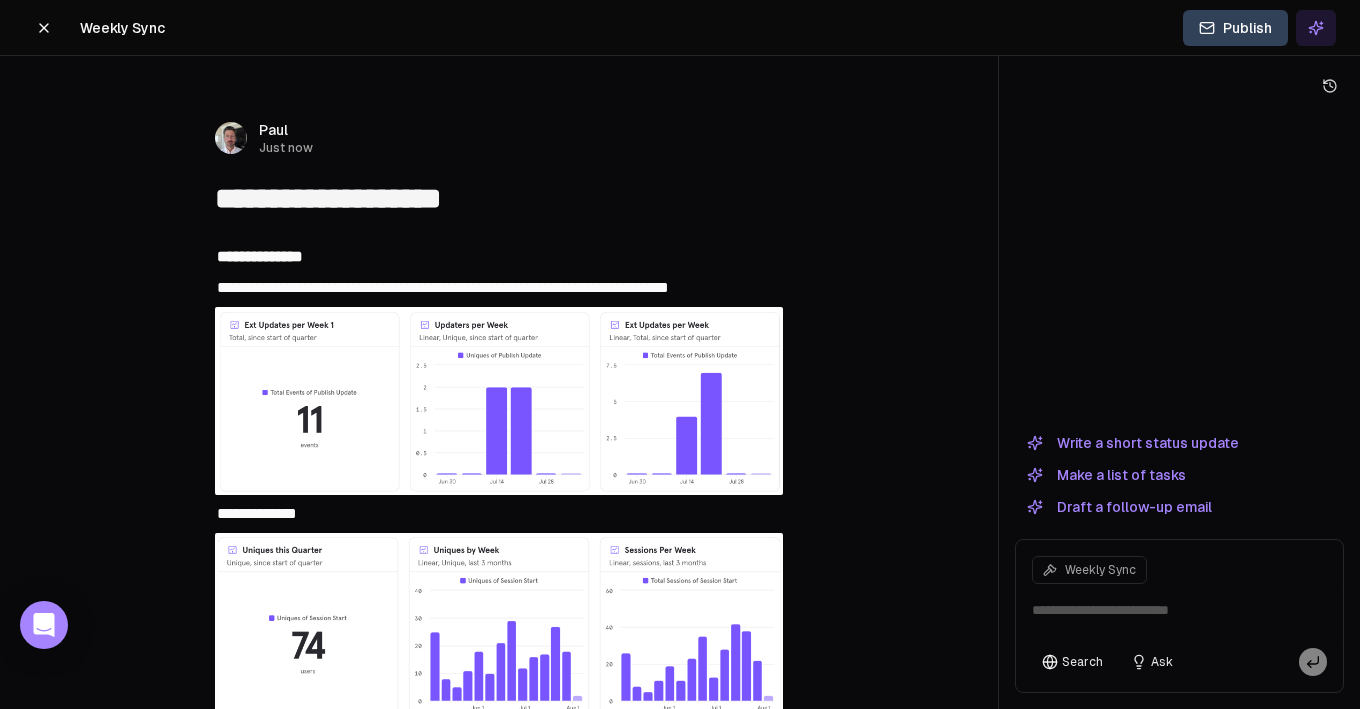 click on "**********" at bounding box center [499, 257] 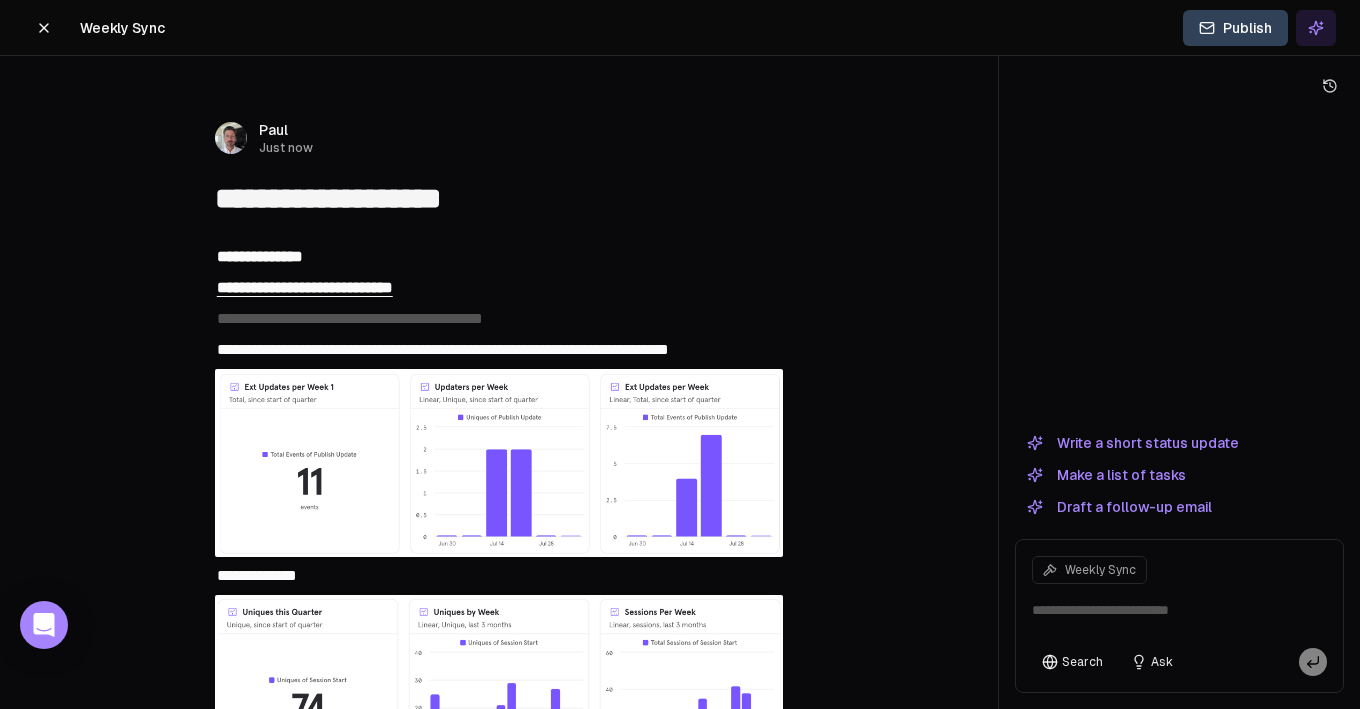 click on "Publish" at bounding box center [1235, 28] 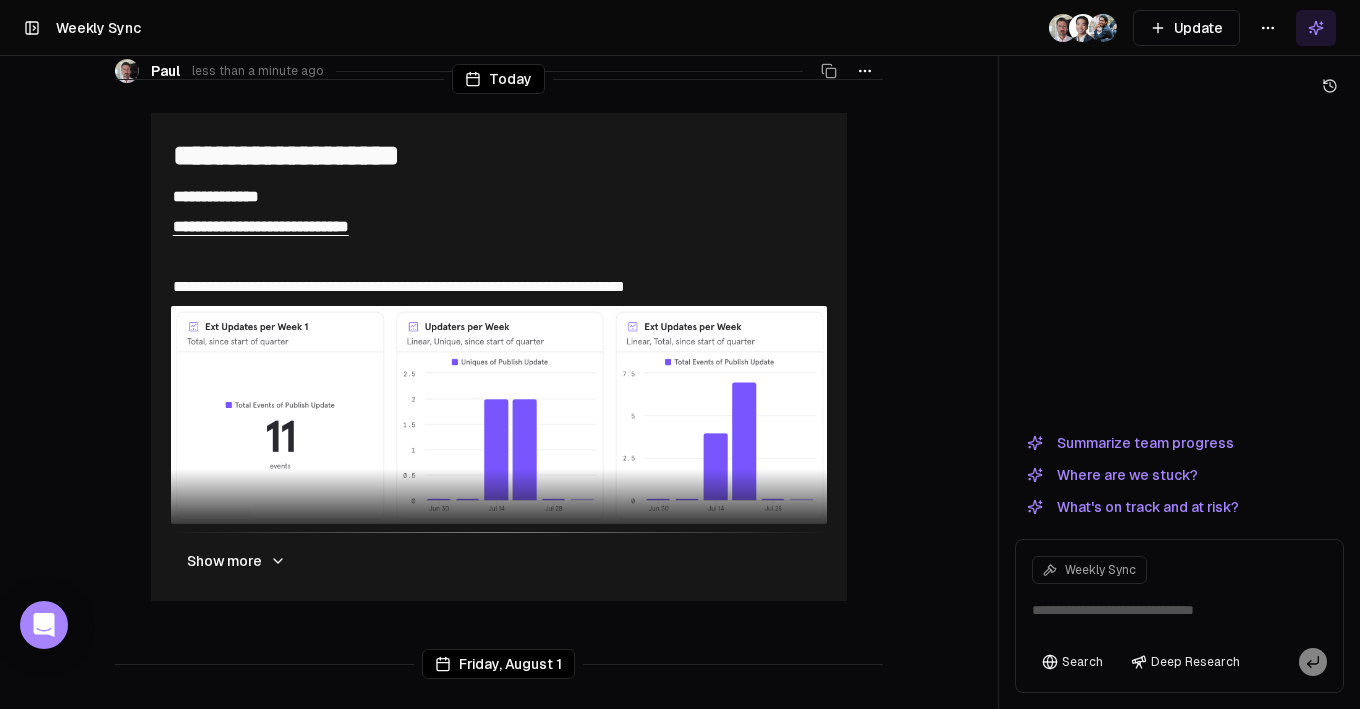 scroll, scrollTop: 80, scrollLeft: 0, axis: vertical 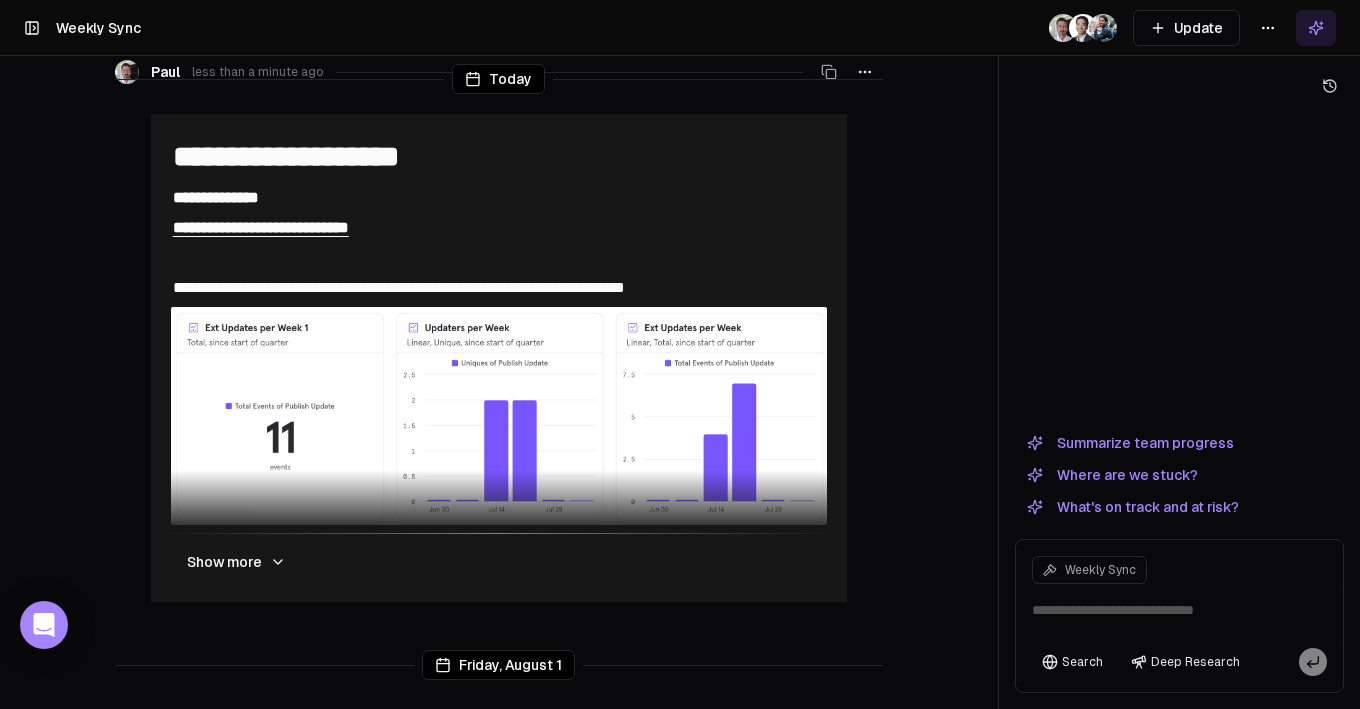 click on "Today" at bounding box center (499, 79) 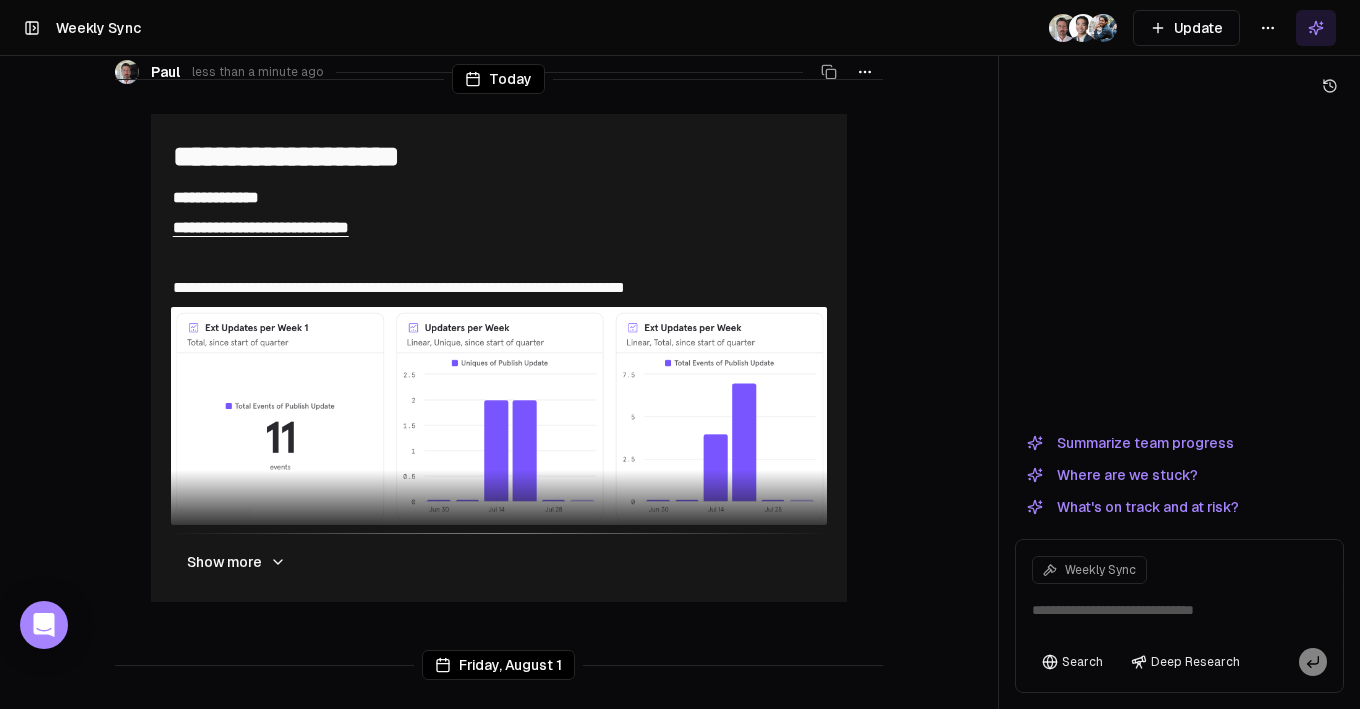 scroll, scrollTop: 0, scrollLeft: 0, axis: both 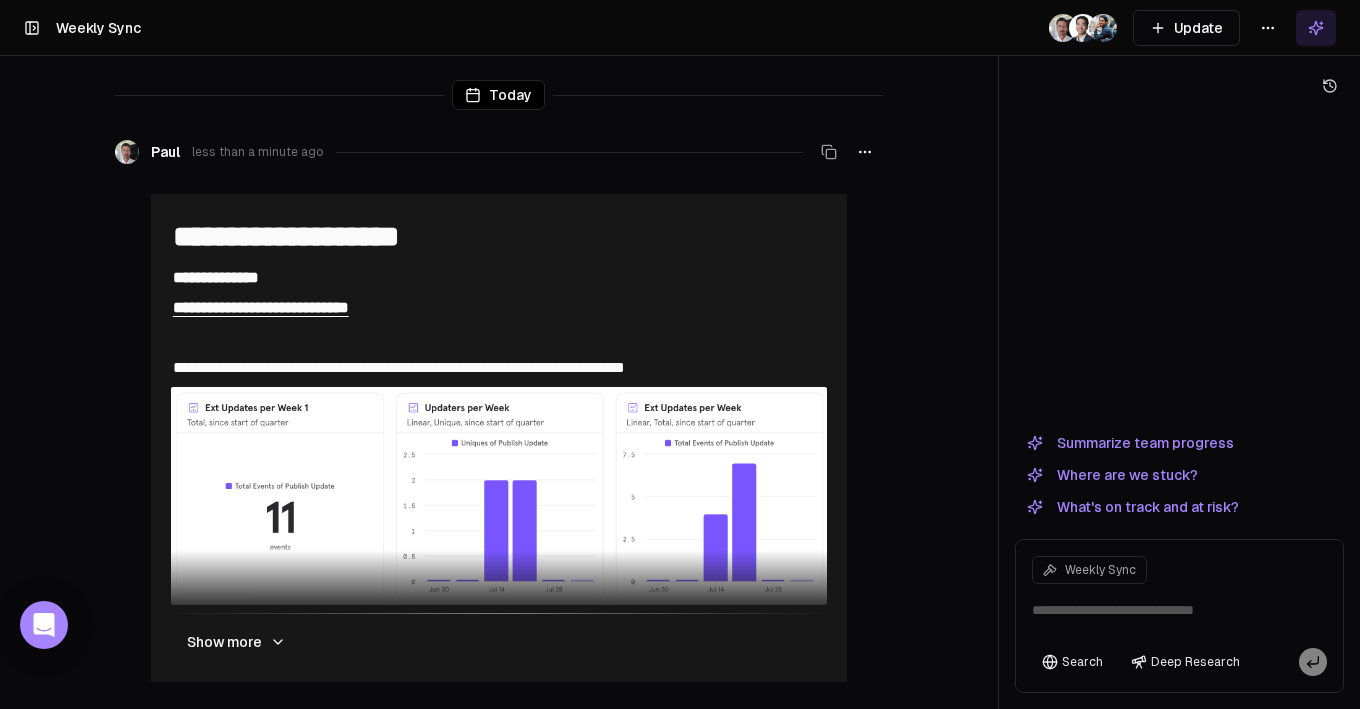 click 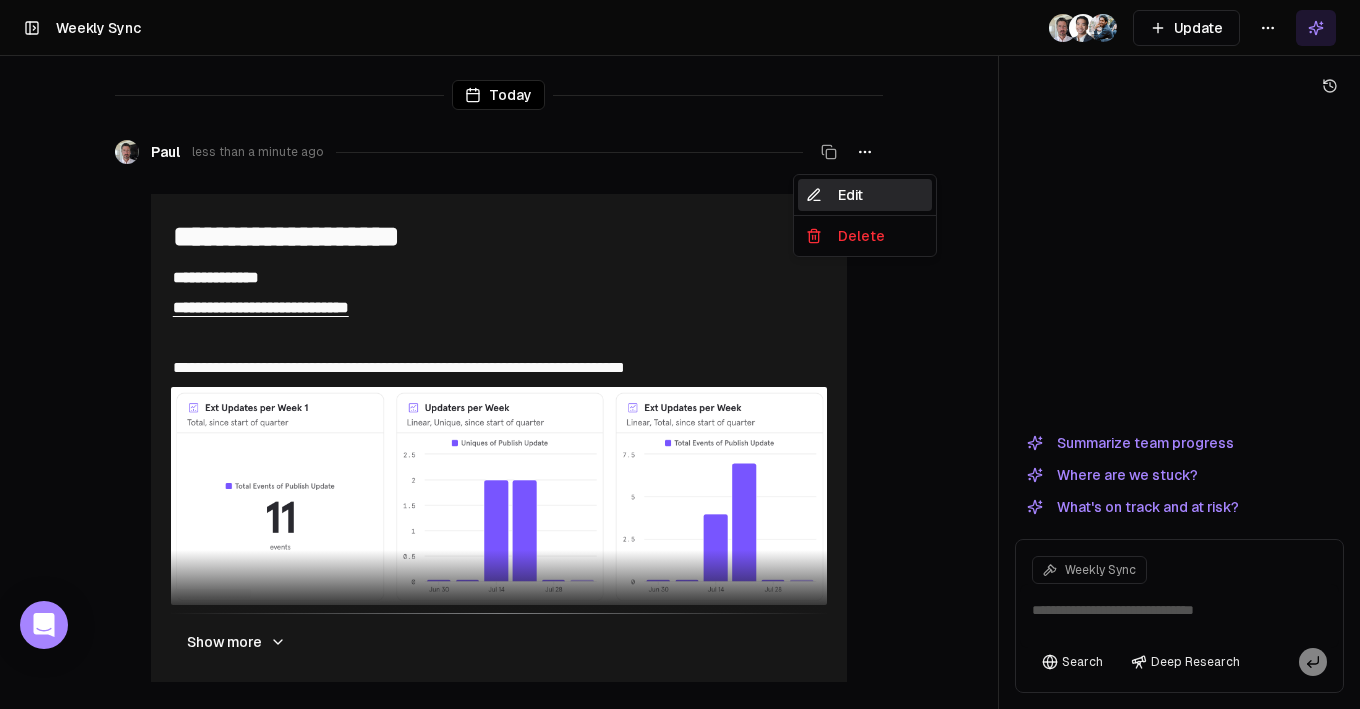 click on "Edit" at bounding box center (865, 195) 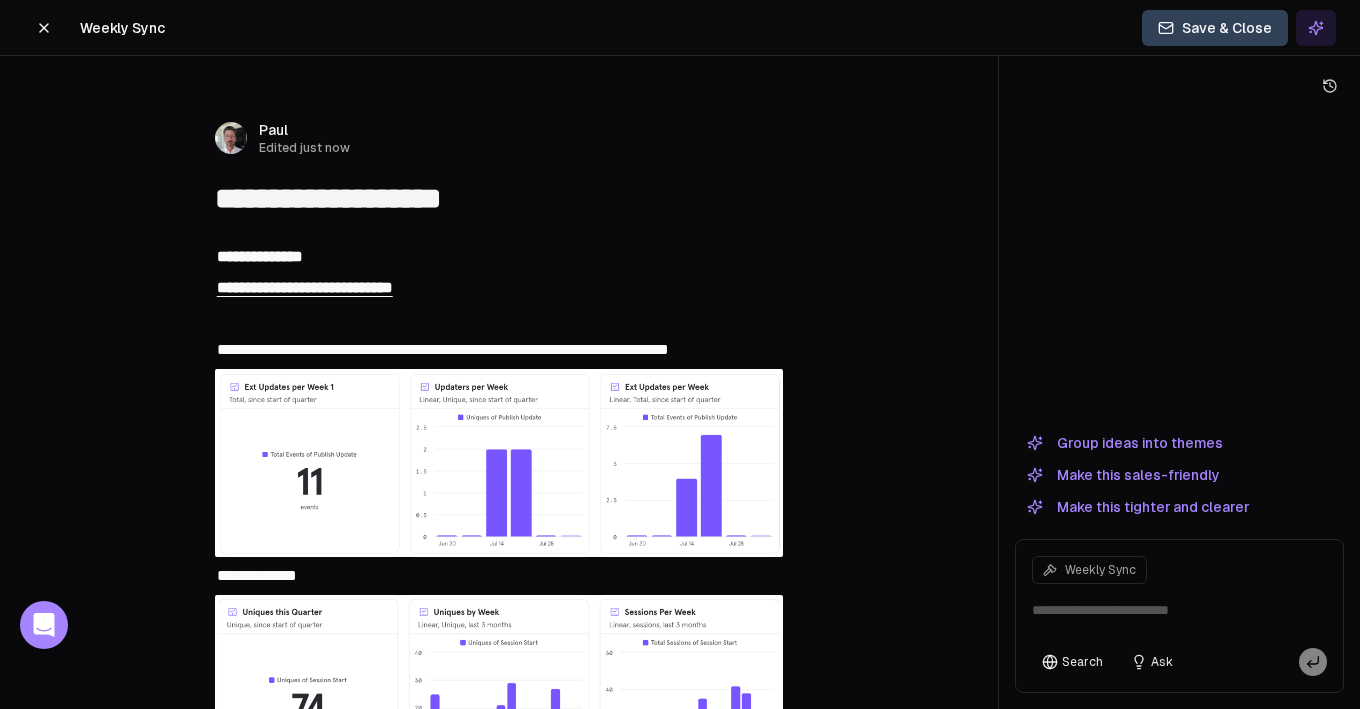 click on "**********" at bounding box center (499, 257) 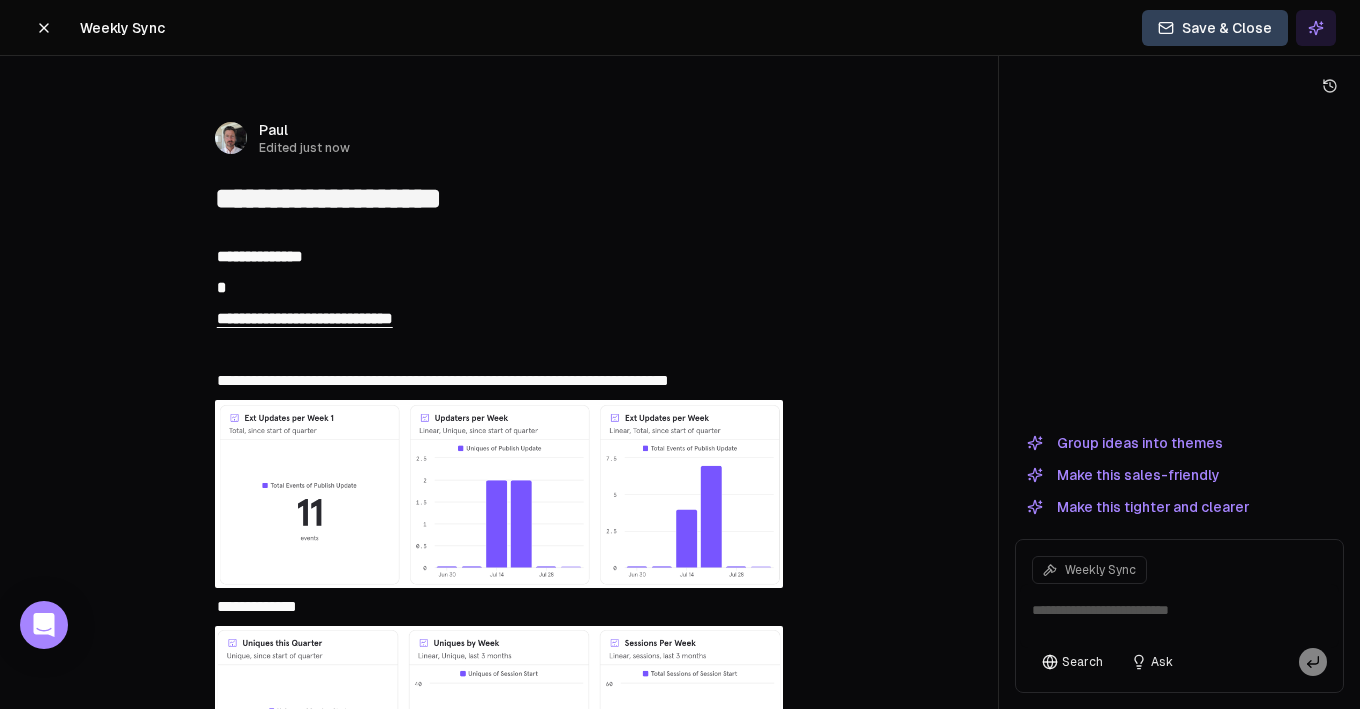 type 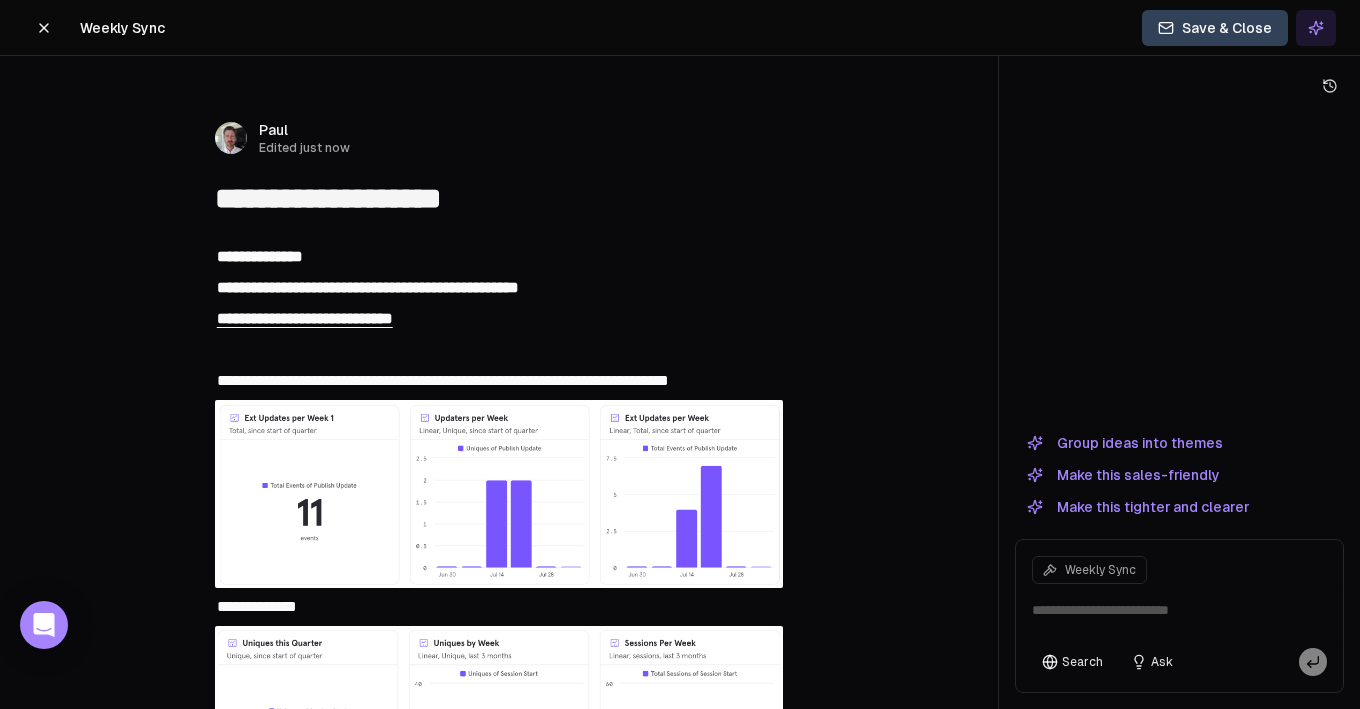 click on "**********" at bounding box center [368, 287] 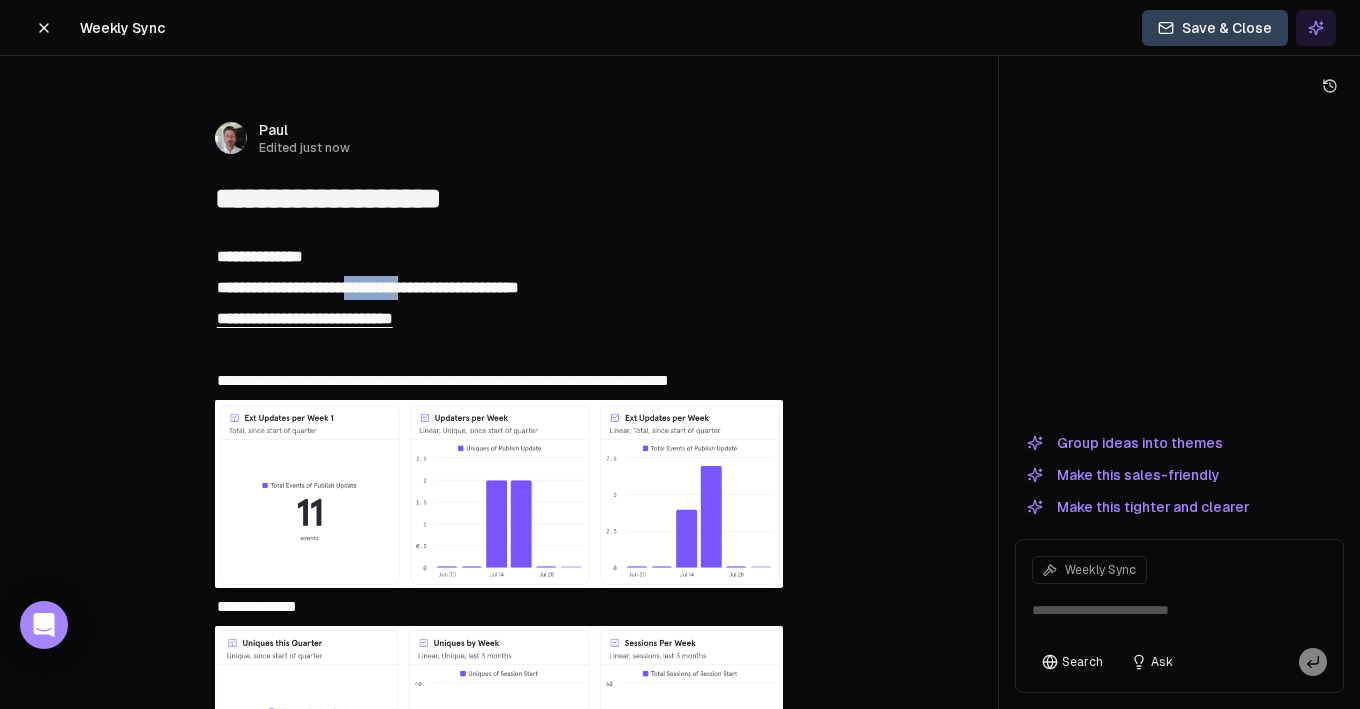 click on "**********" at bounding box center (368, 287) 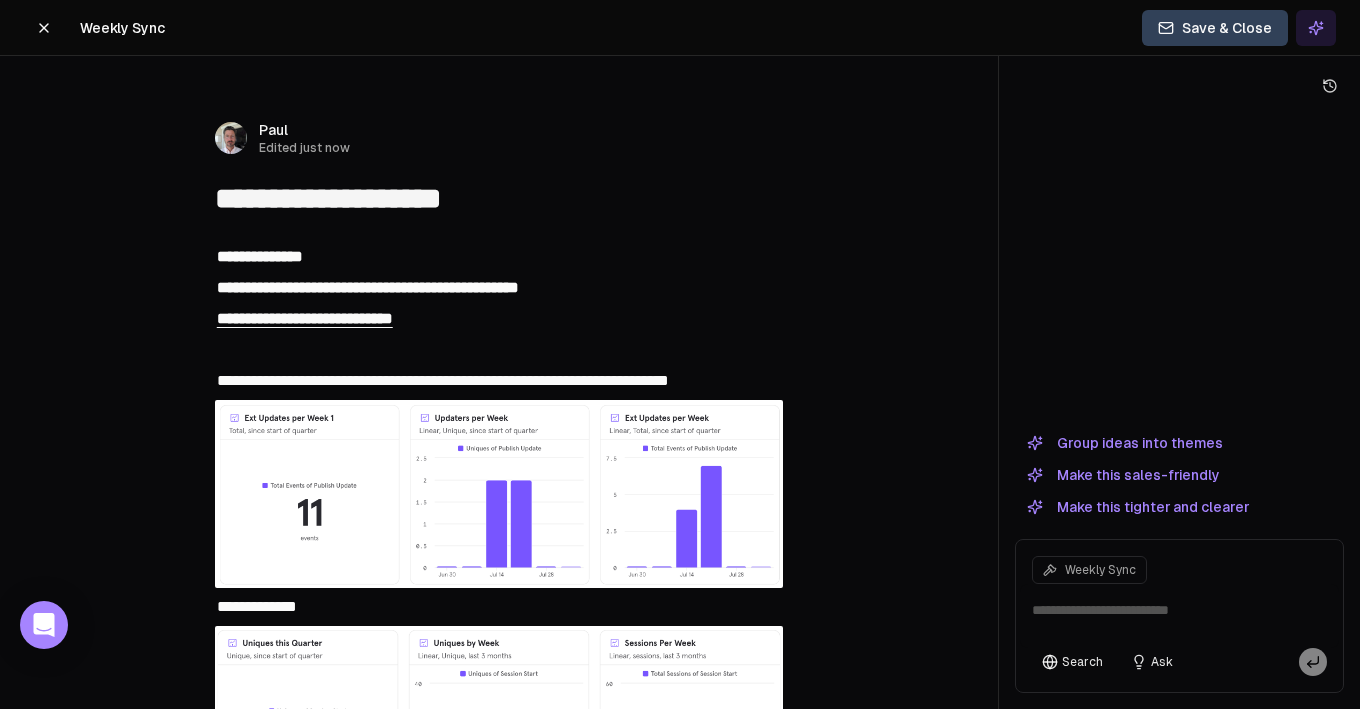 click on "**********" at bounding box center (368, 287) 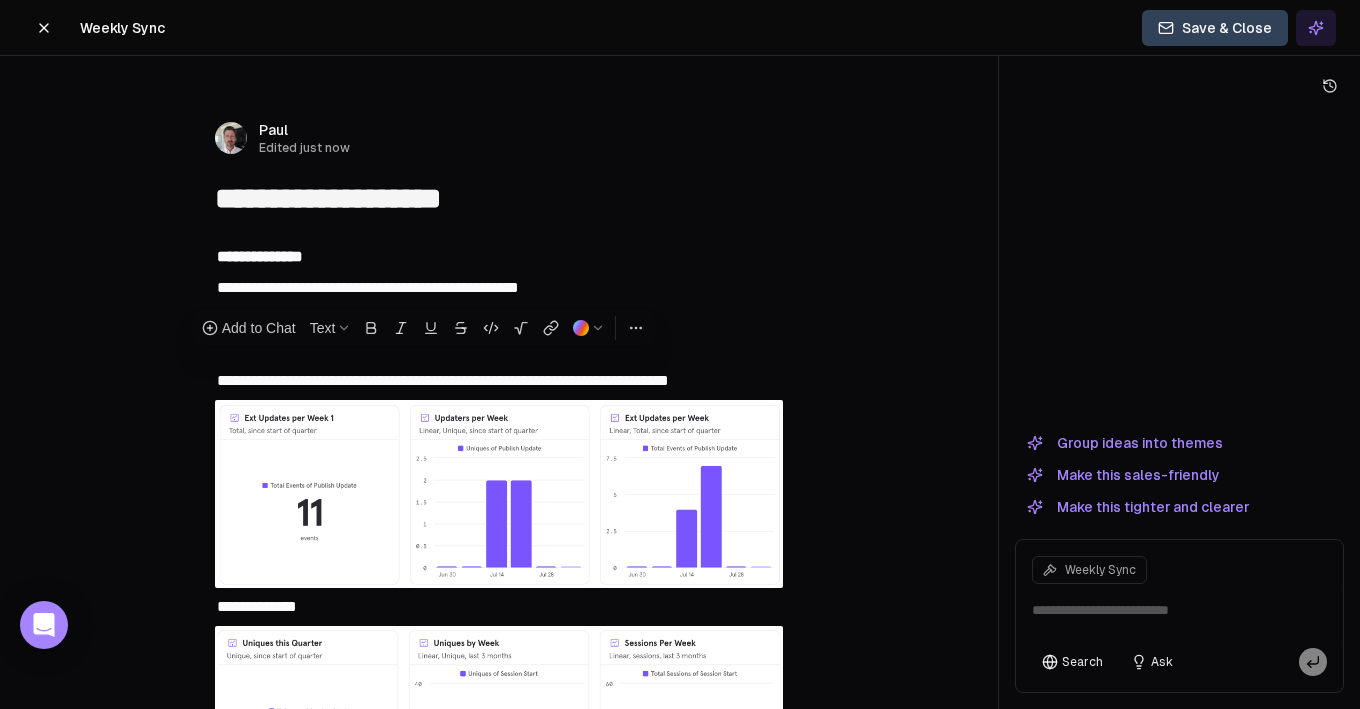 click on "**********" at bounding box center [499, 288] 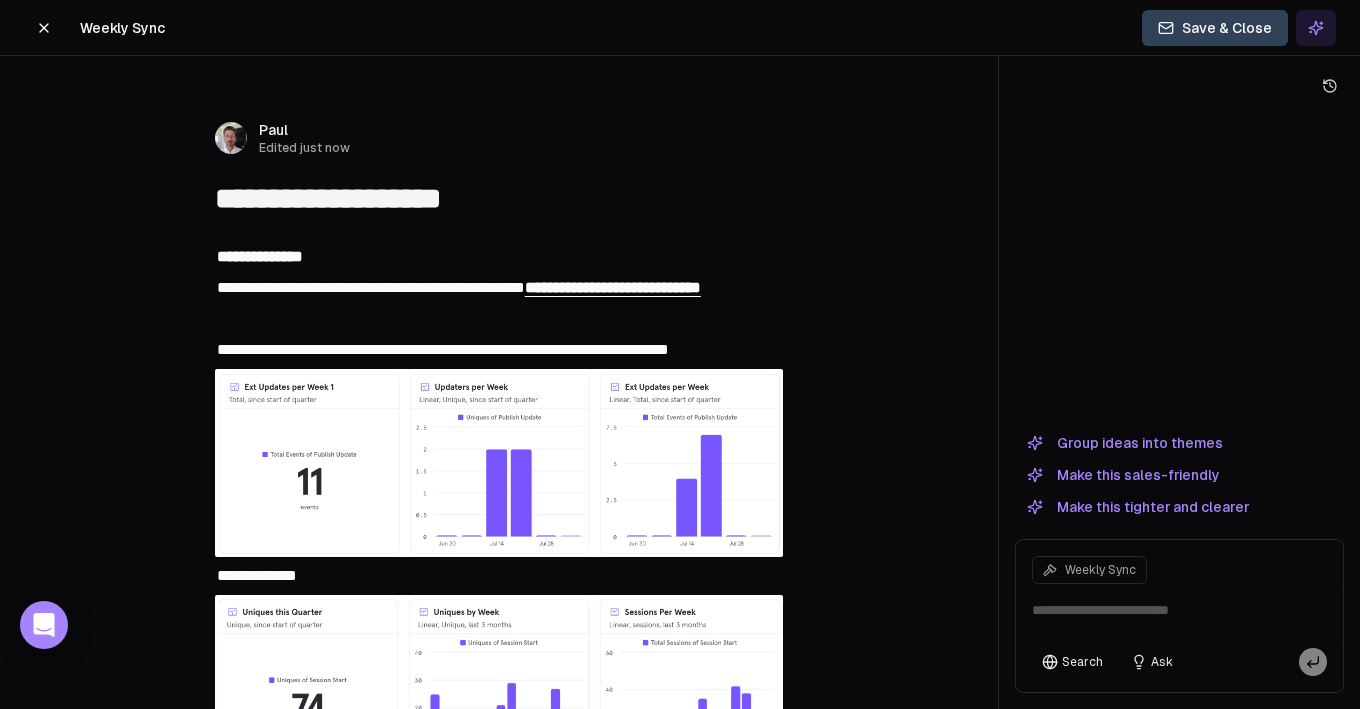 click on "**********" at bounding box center [499, 288] 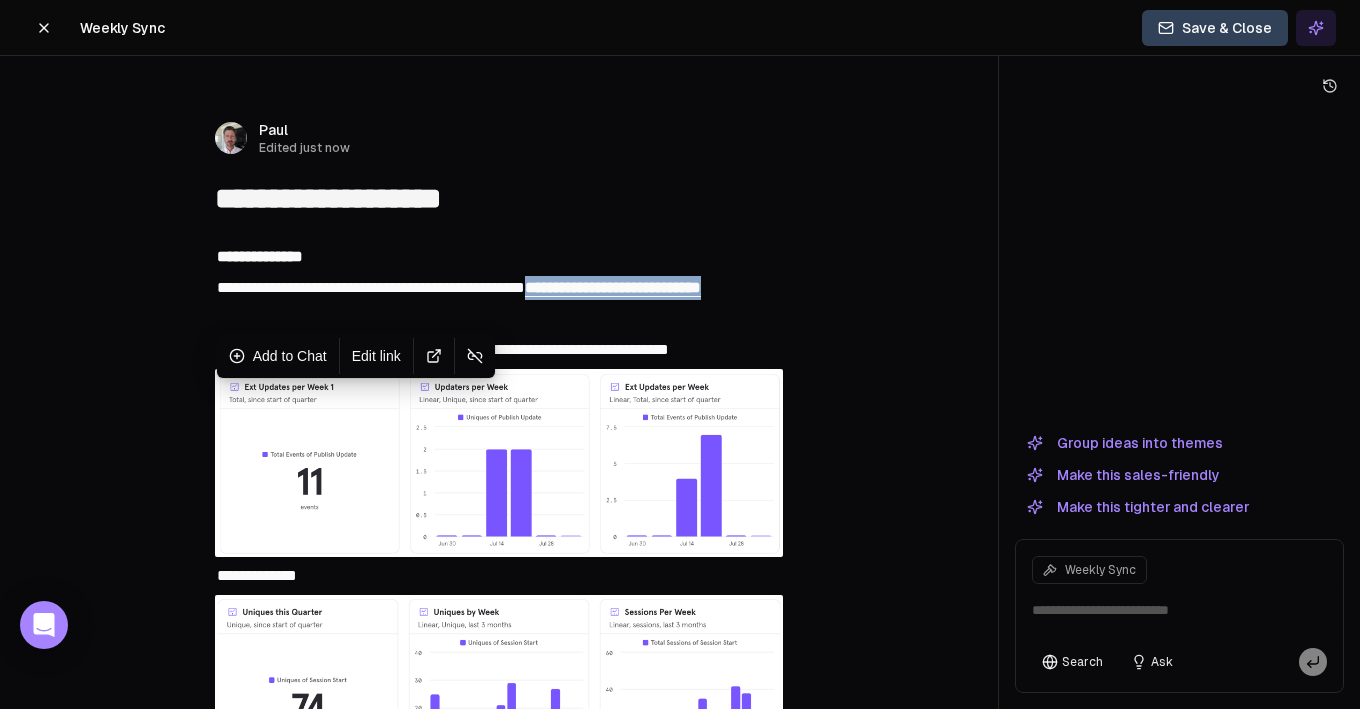 drag, startPoint x: 471, startPoint y: 311, endPoint x: 212, endPoint y: 307, distance: 259.03088 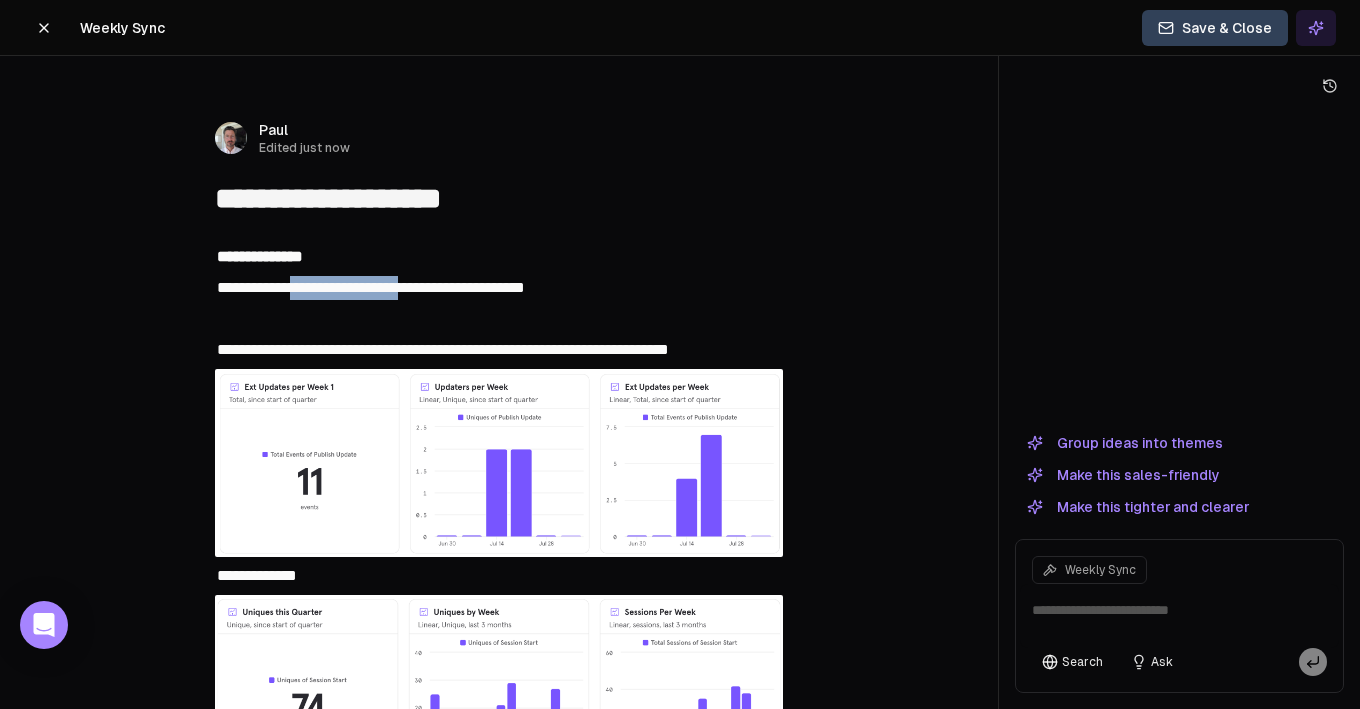 drag, startPoint x: 301, startPoint y: 289, endPoint x: 442, endPoint y: 292, distance: 141.0319 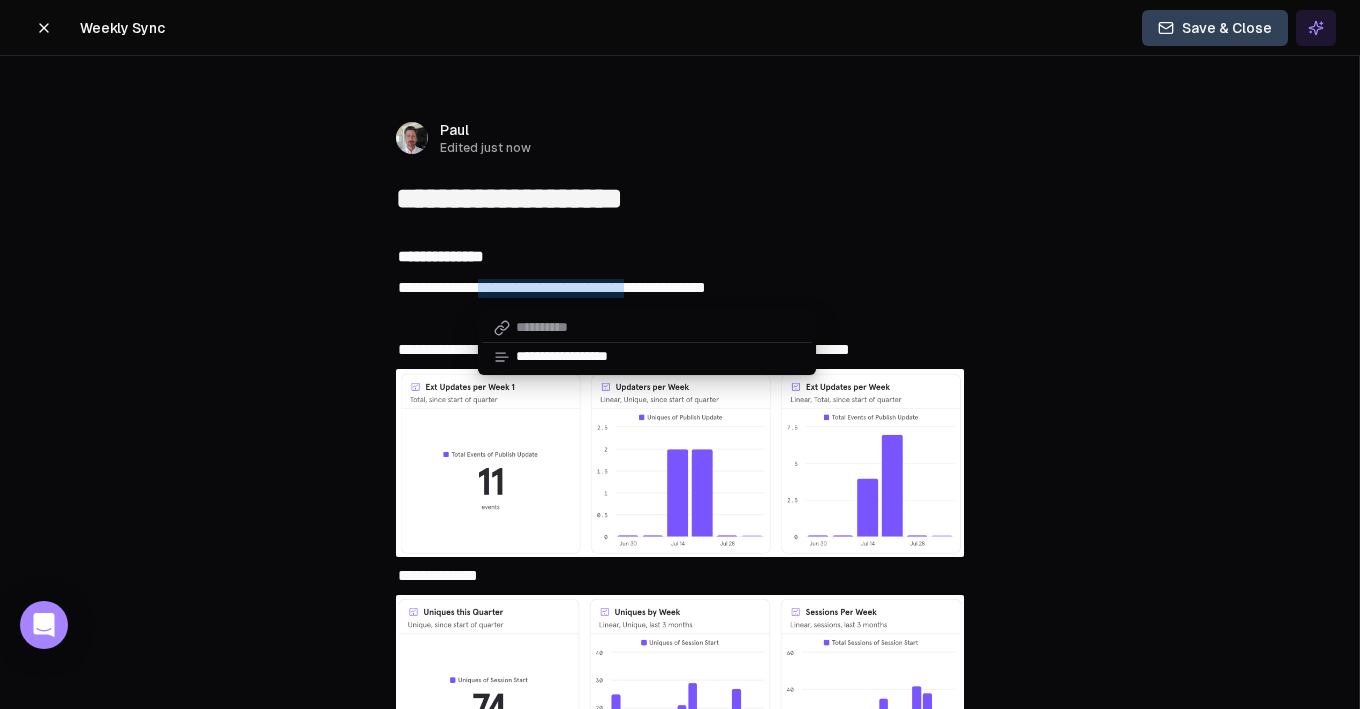 type on "**********" 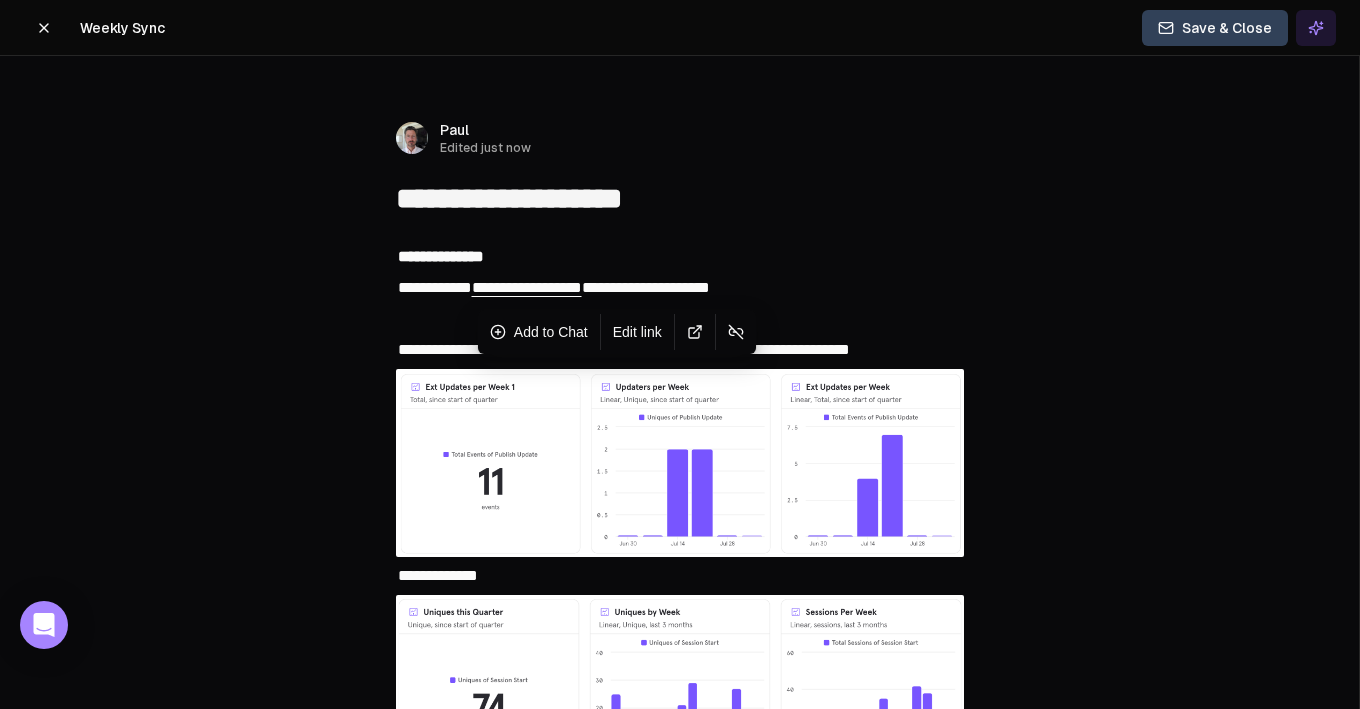 click on "**********" at bounding box center [646, 287] 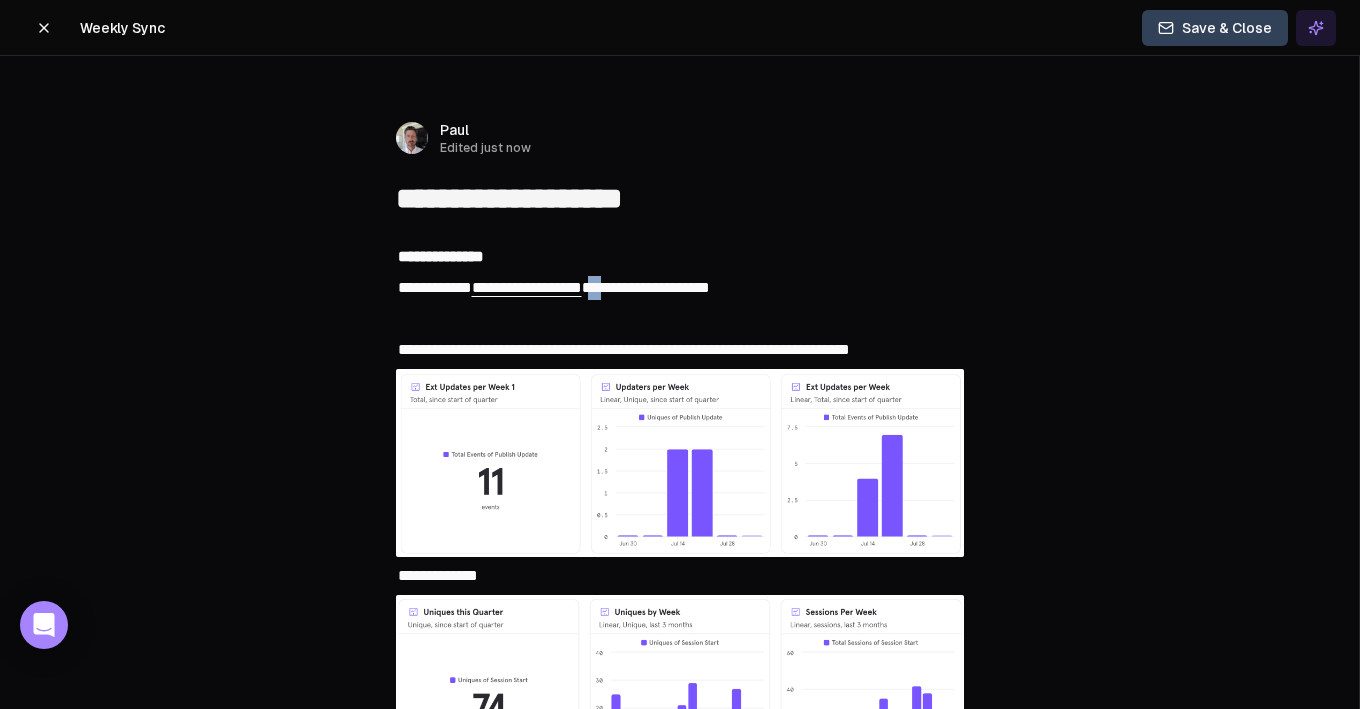 click on "**********" at bounding box center (646, 287) 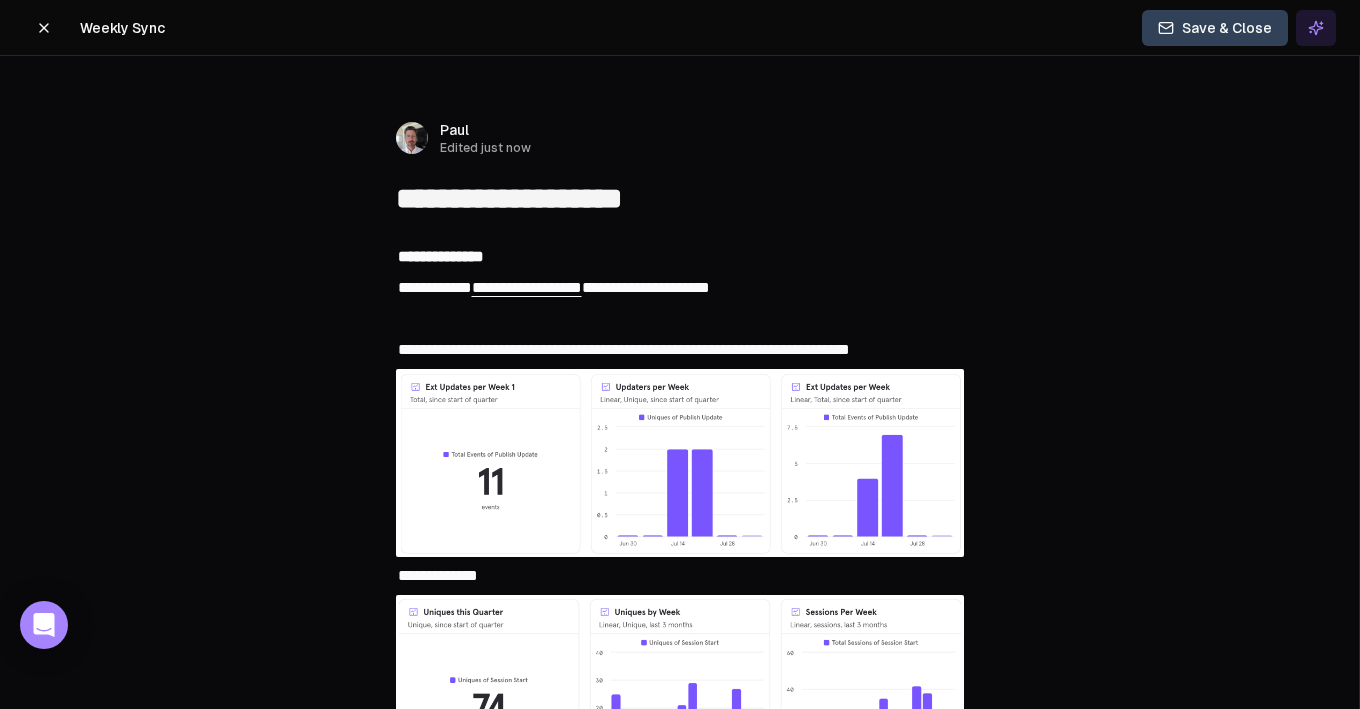 click on "**********" at bounding box center (680, 288) 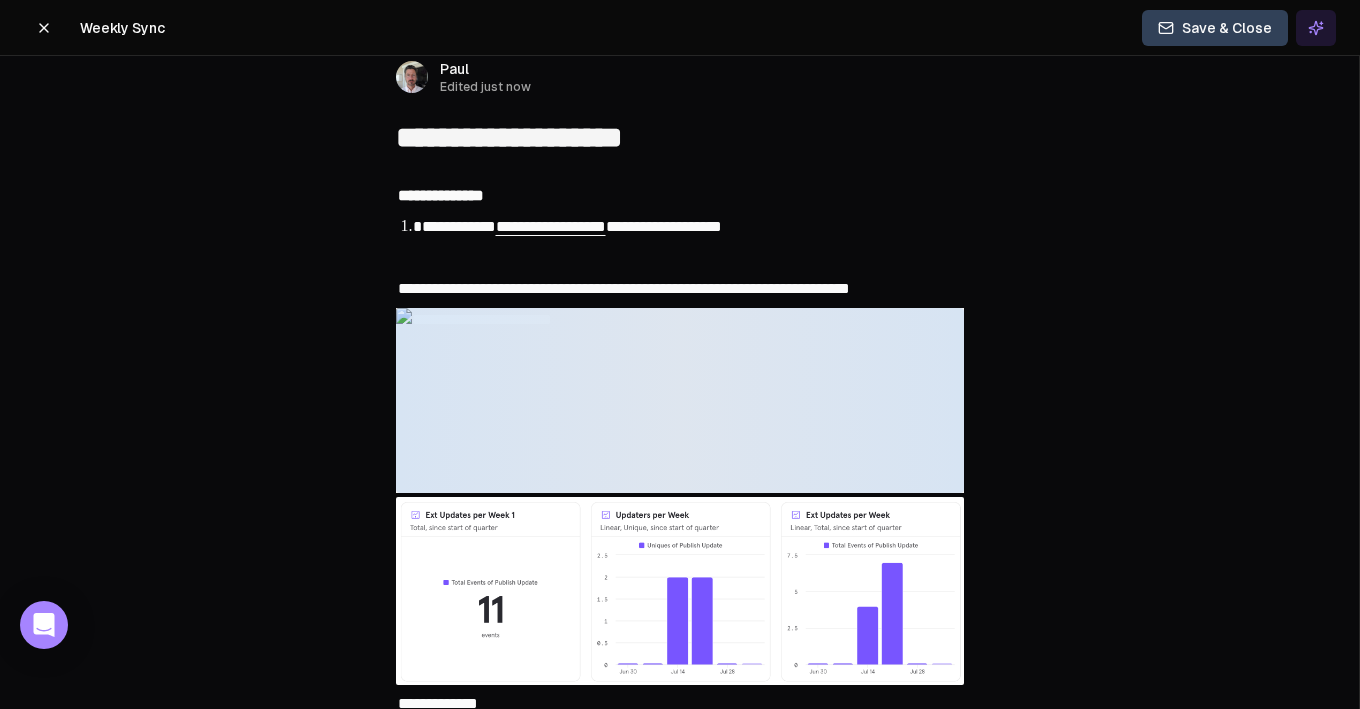 scroll, scrollTop: 84, scrollLeft: 0, axis: vertical 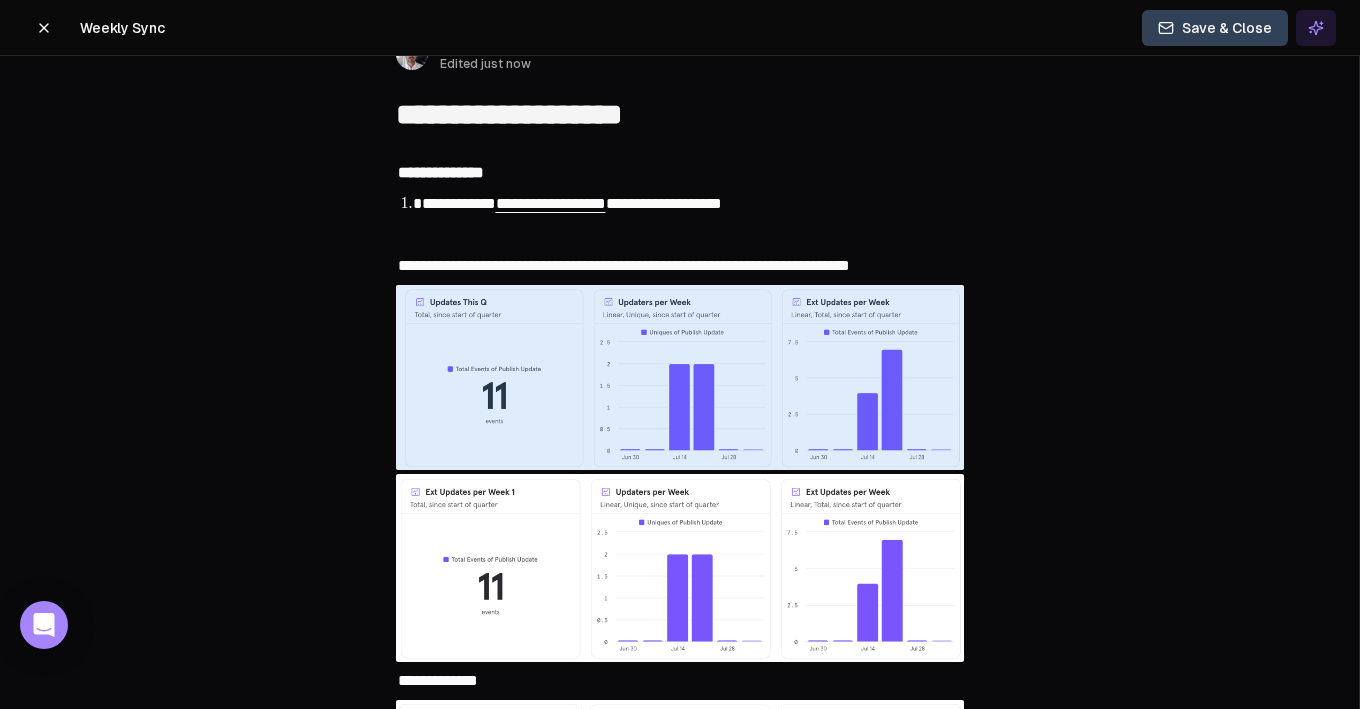click at bounding box center [680, 568] 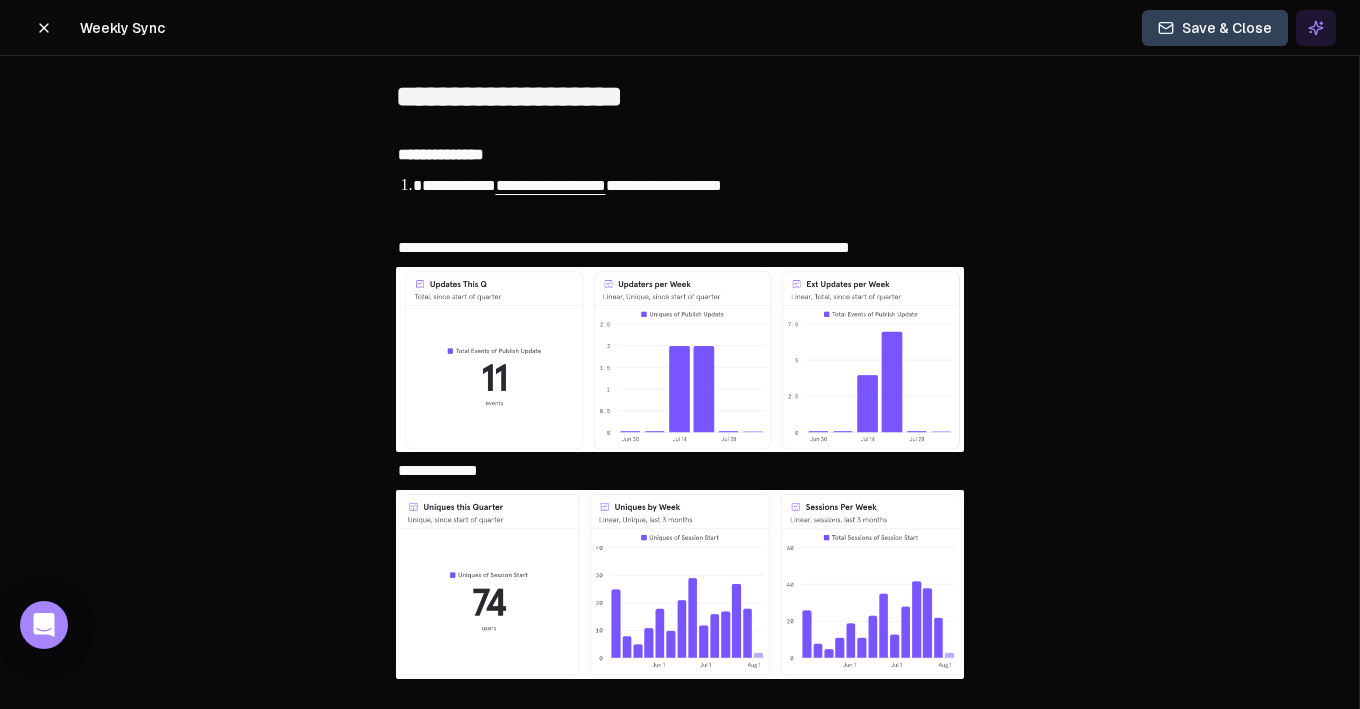 scroll, scrollTop: 104, scrollLeft: 0, axis: vertical 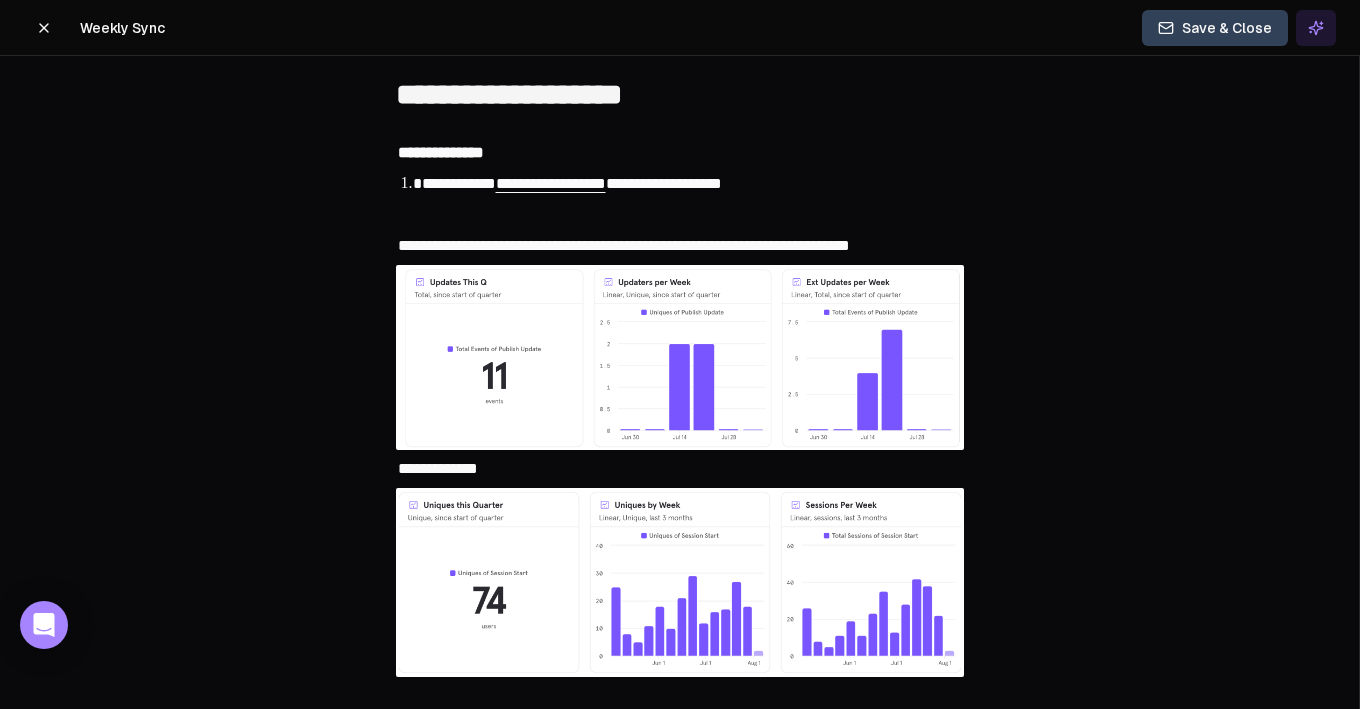 click on "**********" at bounding box center [680, 246] 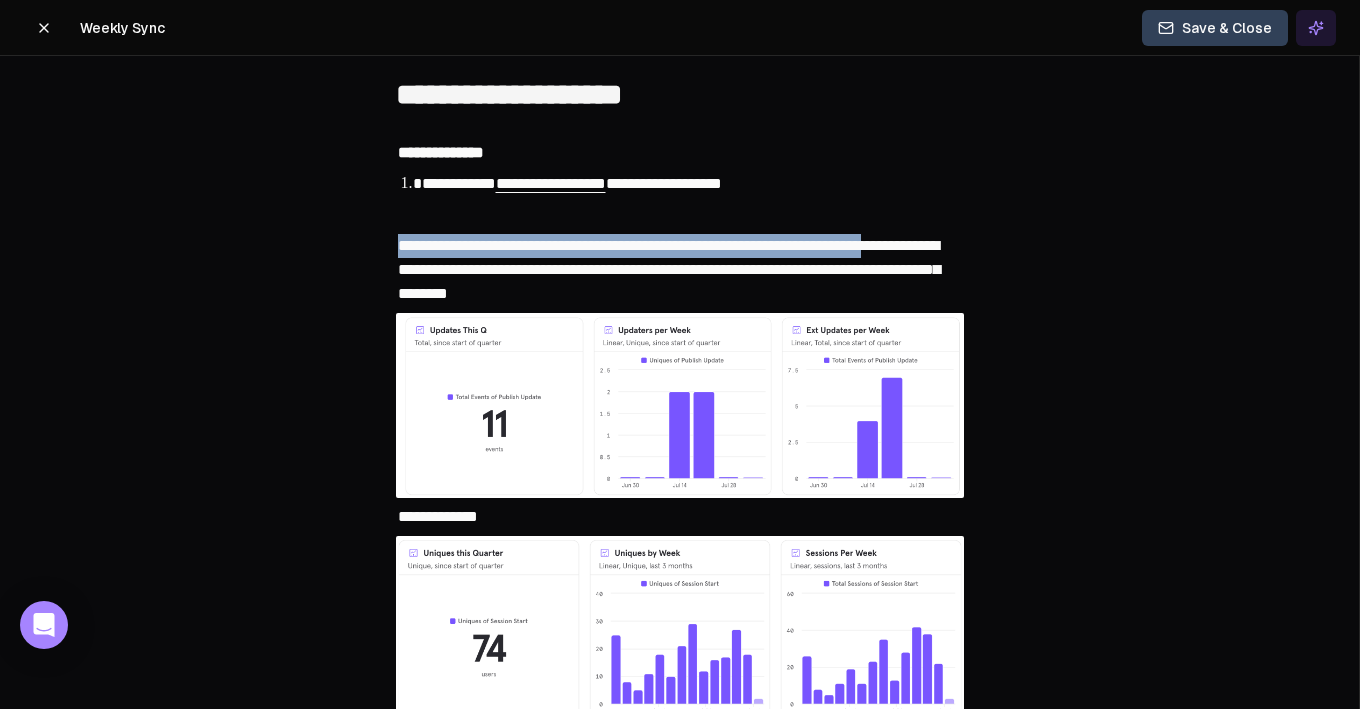 drag, startPoint x: 948, startPoint y: 245, endPoint x: 401, endPoint y: 240, distance: 547.0228 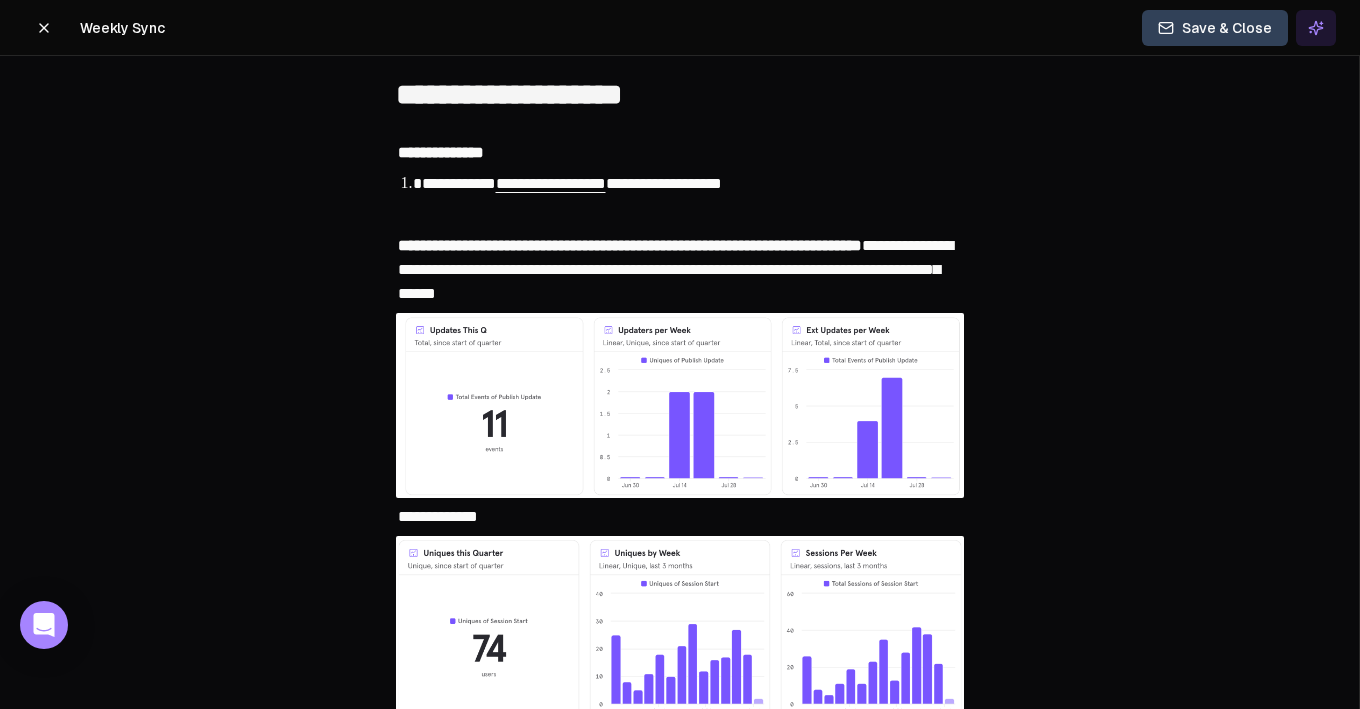 click on "**********" at bounding box center (441, 152) 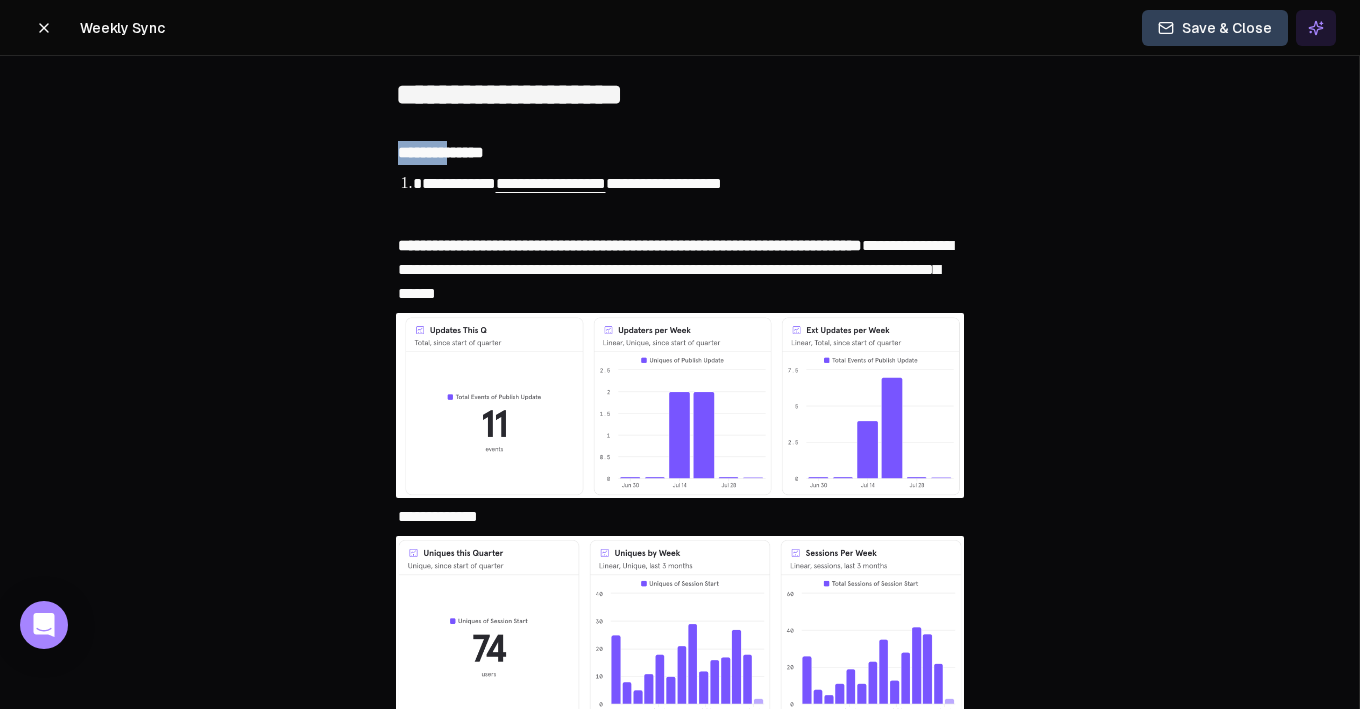click on "**********" at bounding box center [441, 152] 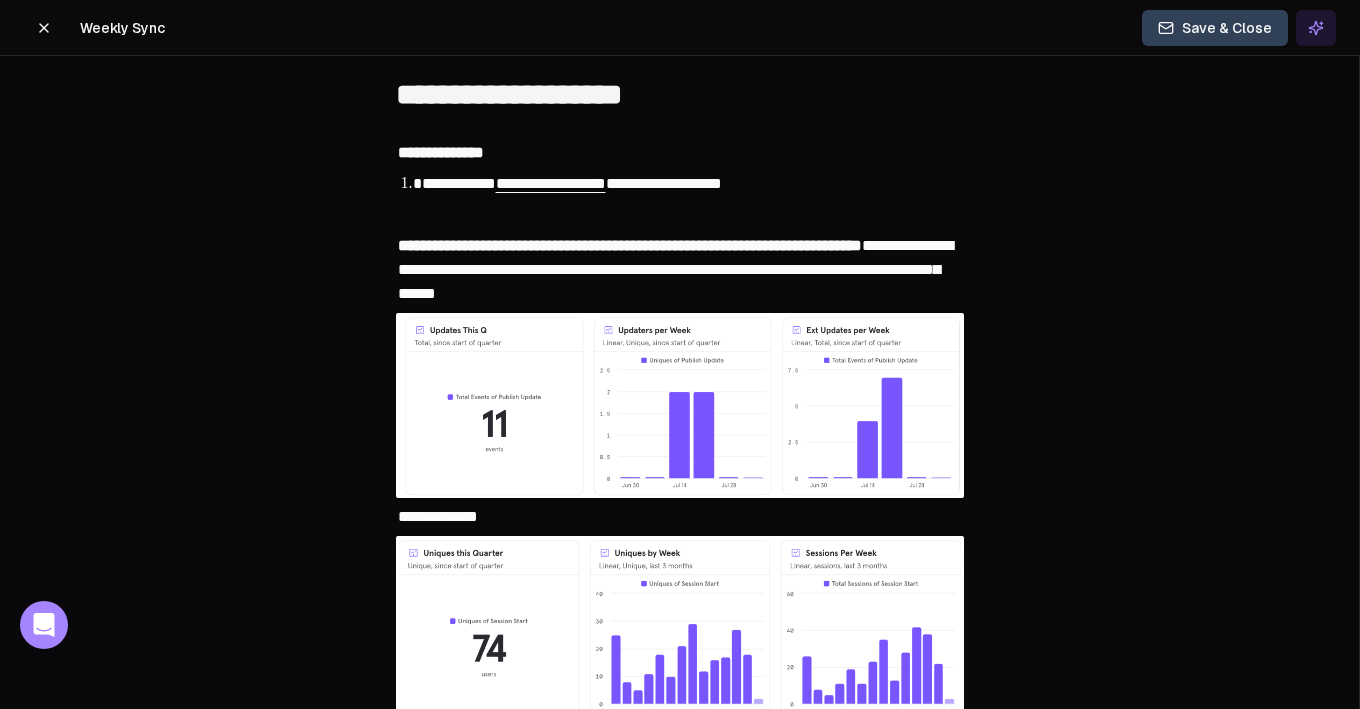 click on "**********" at bounding box center [441, 152] 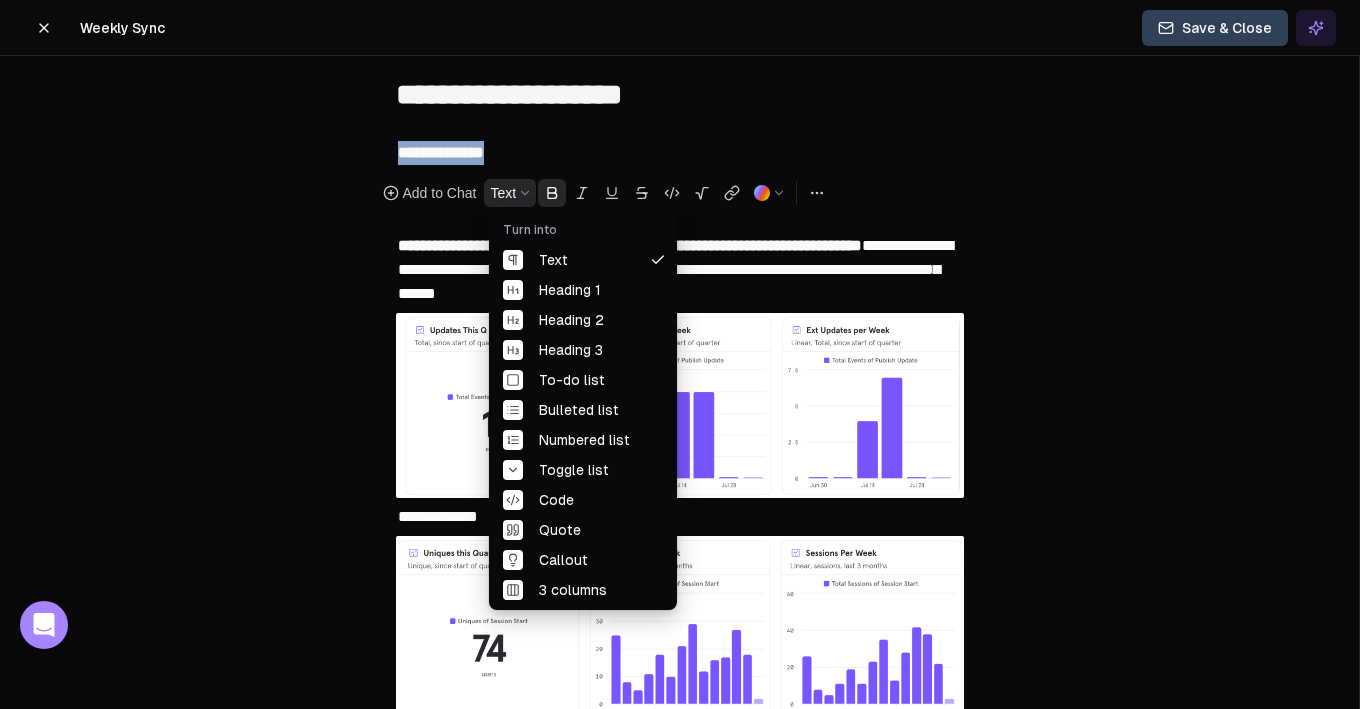 click on "Text" at bounding box center [503, 193] 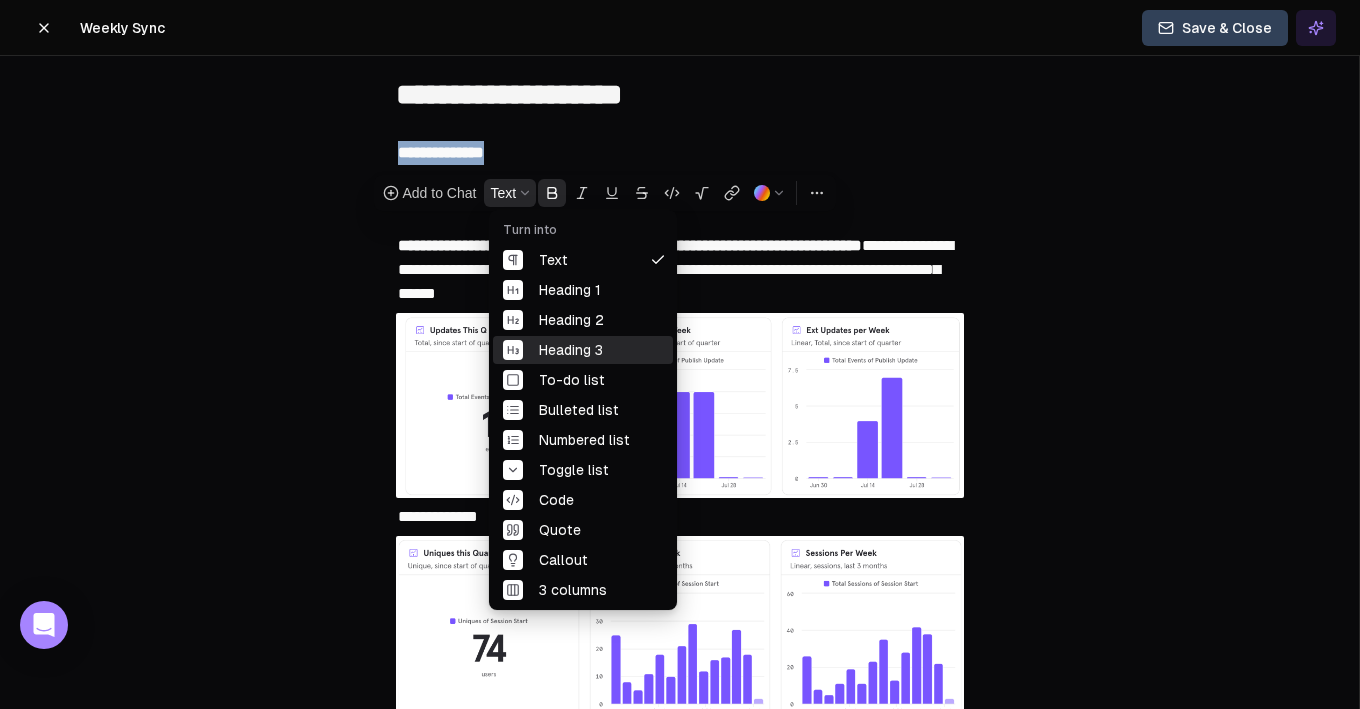 click on "Heading 3" at bounding box center (583, 350) 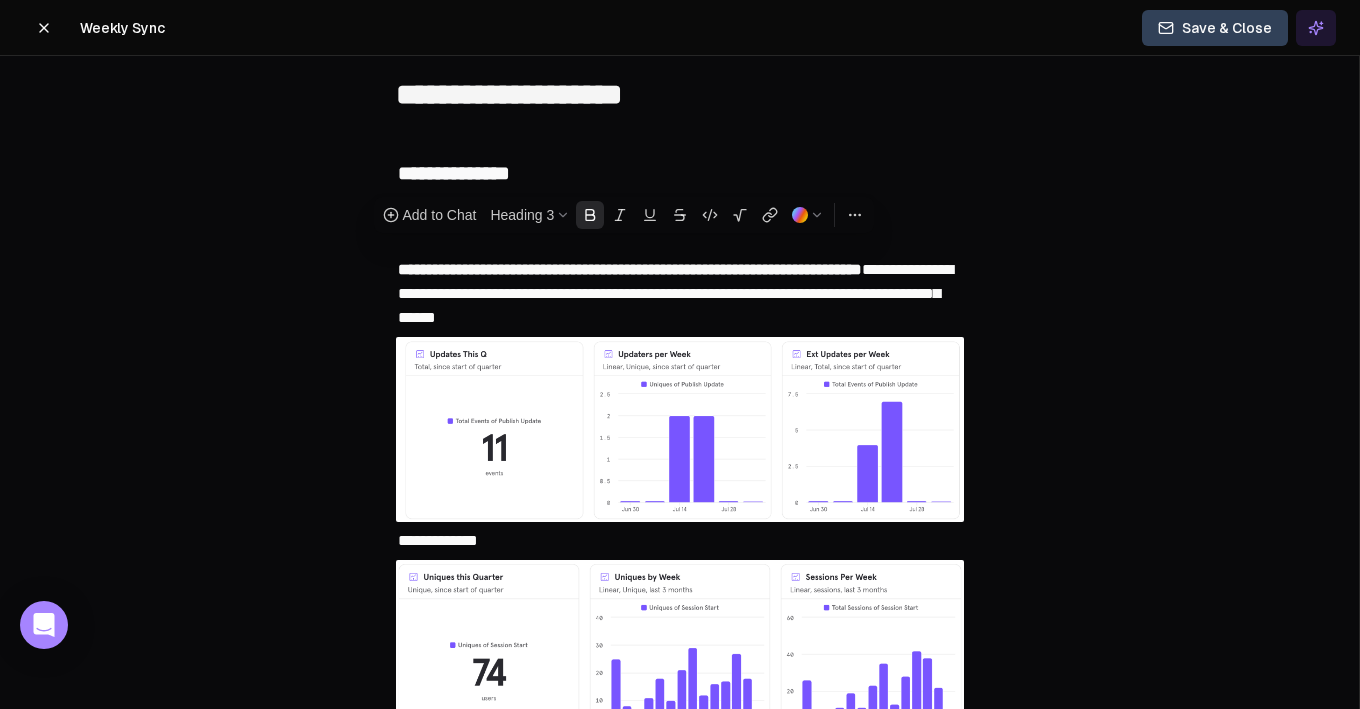 click on "**********" at bounding box center (630, 269) 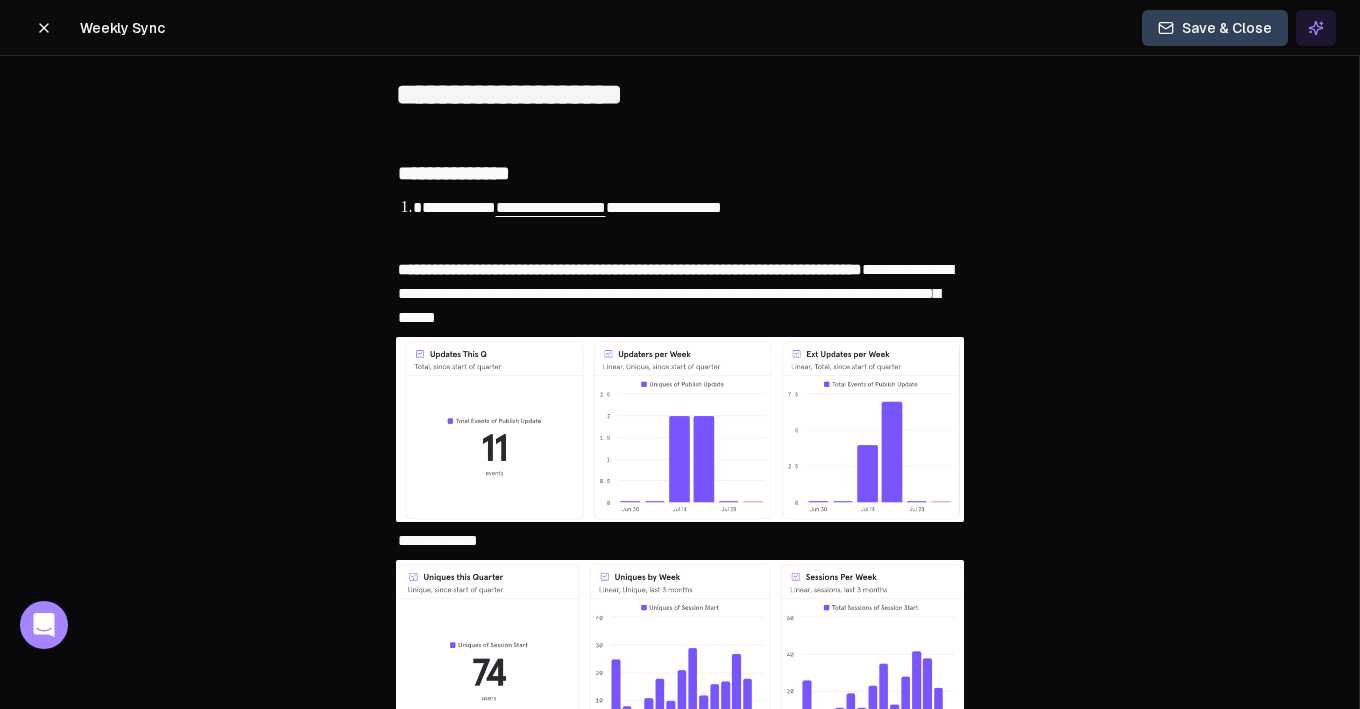 click on "﻿" at bounding box center [680, 239] 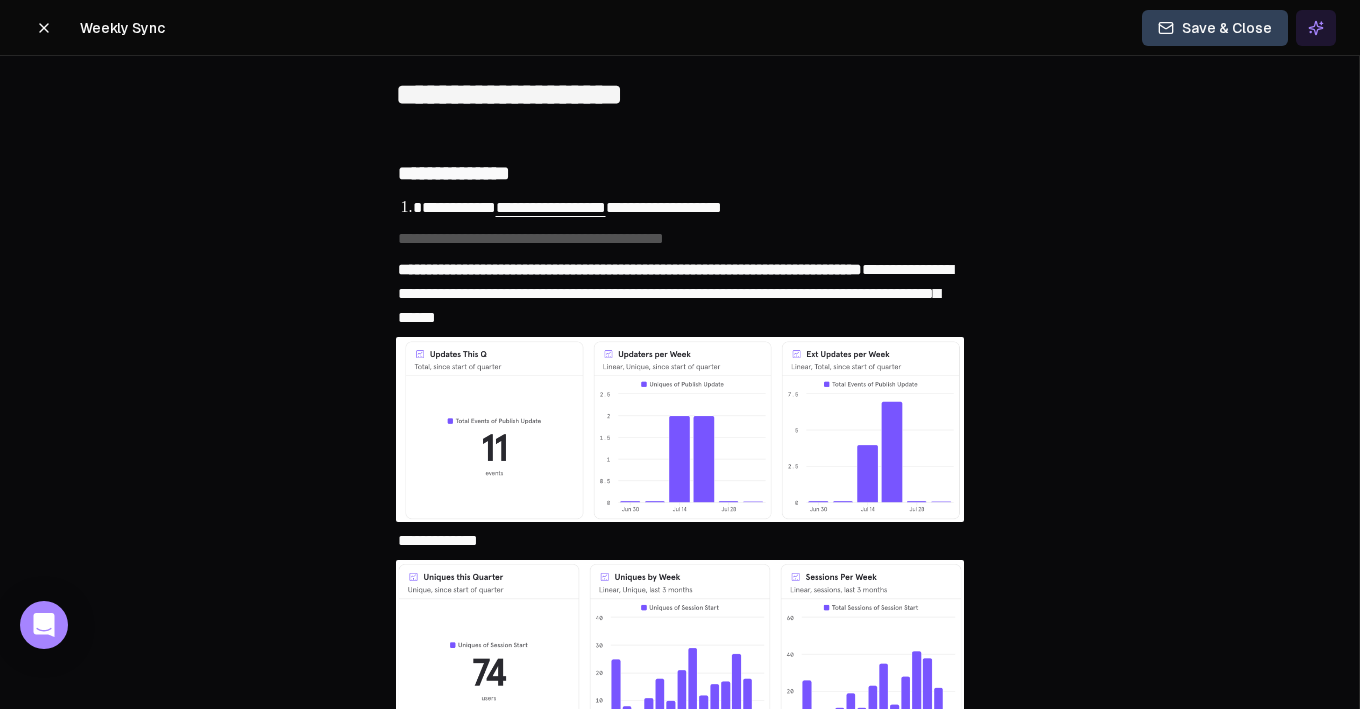 click on "**********" at bounding box center [630, 269] 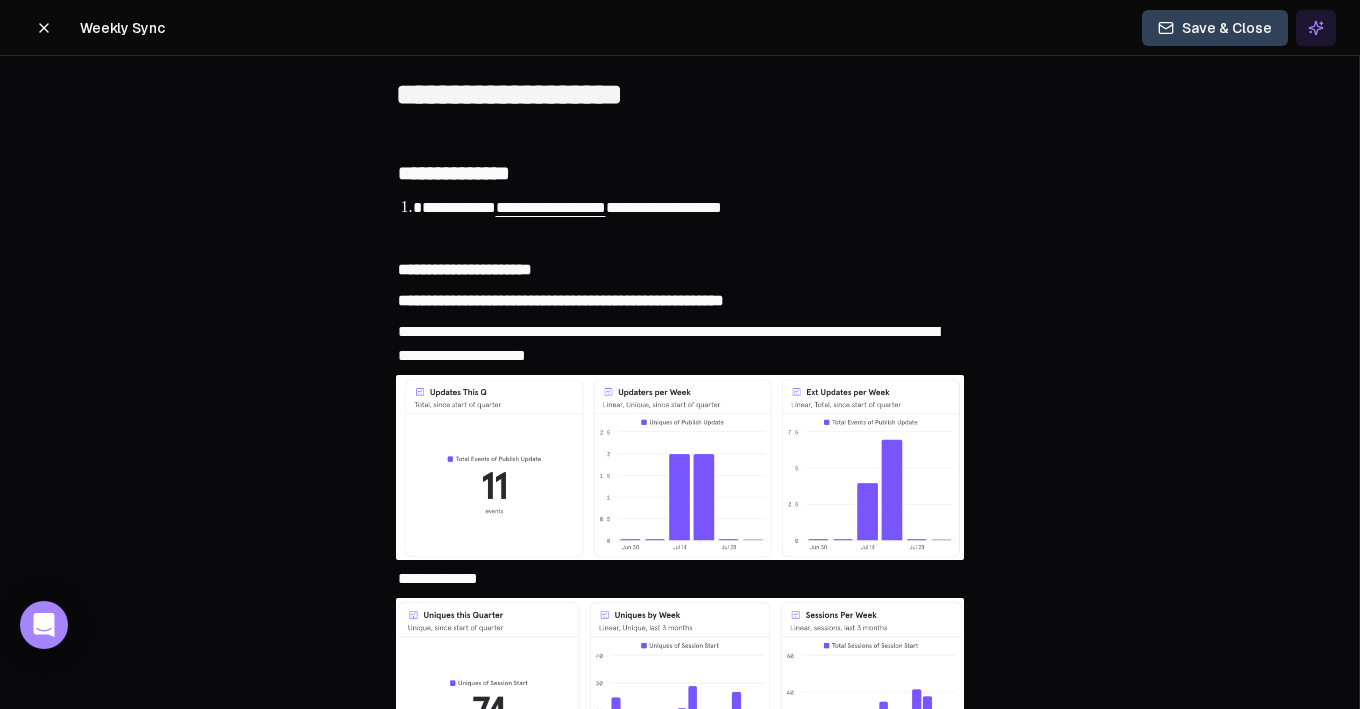 click on "**********" at bounding box center (668, 343) 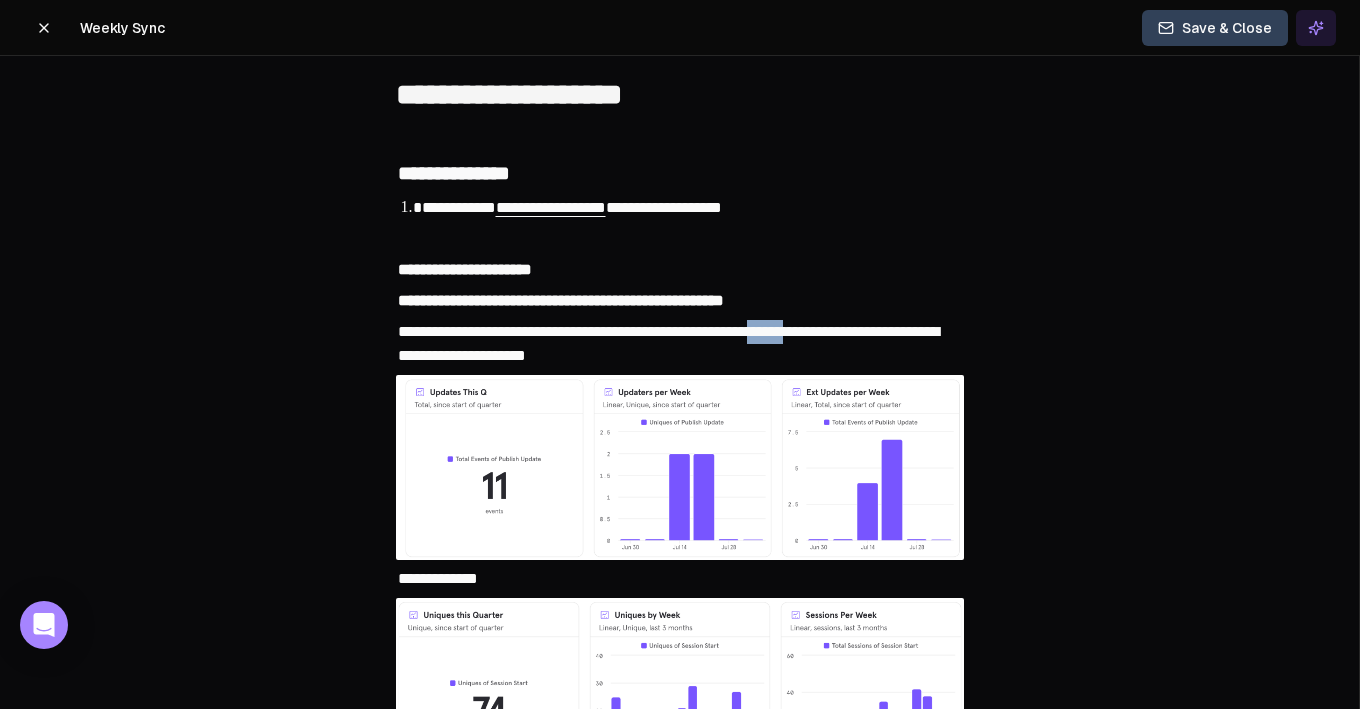 click on "**********" at bounding box center (668, 343) 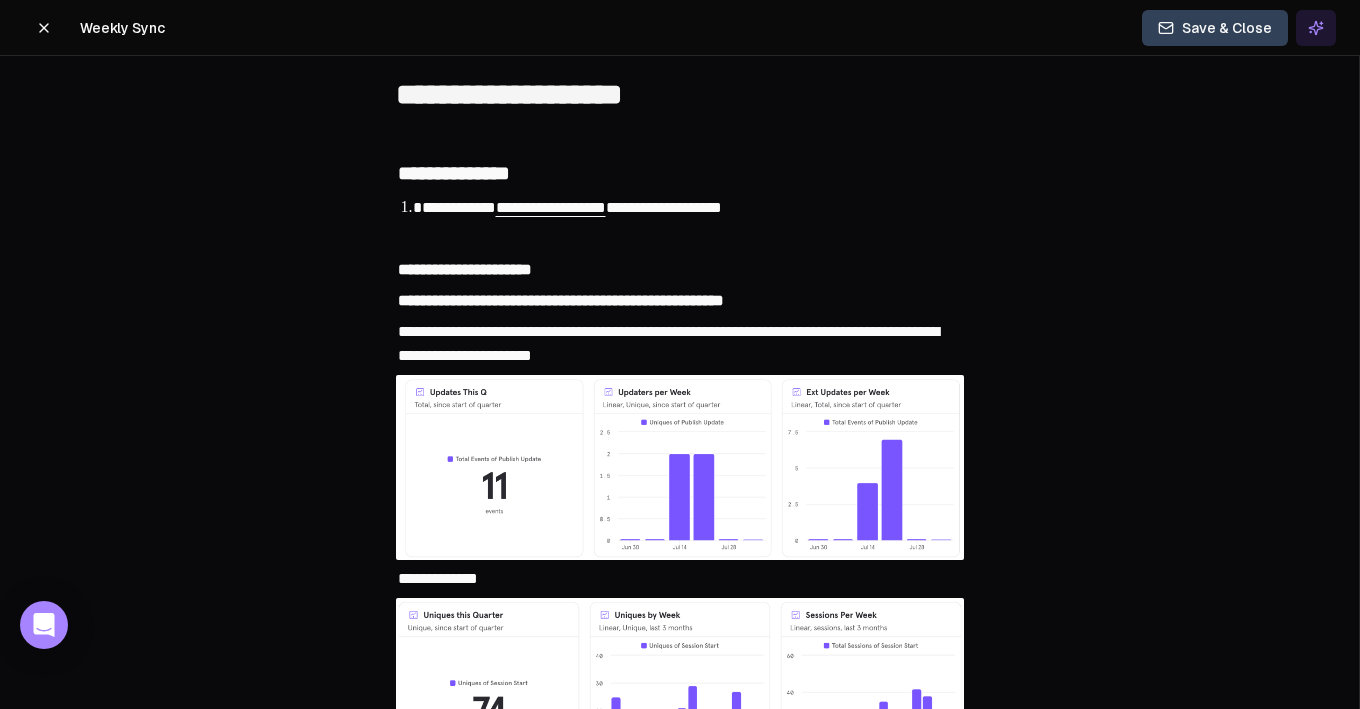 scroll, scrollTop: 163, scrollLeft: 0, axis: vertical 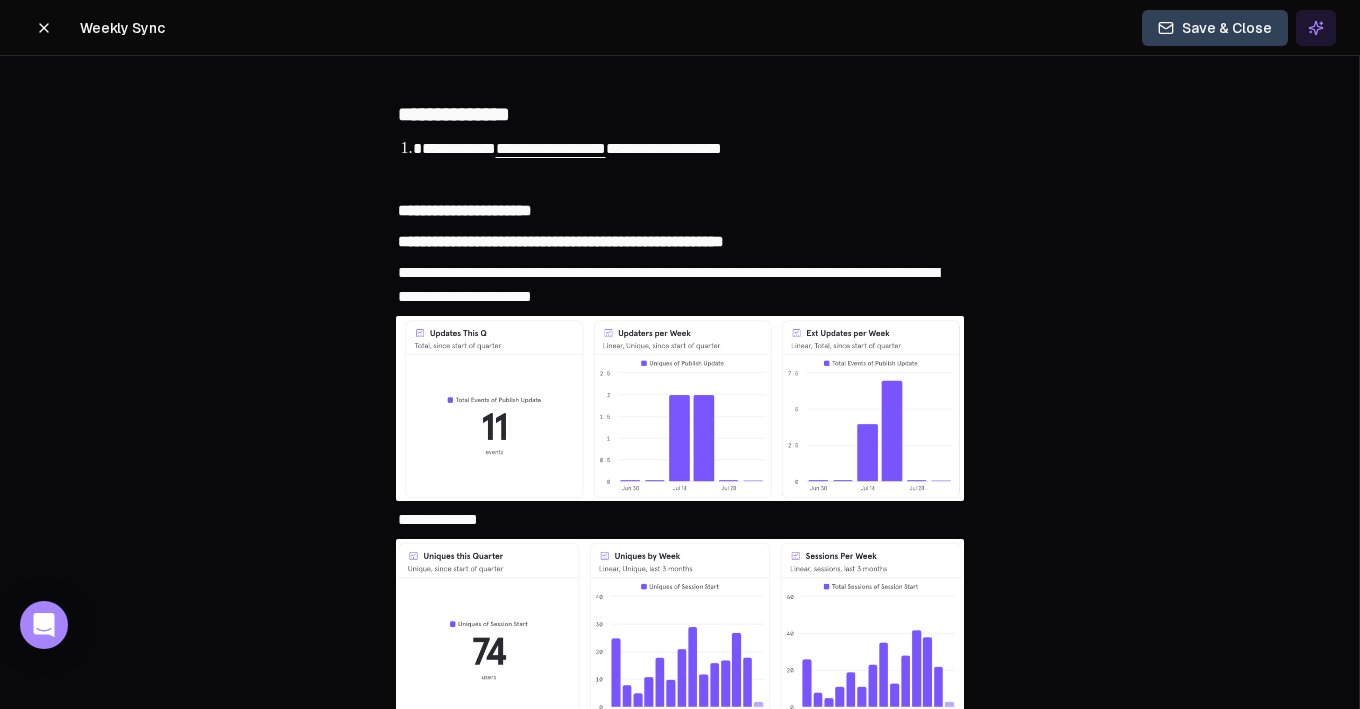click on "**********" at bounding box center [680, 285] 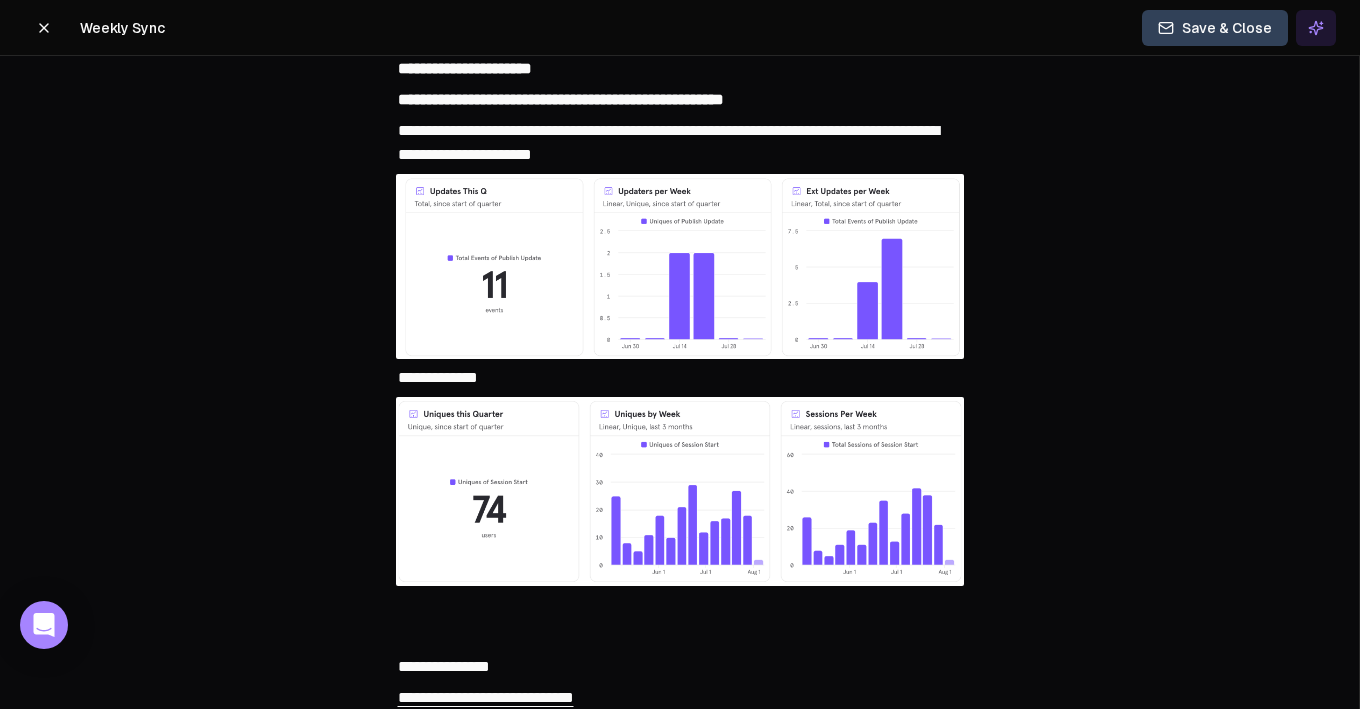 scroll, scrollTop: 306, scrollLeft: 0, axis: vertical 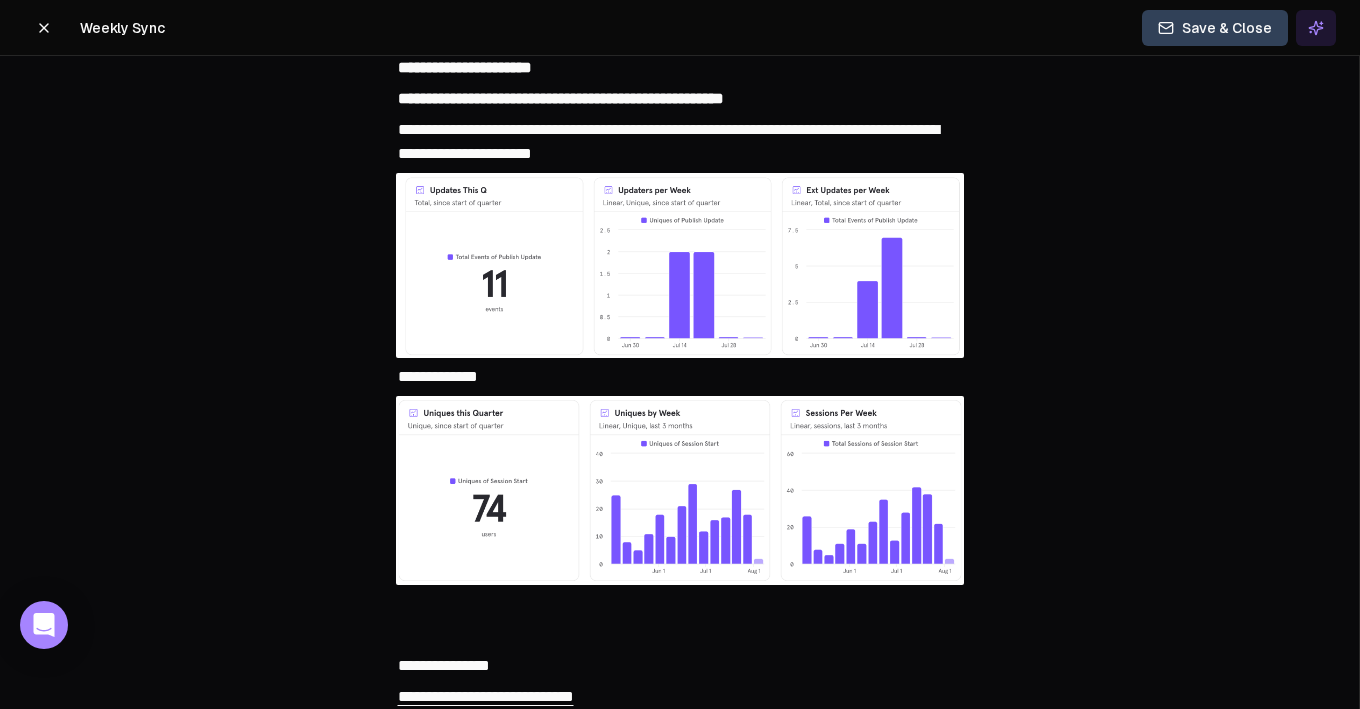 click on "**********" at bounding box center [438, 376] 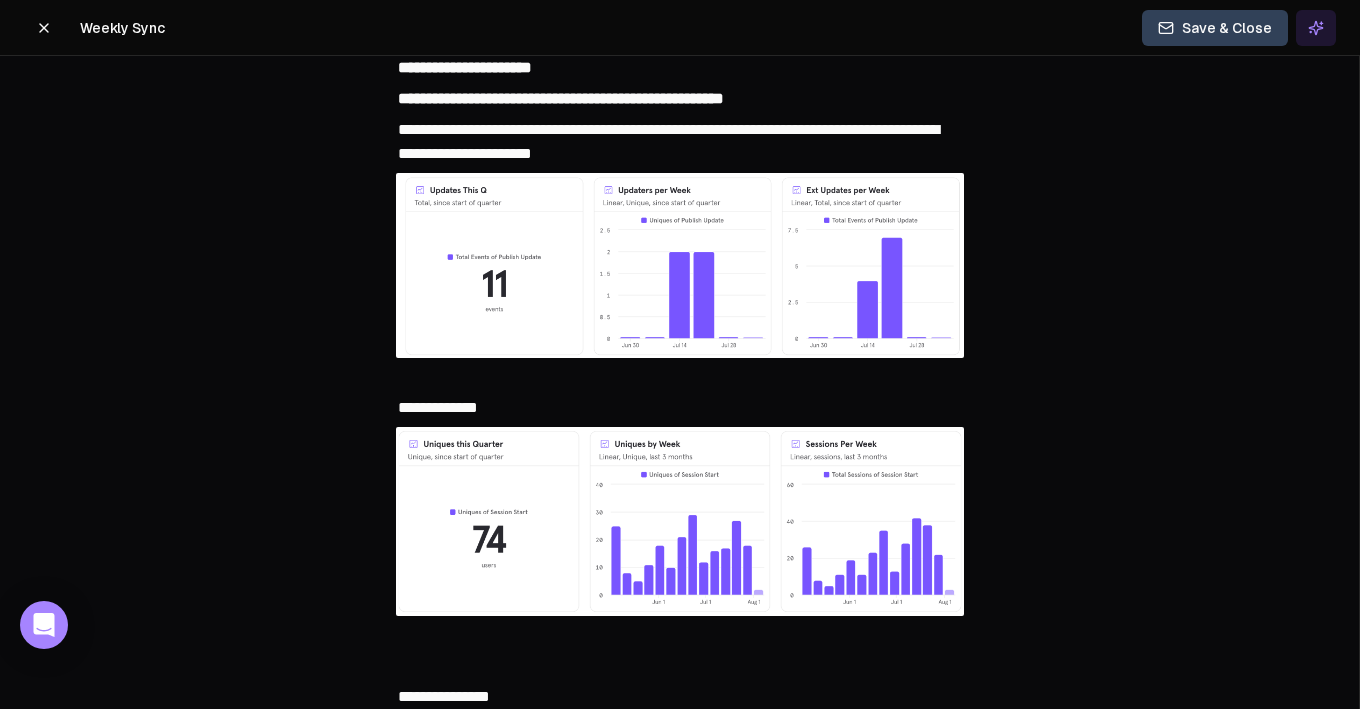 click on "**********" at bounding box center (680, 408) 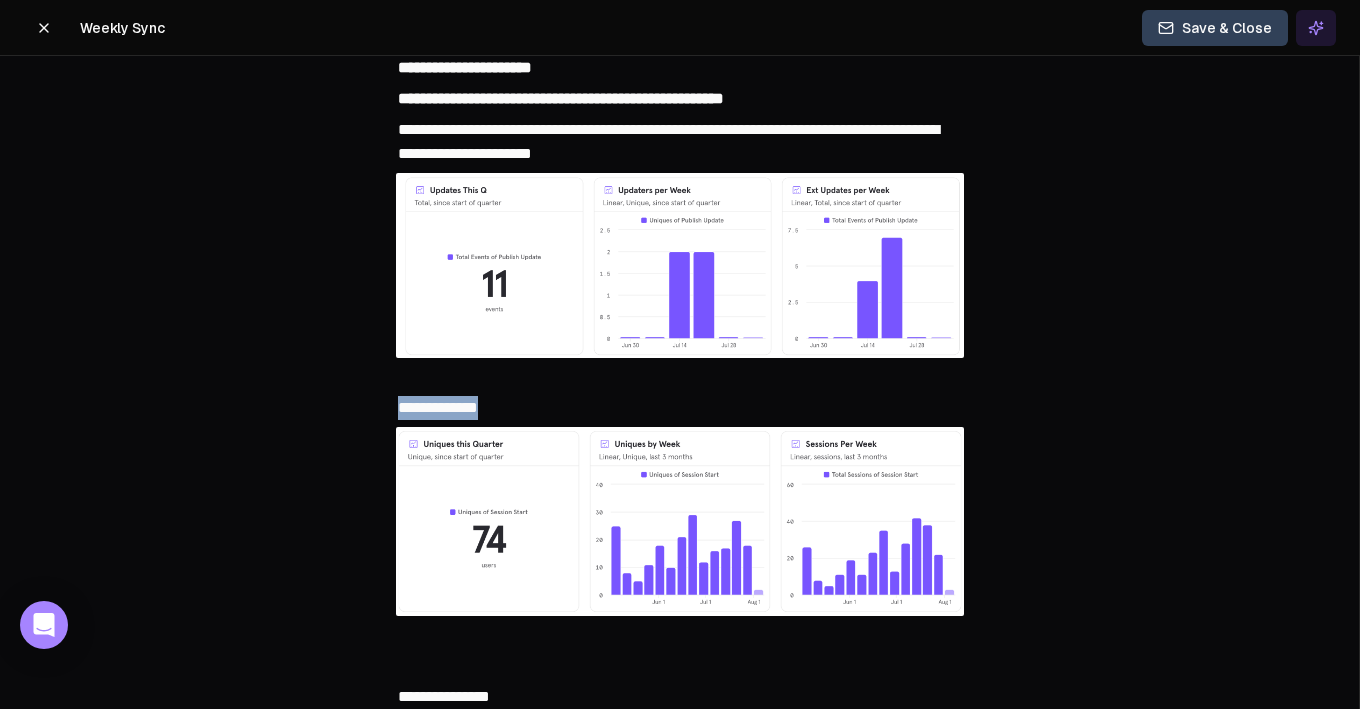 drag, startPoint x: 503, startPoint y: 411, endPoint x: 400, endPoint y: 411, distance: 103 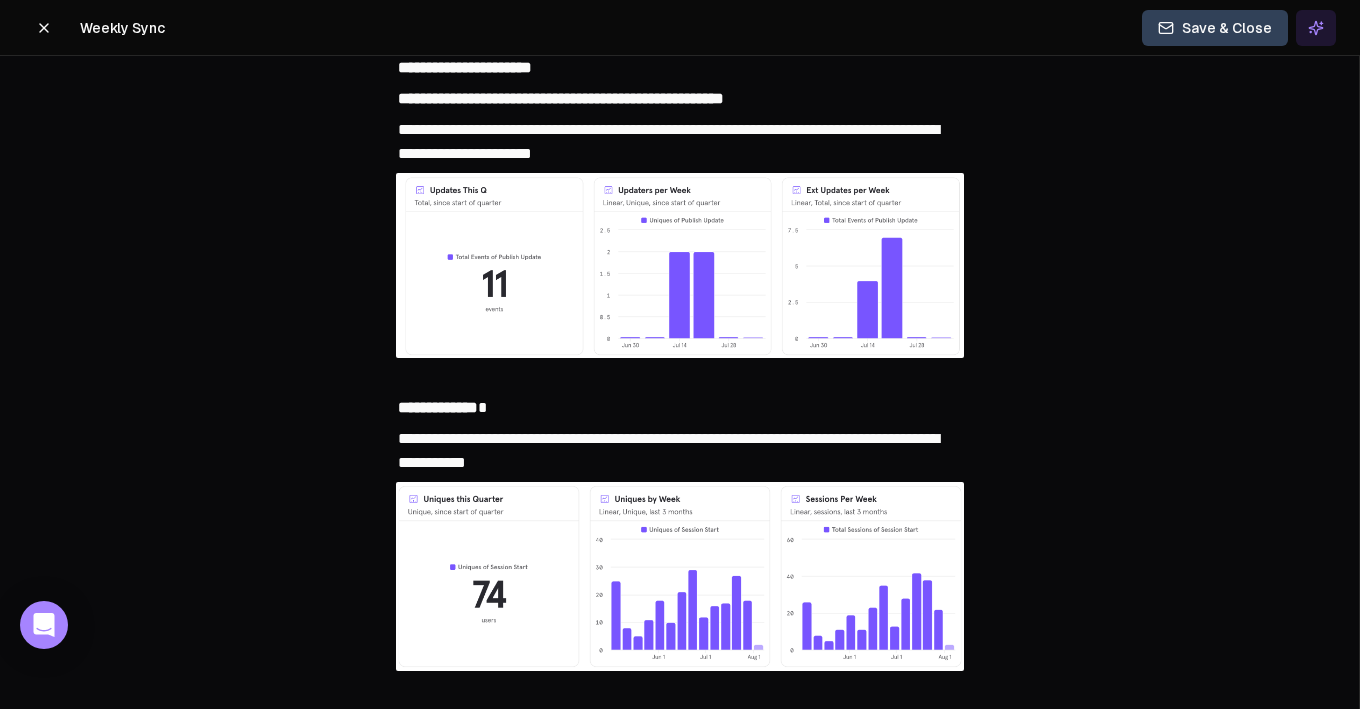click on "**********" at bounding box center (668, 450) 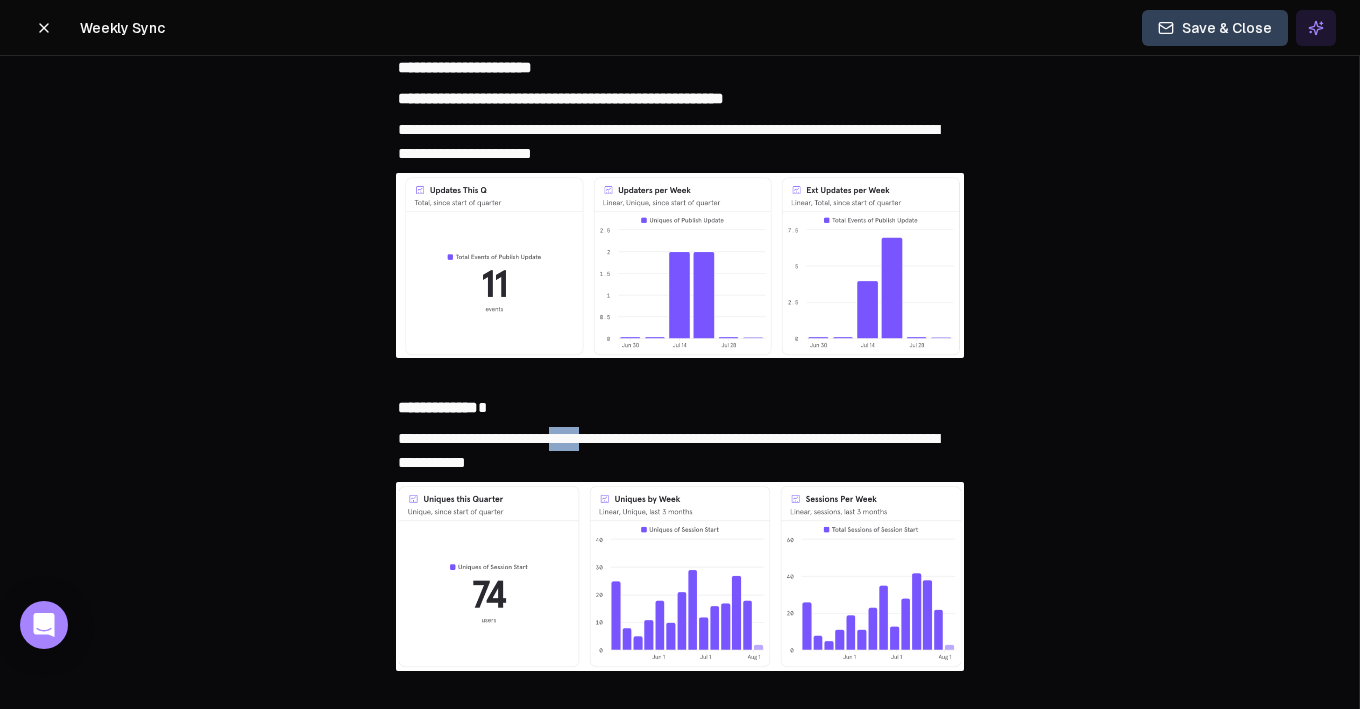 click on "**********" at bounding box center (668, 450) 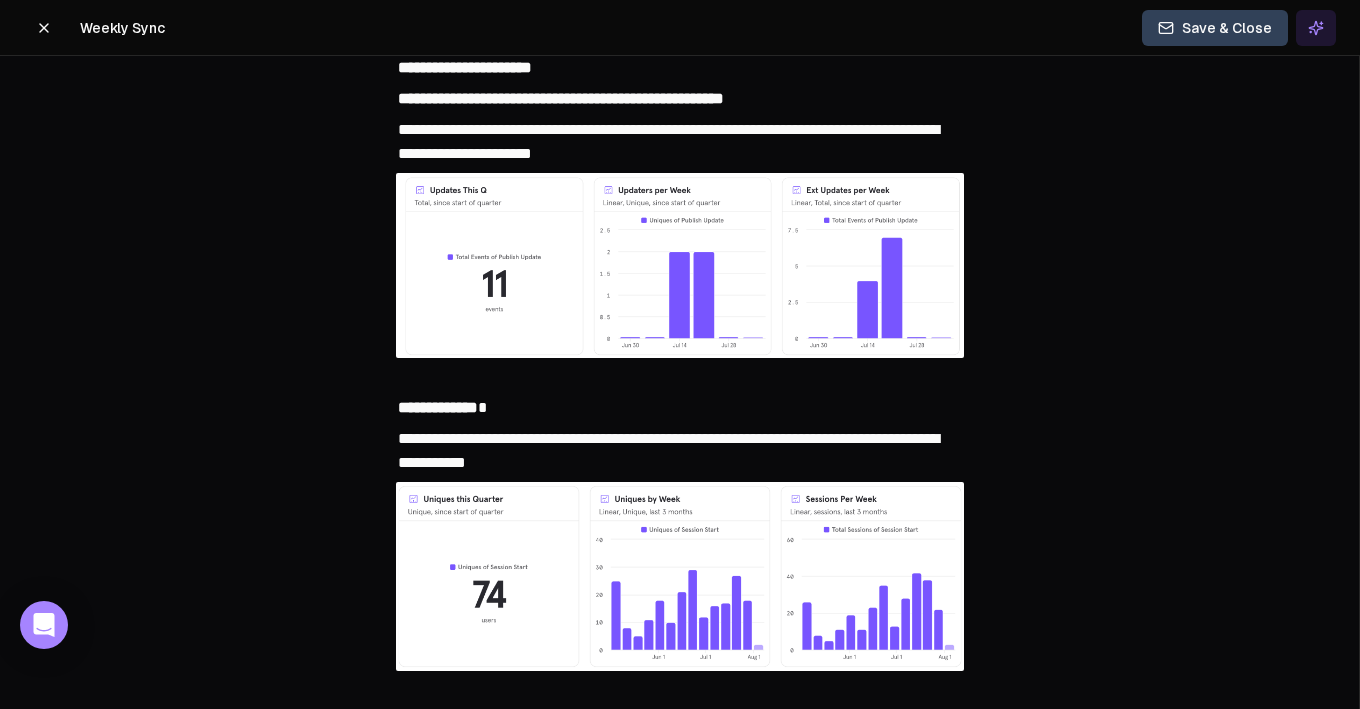 scroll, scrollTop: 319, scrollLeft: 0, axis: vertical 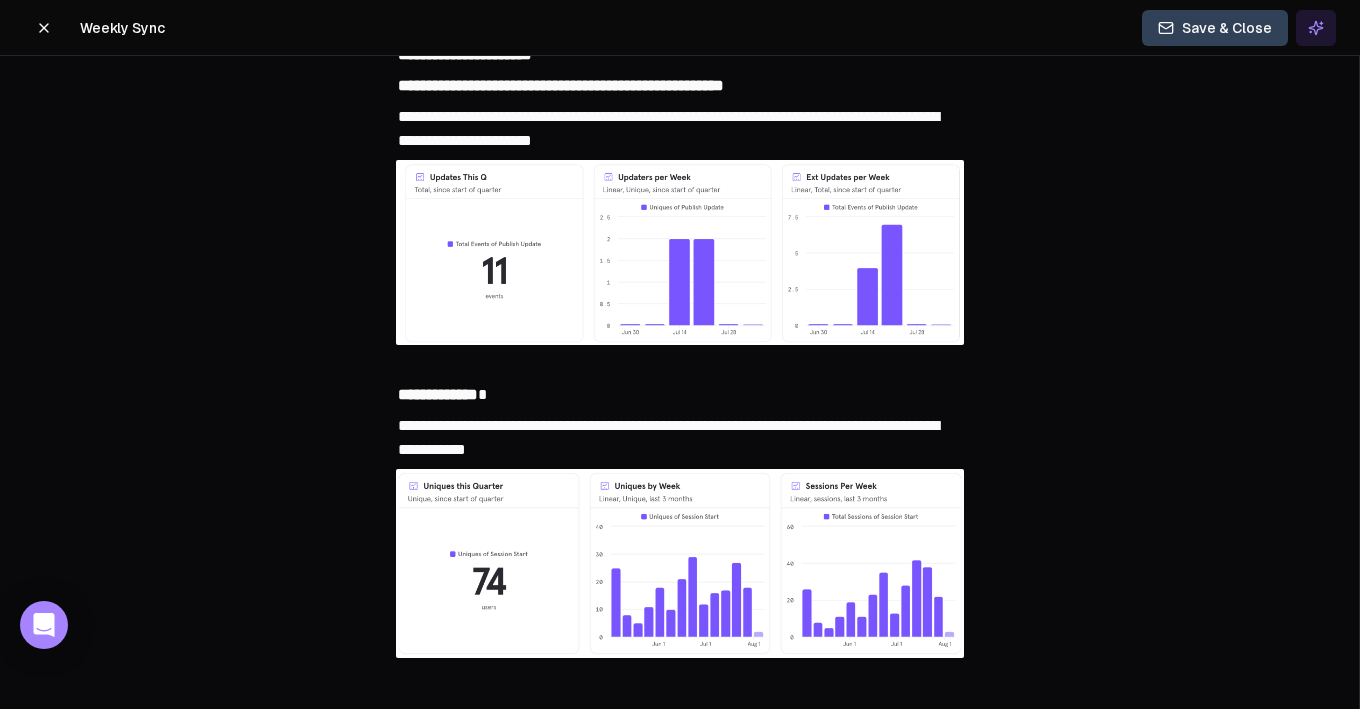 click on "**********" at bounding box center [680, 438] 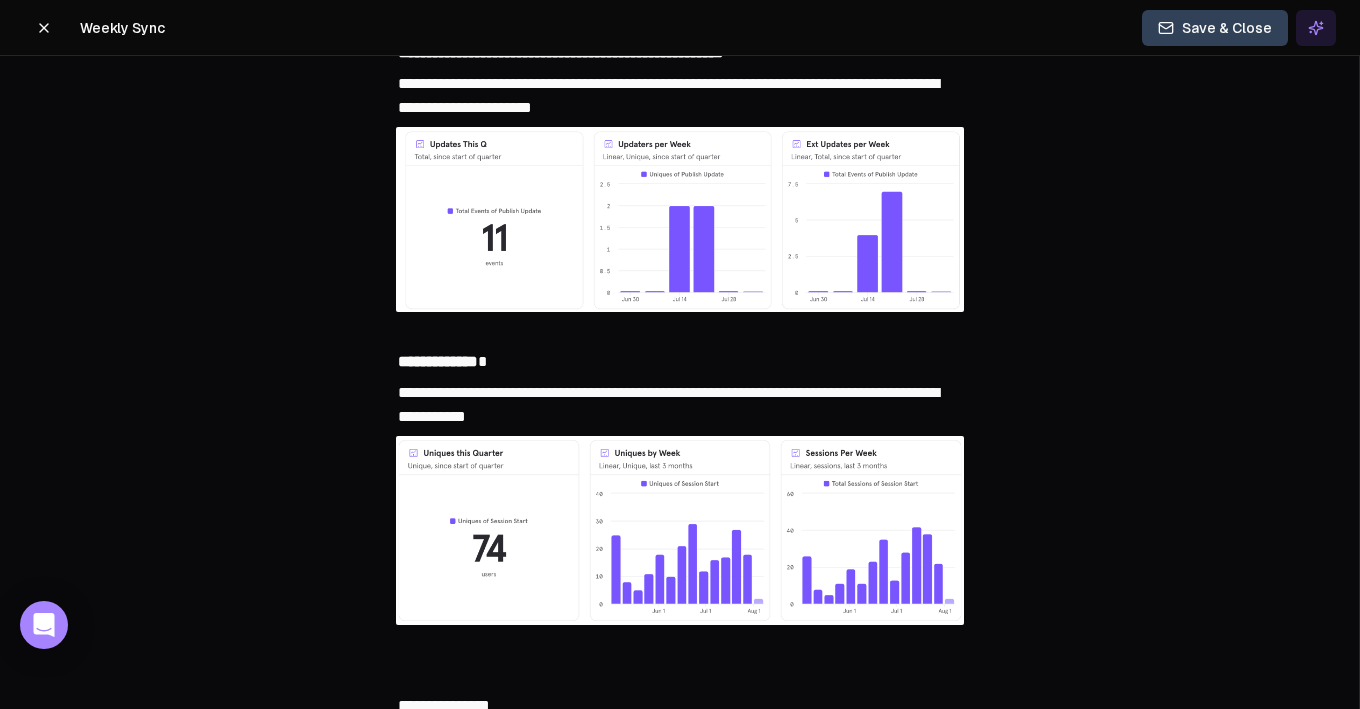 click on "**********" at bounding box center [680, 405] 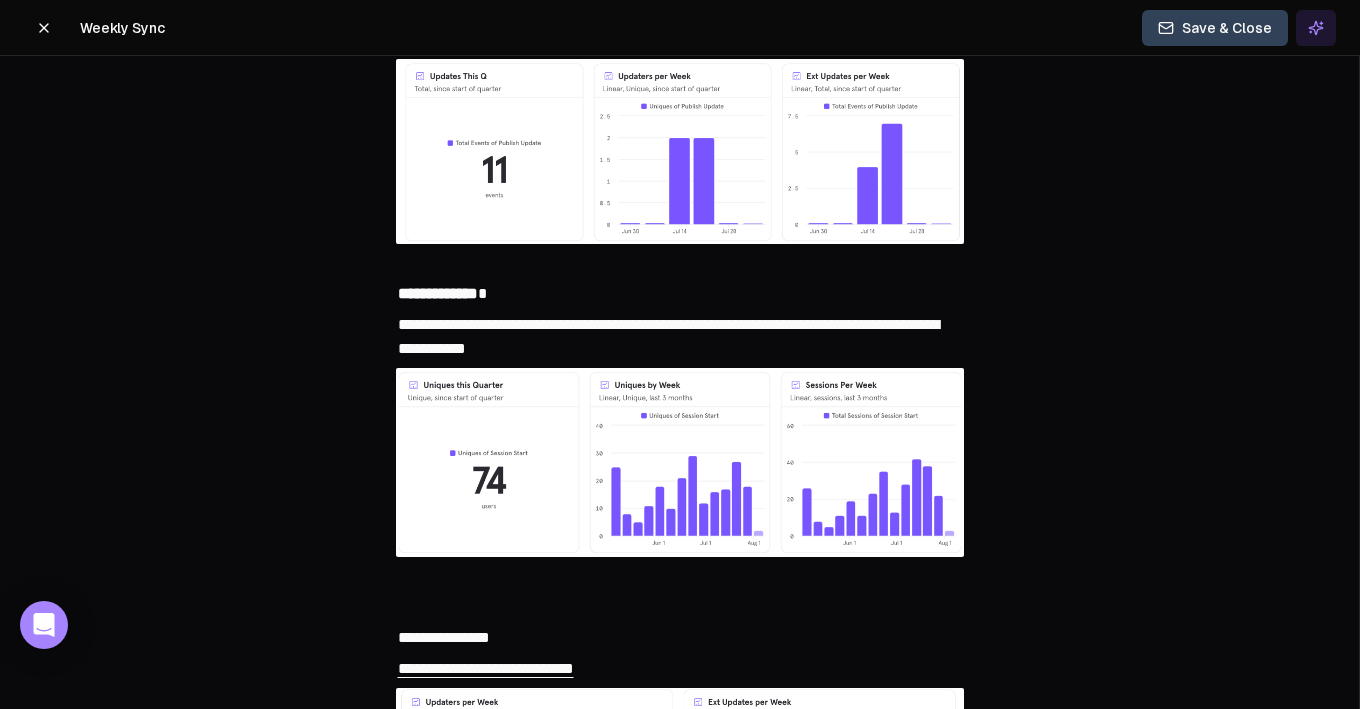 click on "﻿" at bounding box center [680, 576] 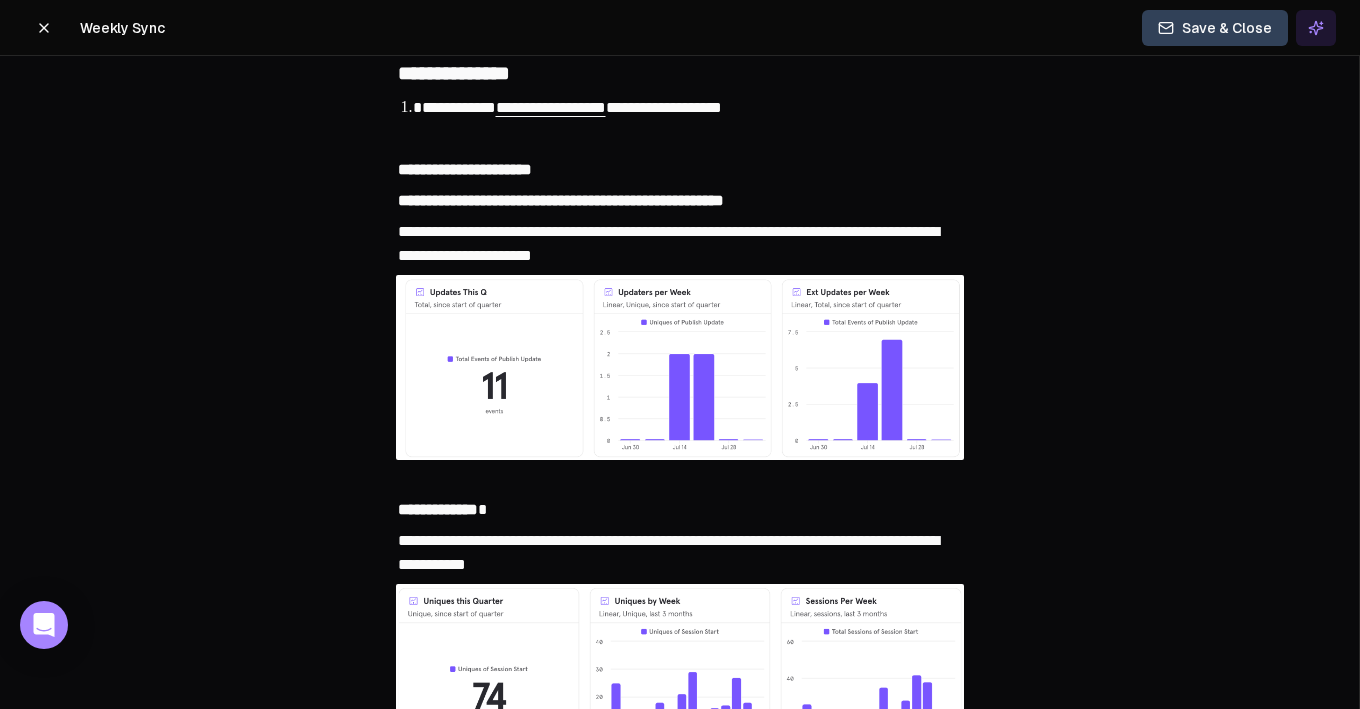 scroll, scrollTop: 203, scrollLeft: 0, axis: vertical 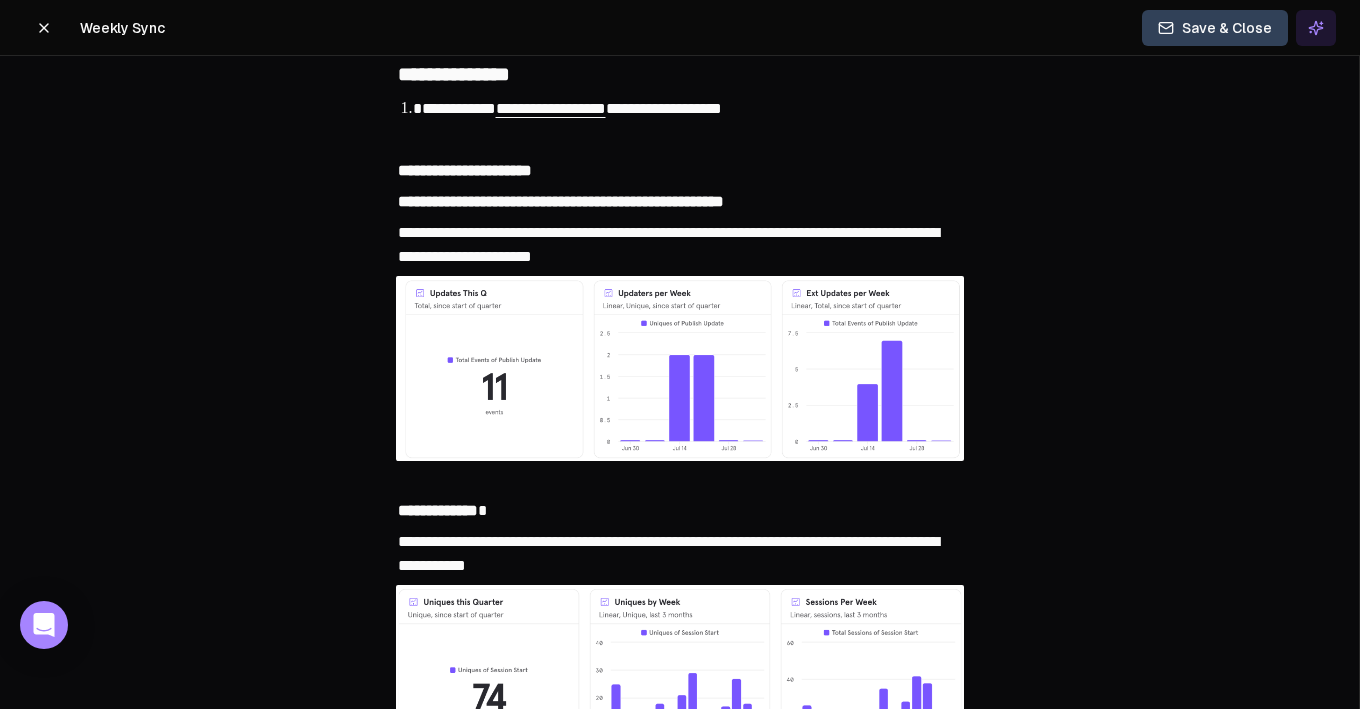click on "**********" at bounding box center [465, 170] 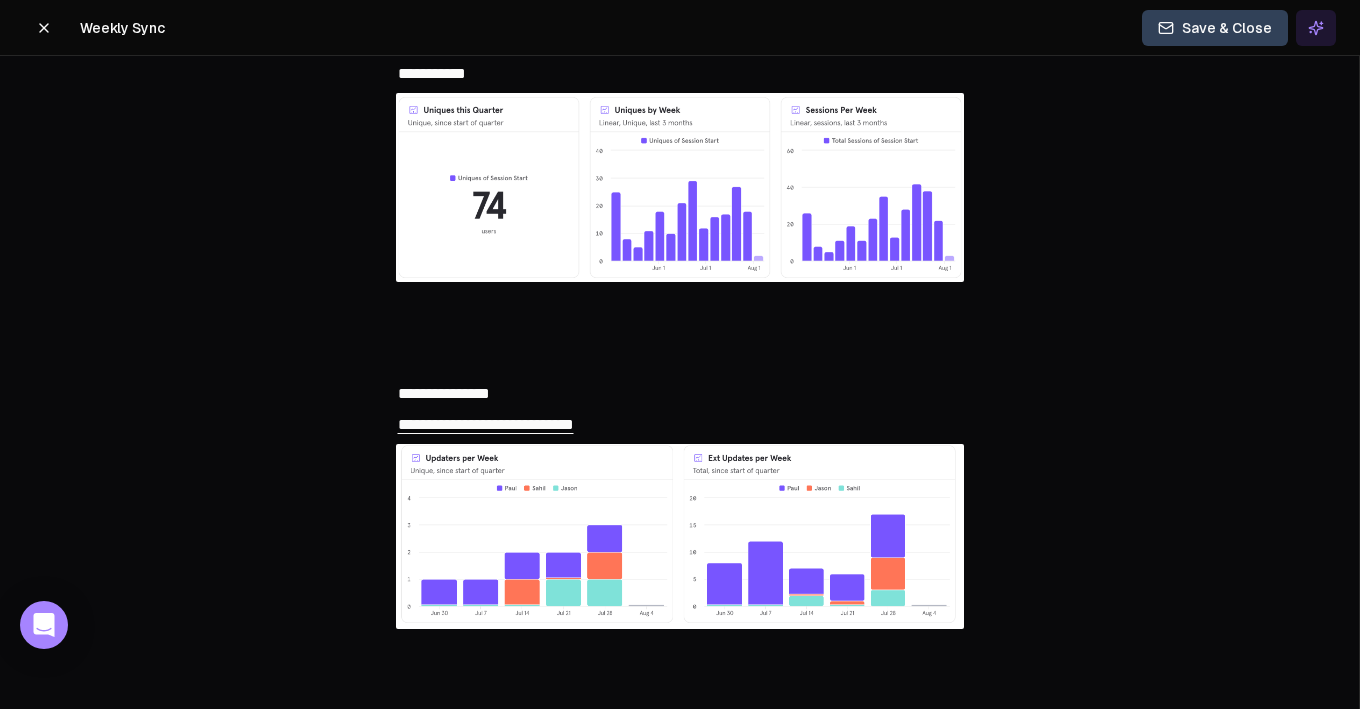 scroll, scrollTop: 711, scrollLeft: 0, axis: vertical 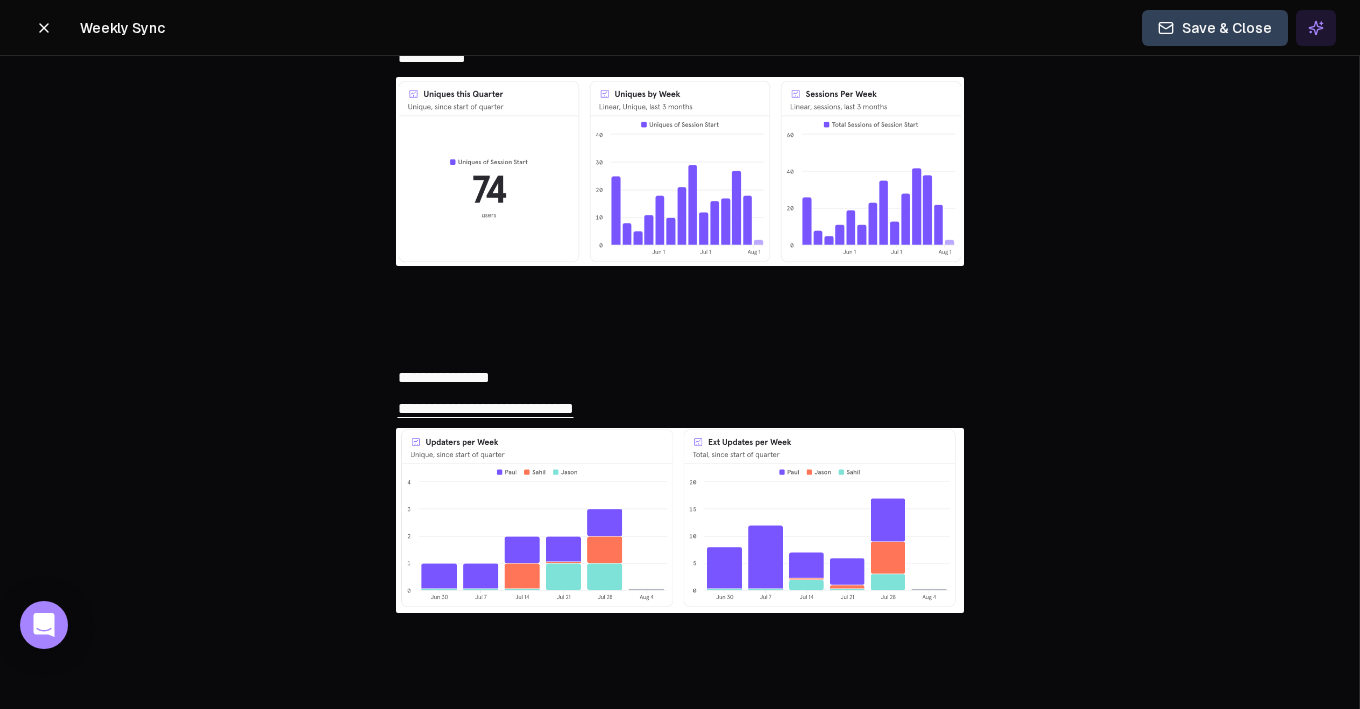 click on "**********" at bounding box center (444, 377) 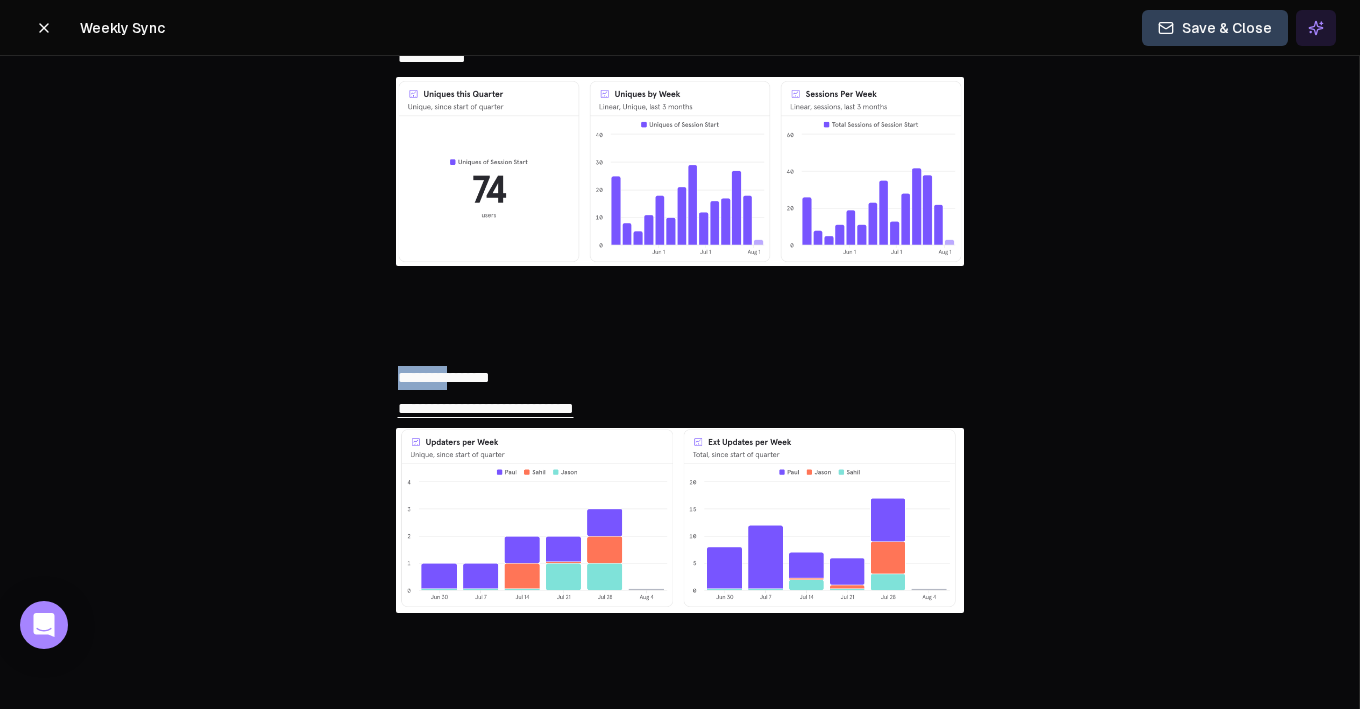 click on "**********" at bounding box center (444, 377) 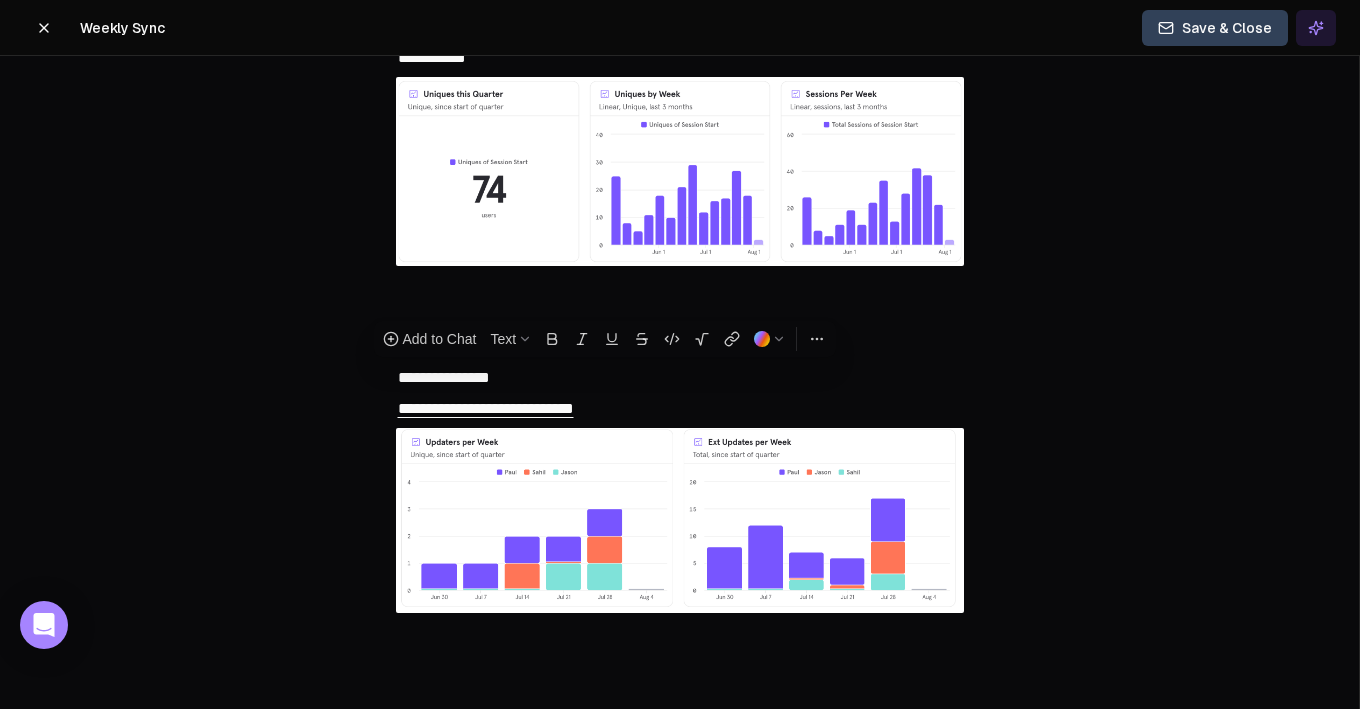 click on "**********" at bounding box center [444, 377] 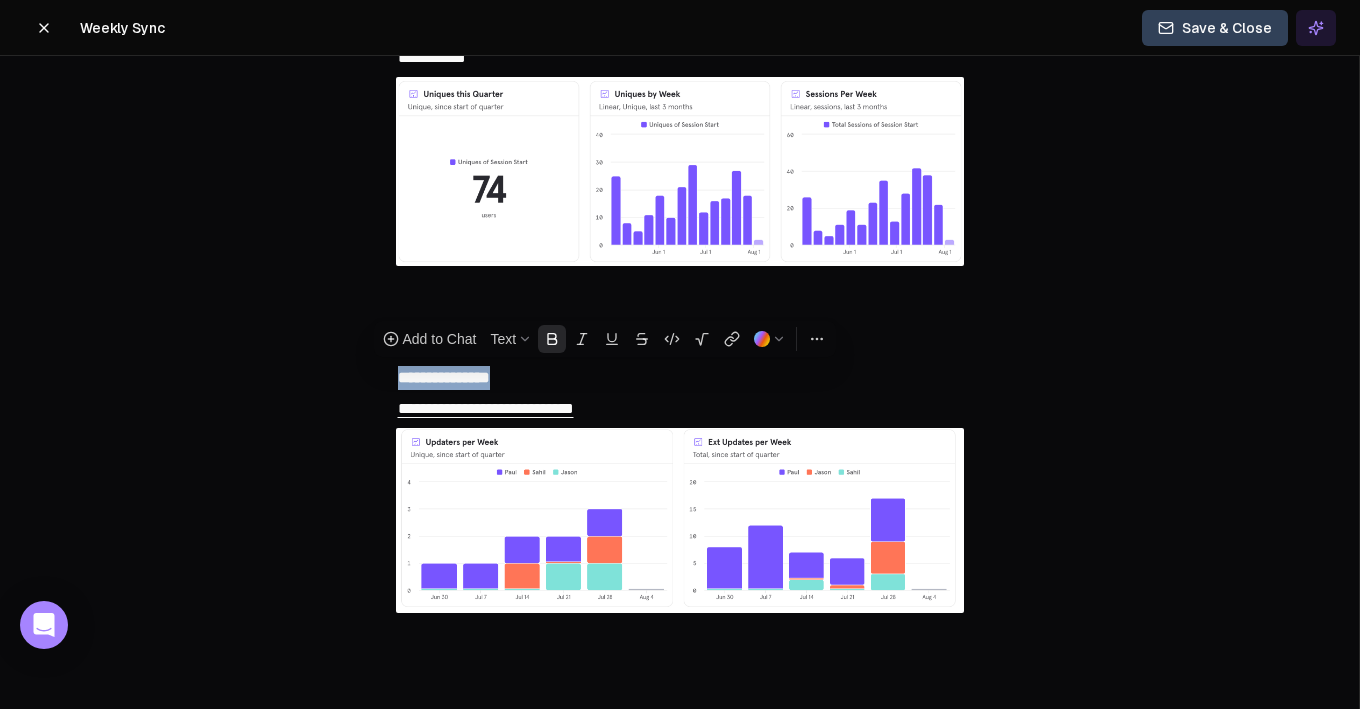 click on "**********" at bounding box center (680, 378) 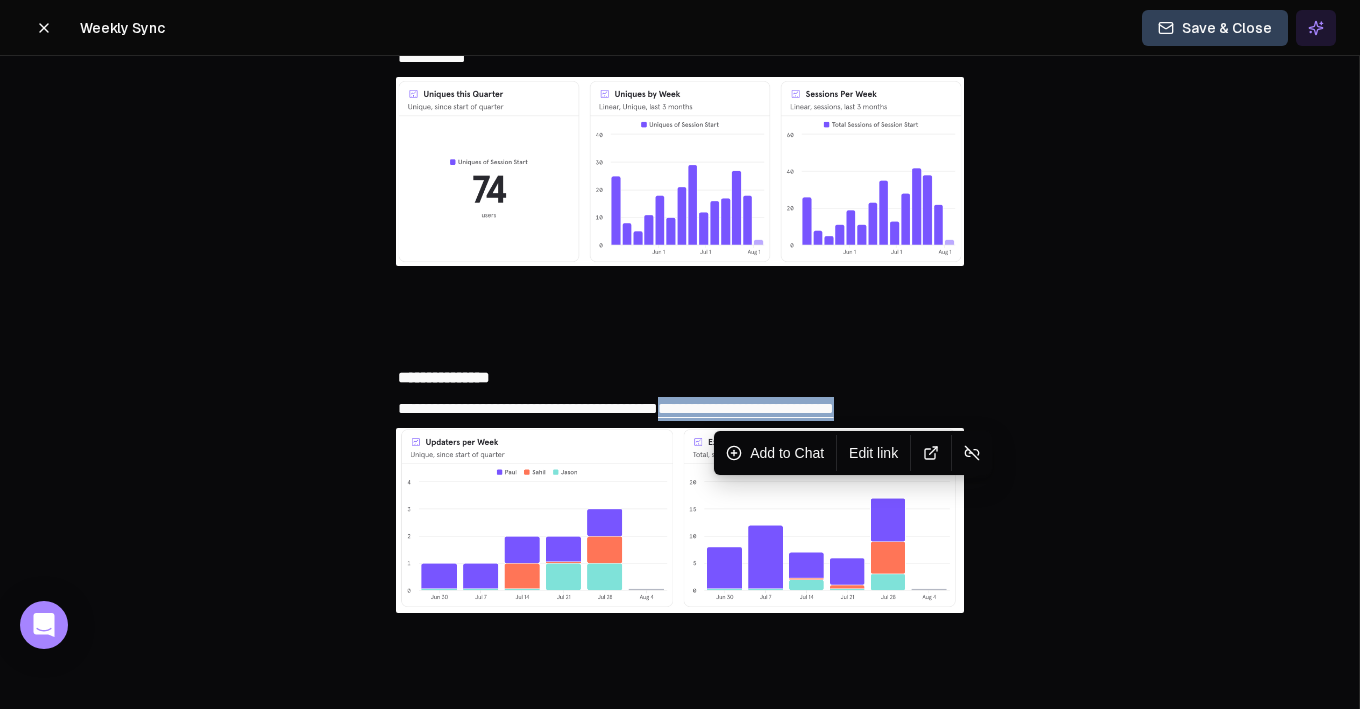 drag, startPoint x: 952, startPoint y: 403, endPoint x: 713, endPoint y: 405, distance: 239.00836 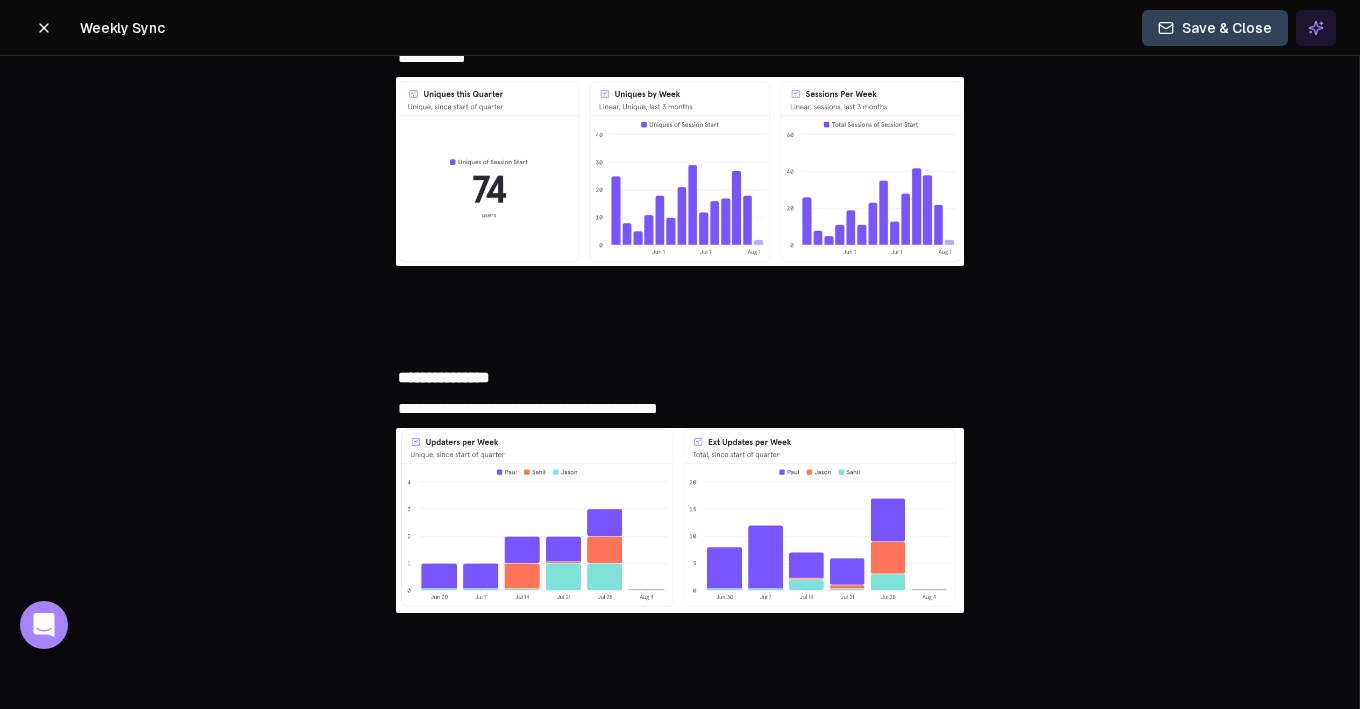 click on "**********" at bounding box center (528, 408) 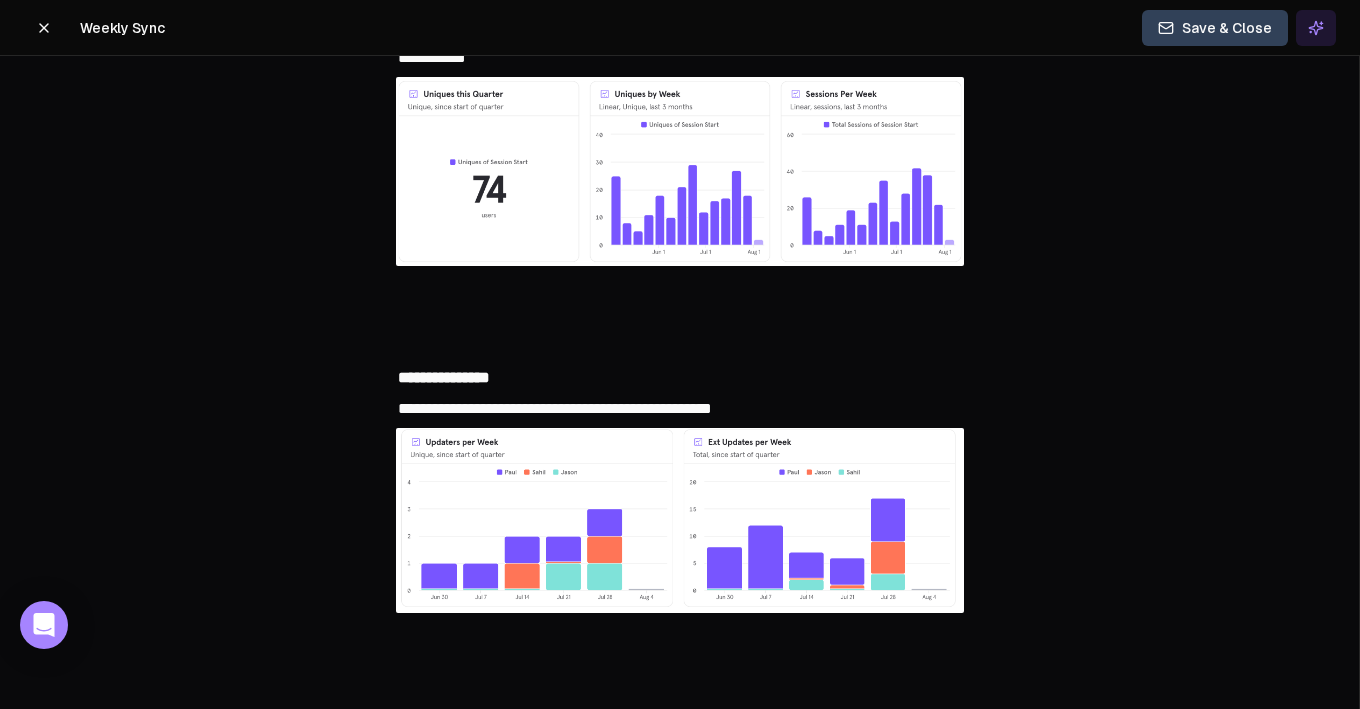 click on "**********" at bounding box center (555, 408) 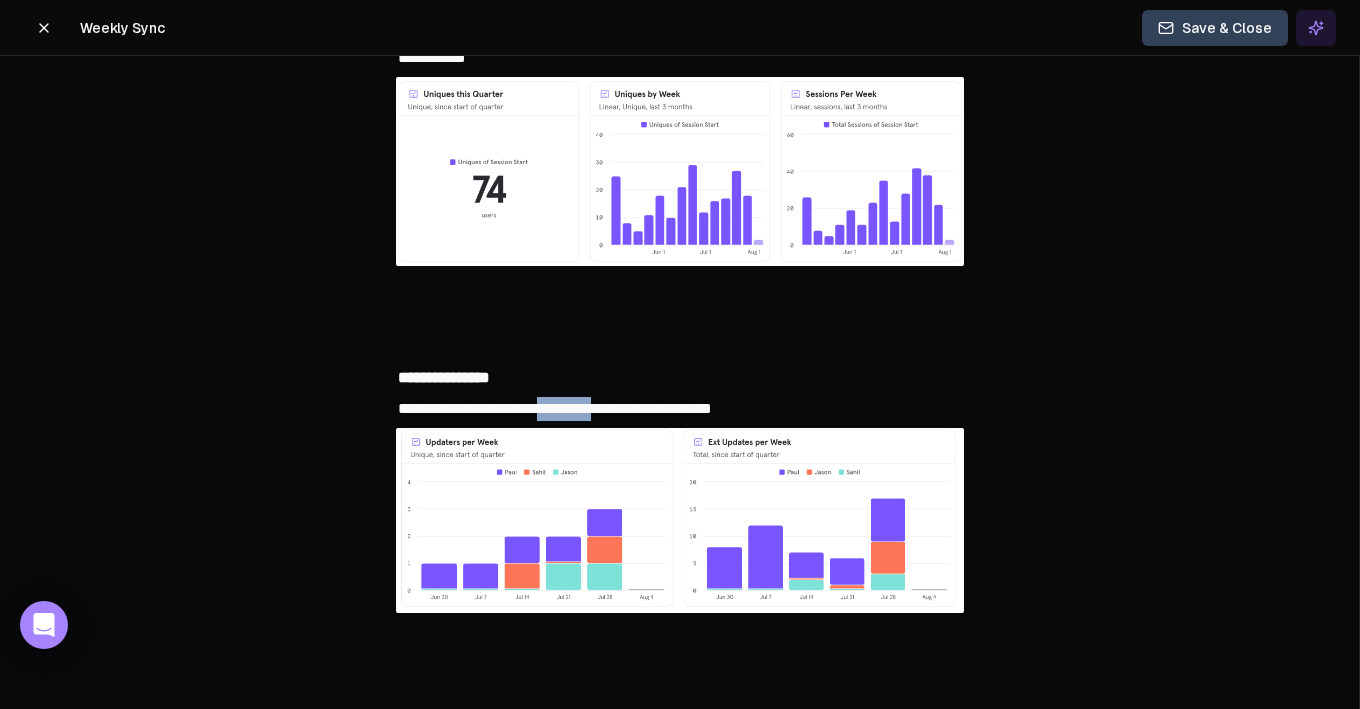 click on "**********" at bounding box center [555, 408] 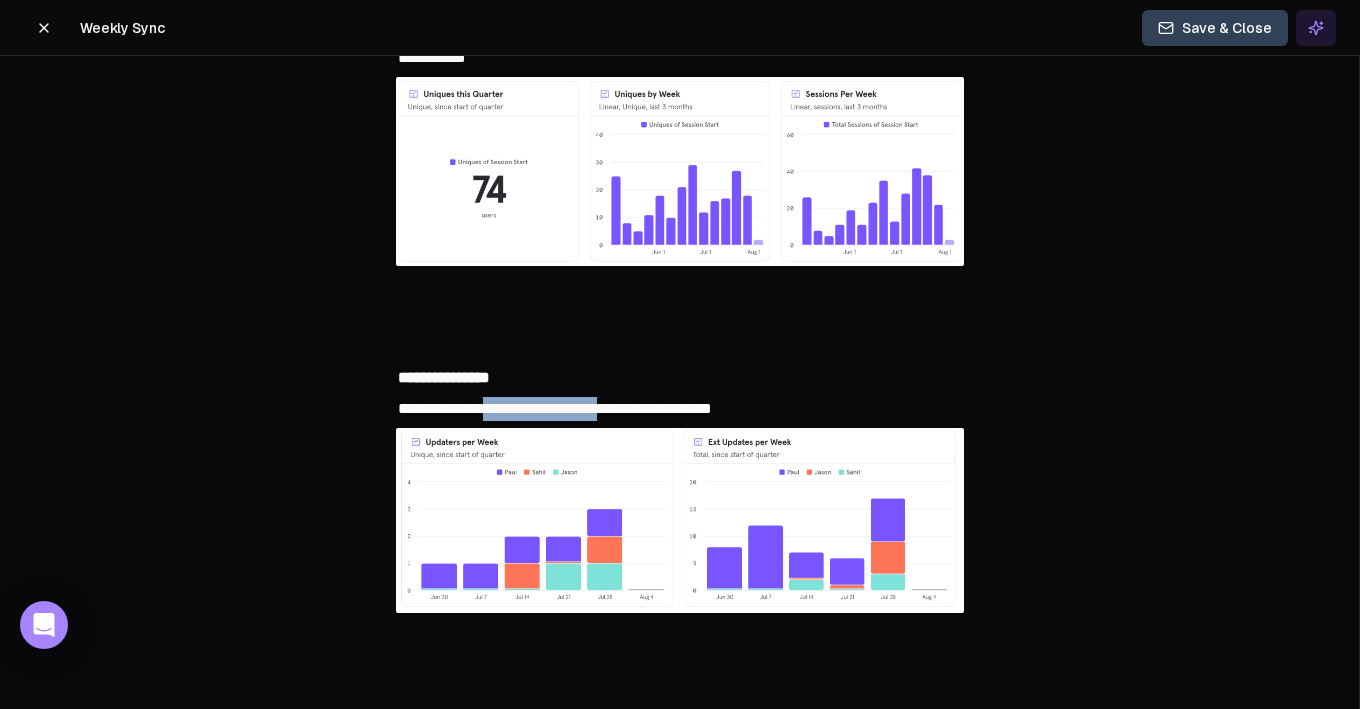 drag, startPoint x: 646, startPoint y: 412, endPoint x: 499, endPoint y: 415, distance: 147.03061 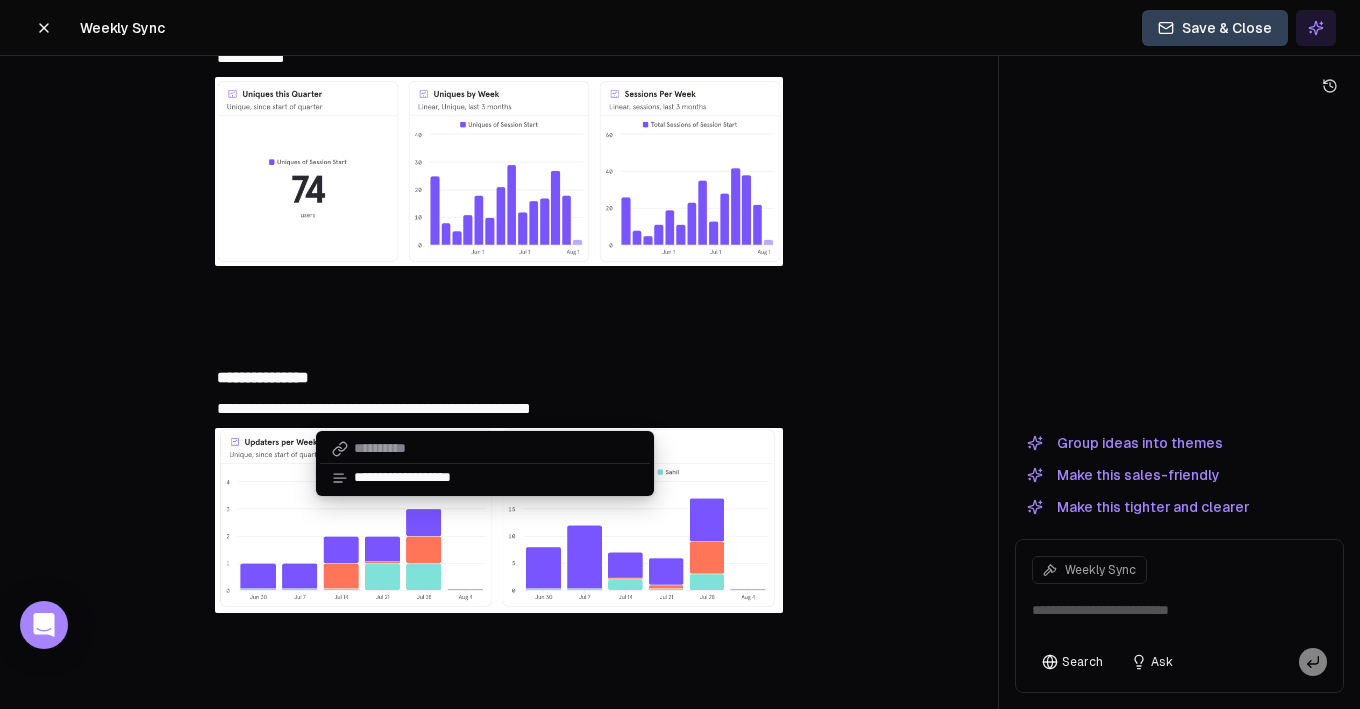 type on "**********" 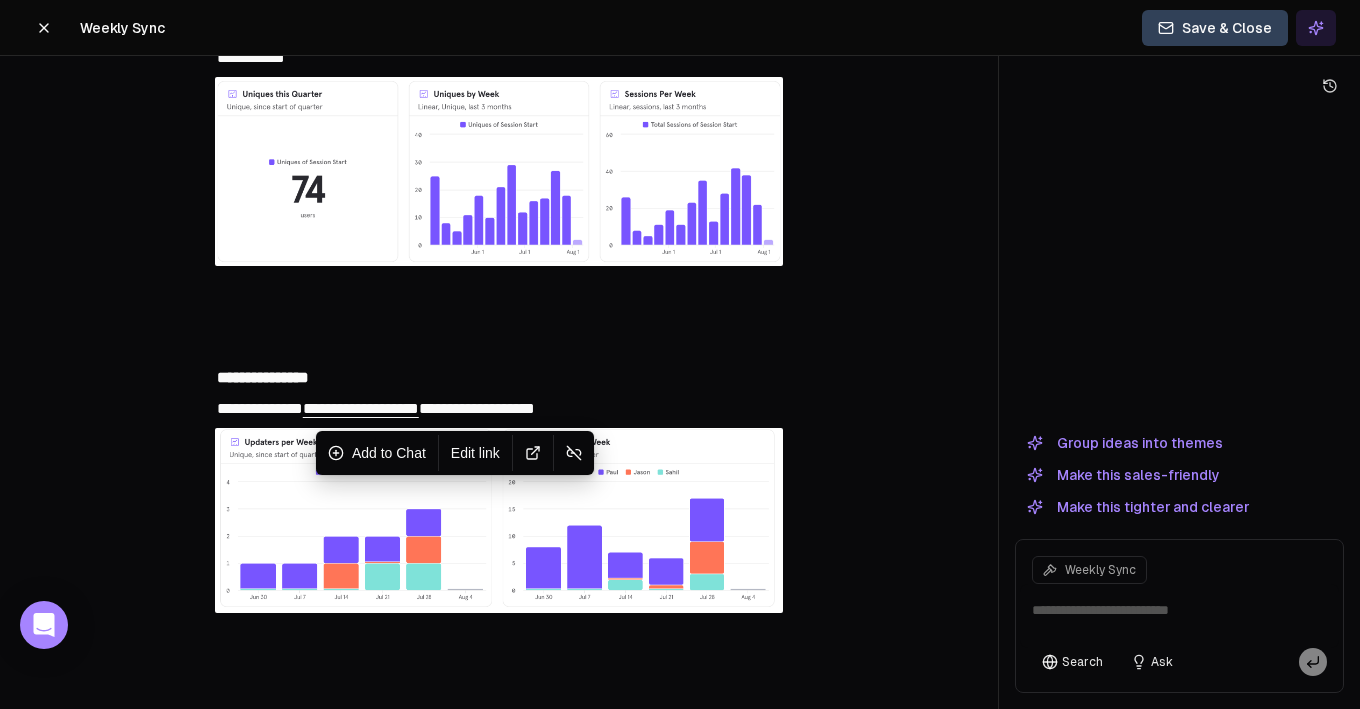 click on "**********" at bounding box center [499, 409] 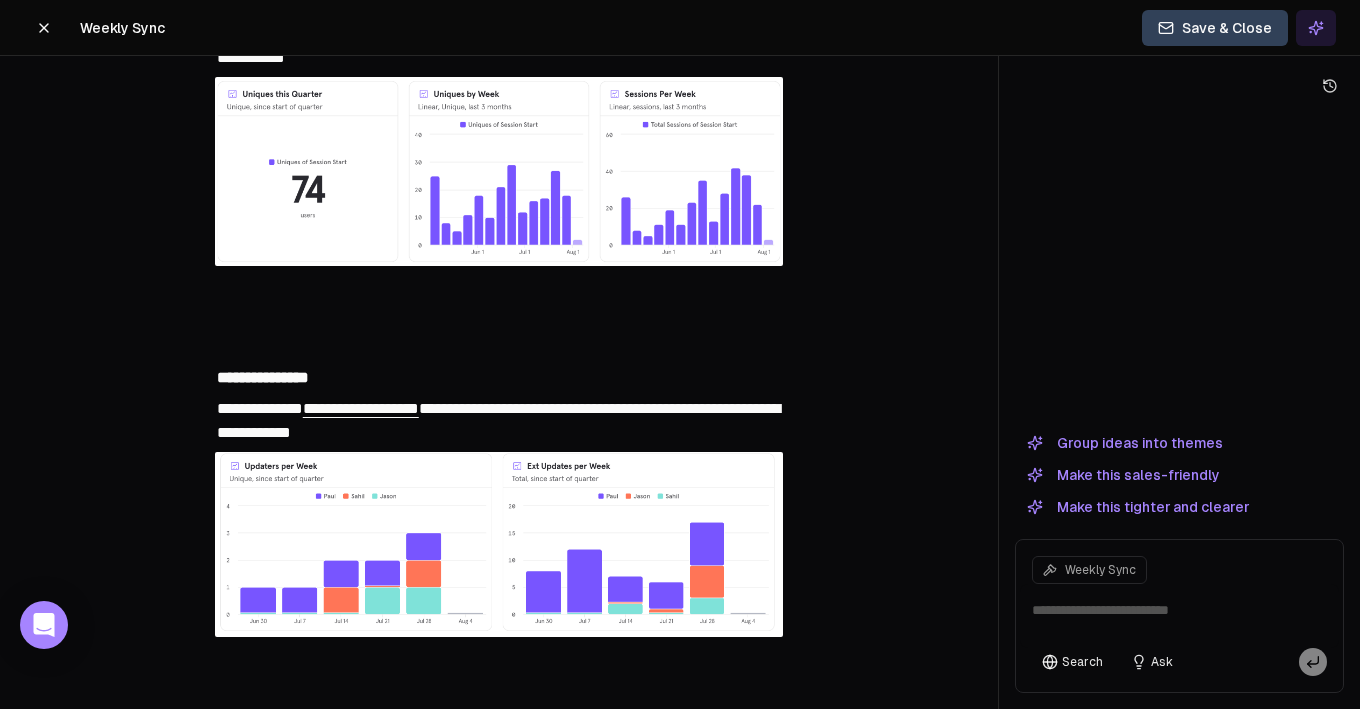 click on "**********" at bounding box center [499, 421] 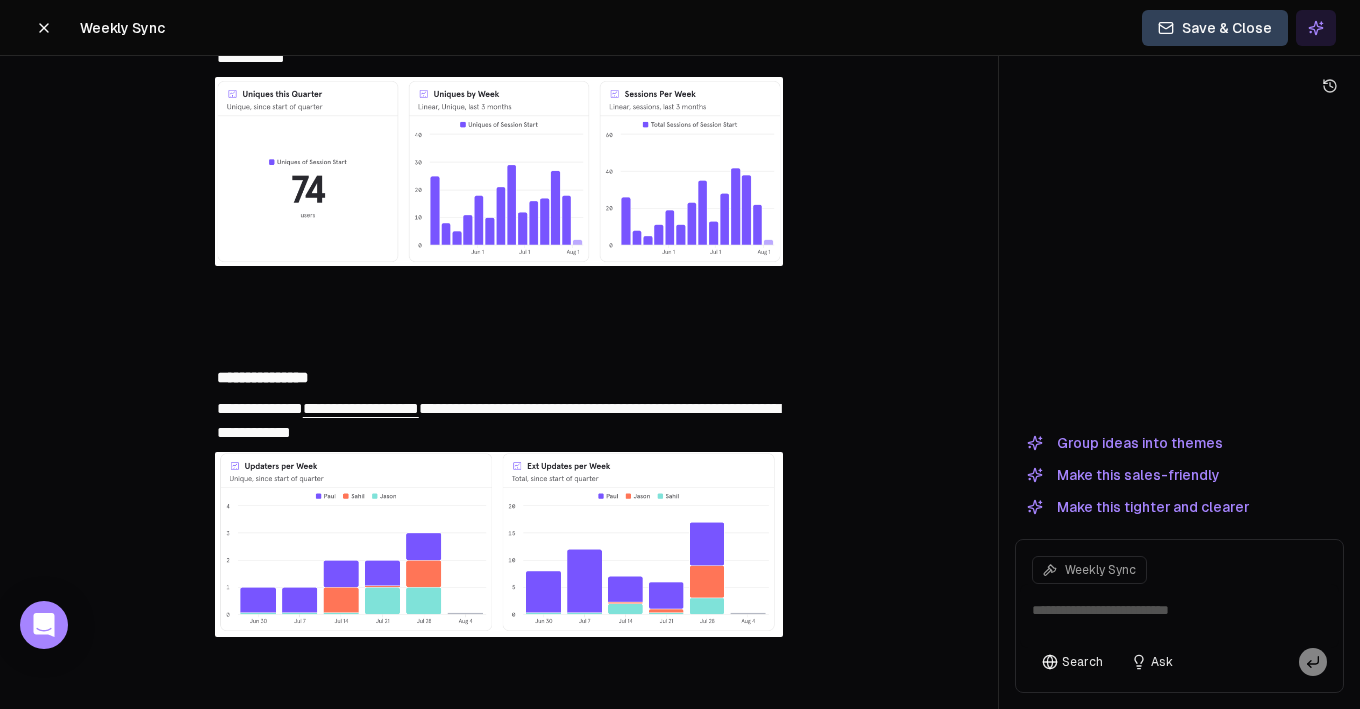 click on "**********" at bounding box center [499, 421] 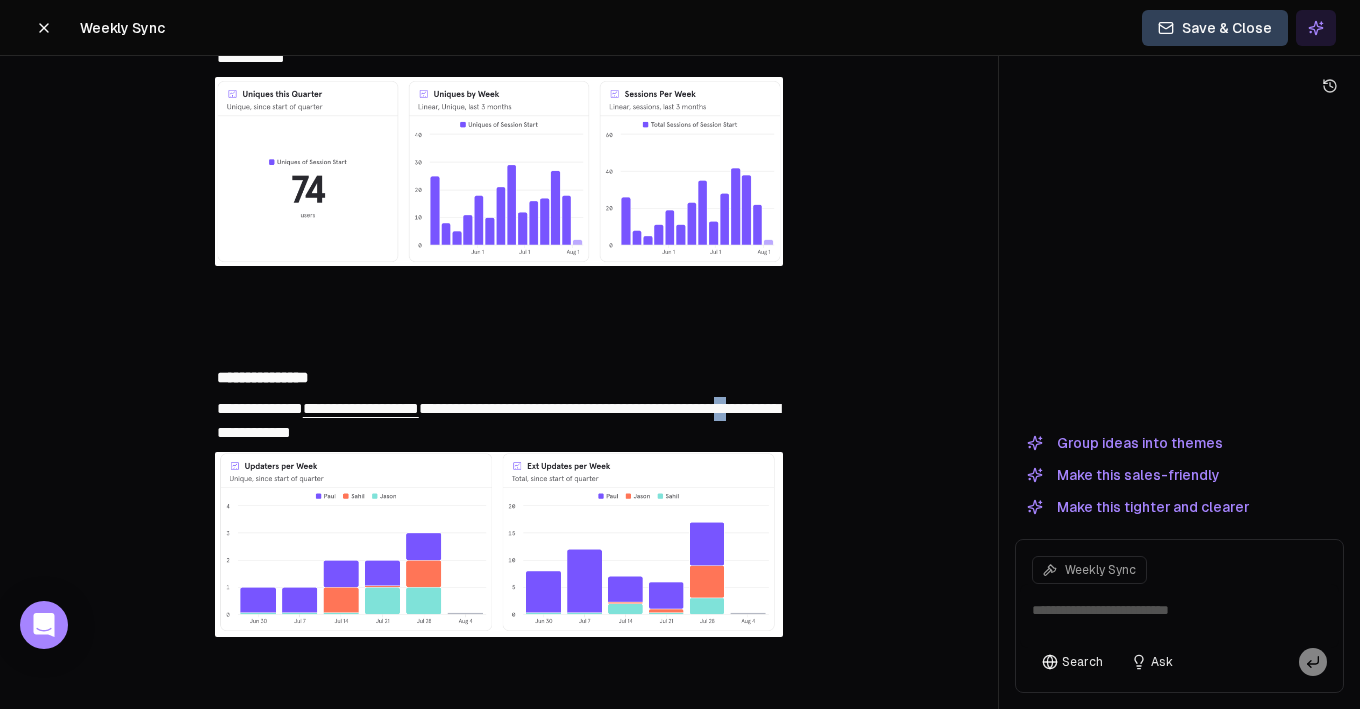 click on "**********" at bounding box center [498, 420] 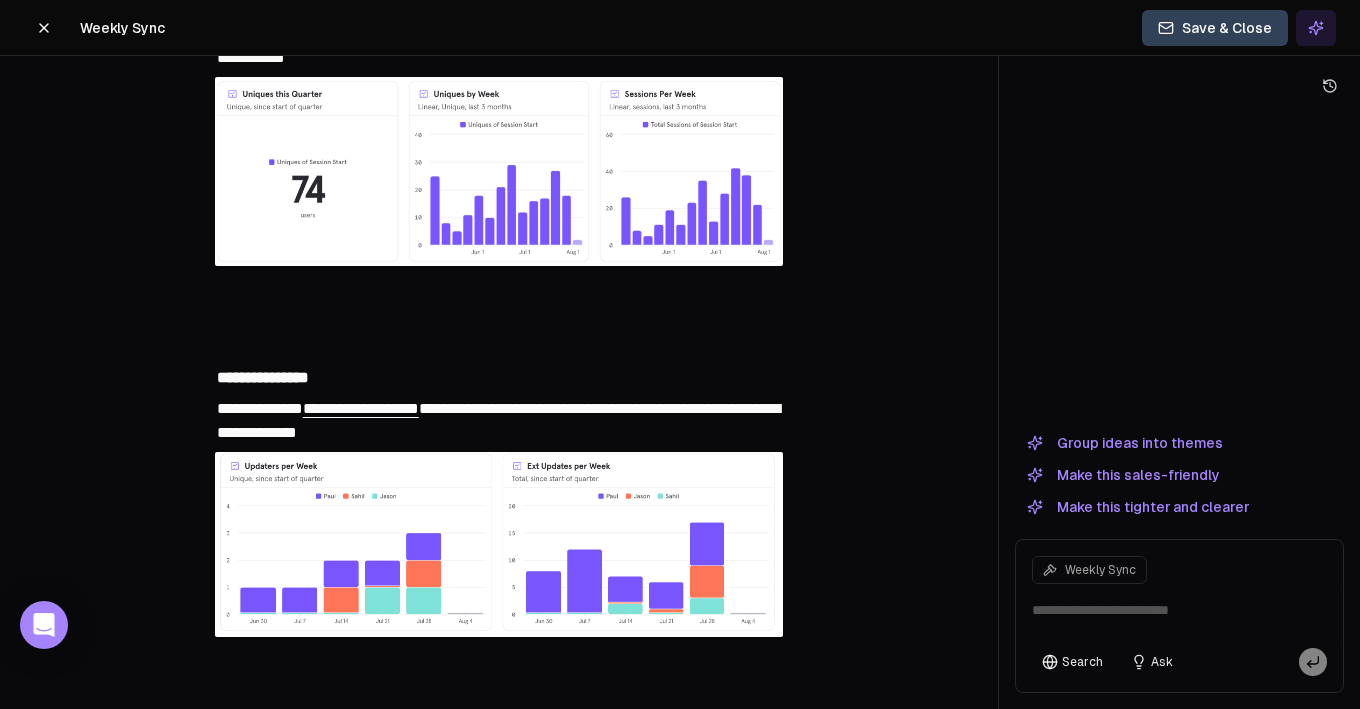 click on "**********" at bounding box center (499, 421) 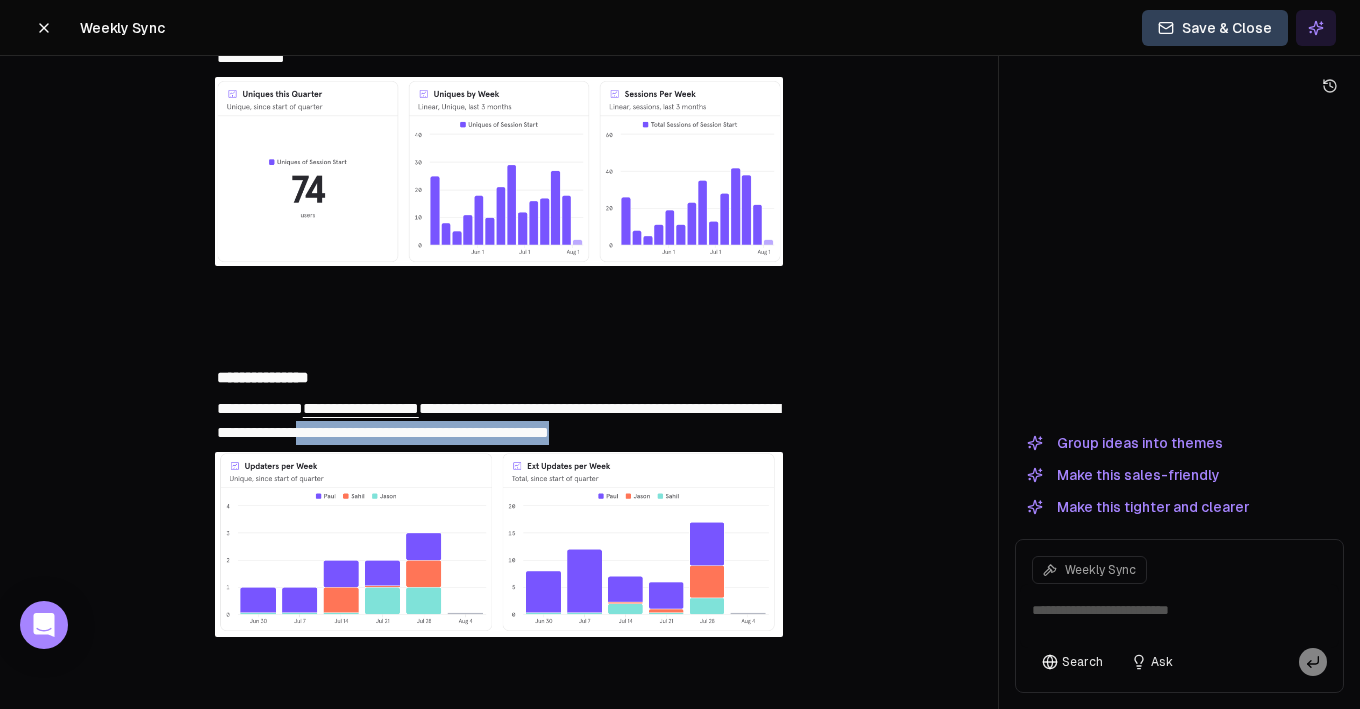 drag, startPoint x: 458, startPoint y: 436, endPoint x: 486, endPoint y: 458, distance: 35.608986 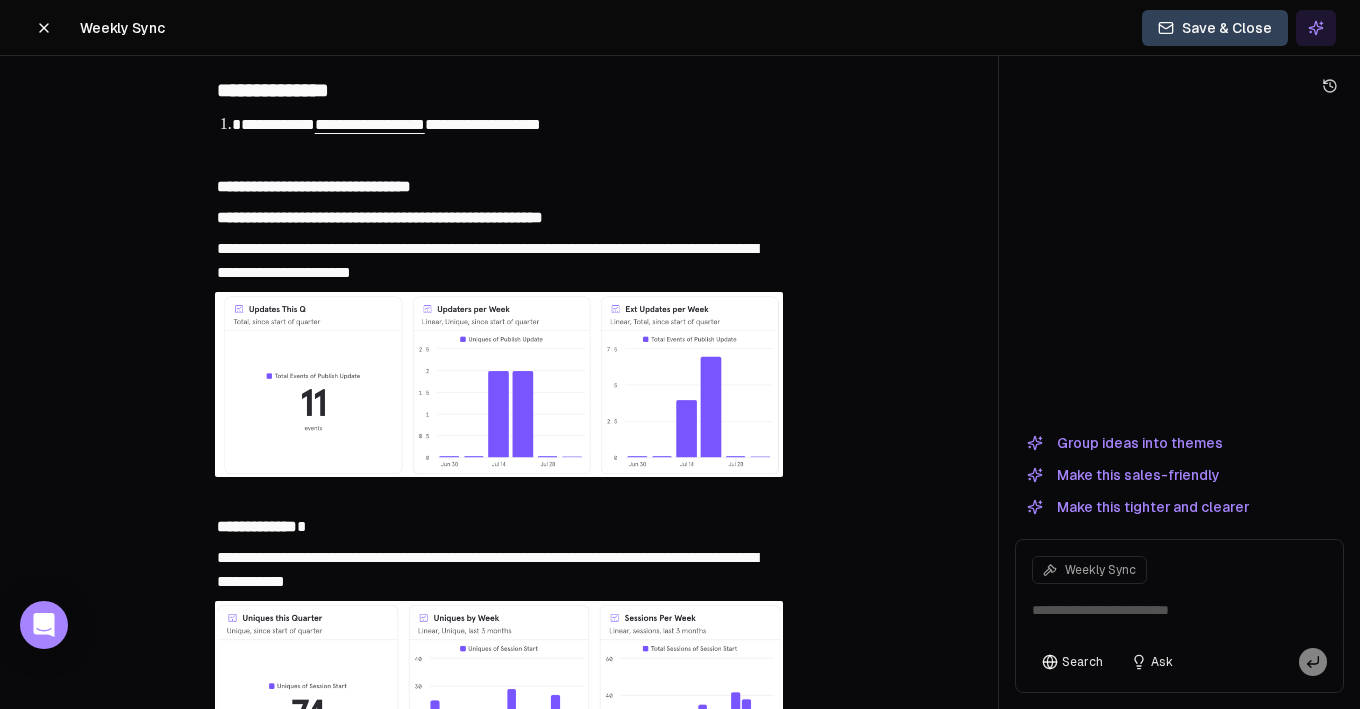 scroll, scrollTop: 172, scrollLeft: 0, axis: vertical 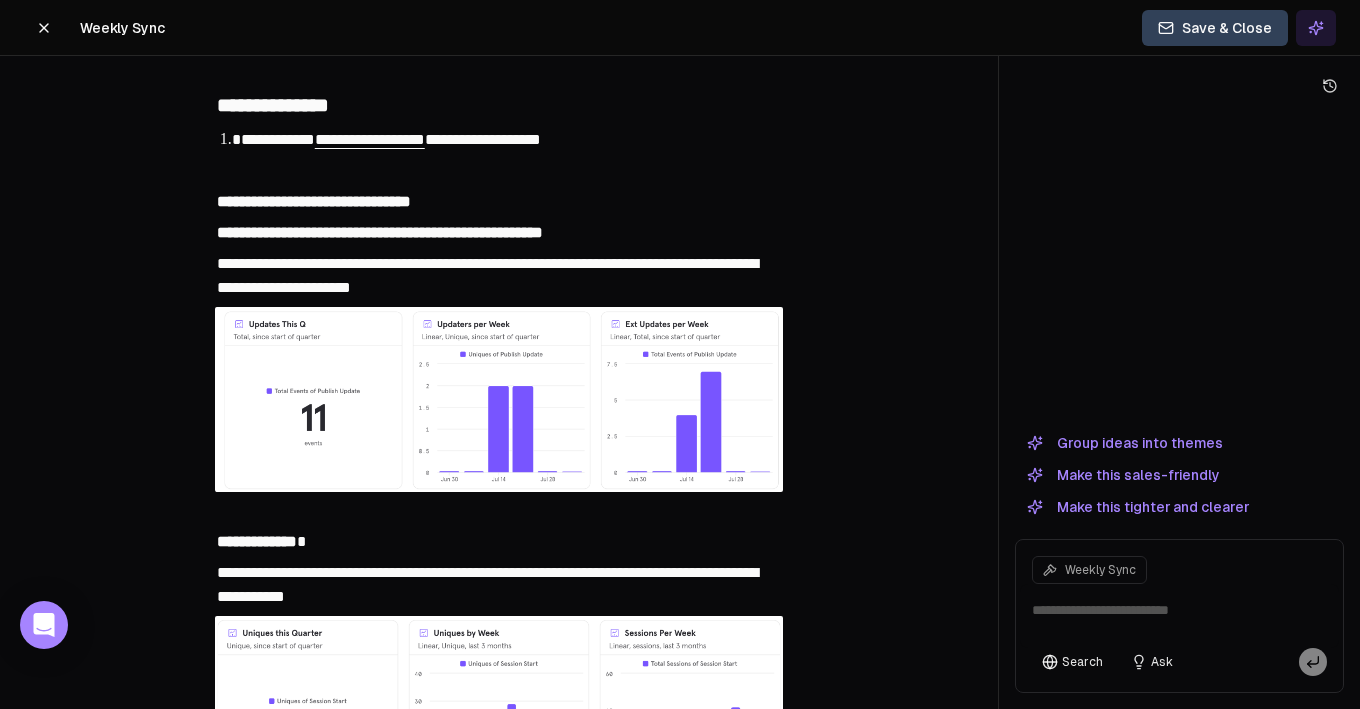 click on "**********" at bounding box center [511, 140] 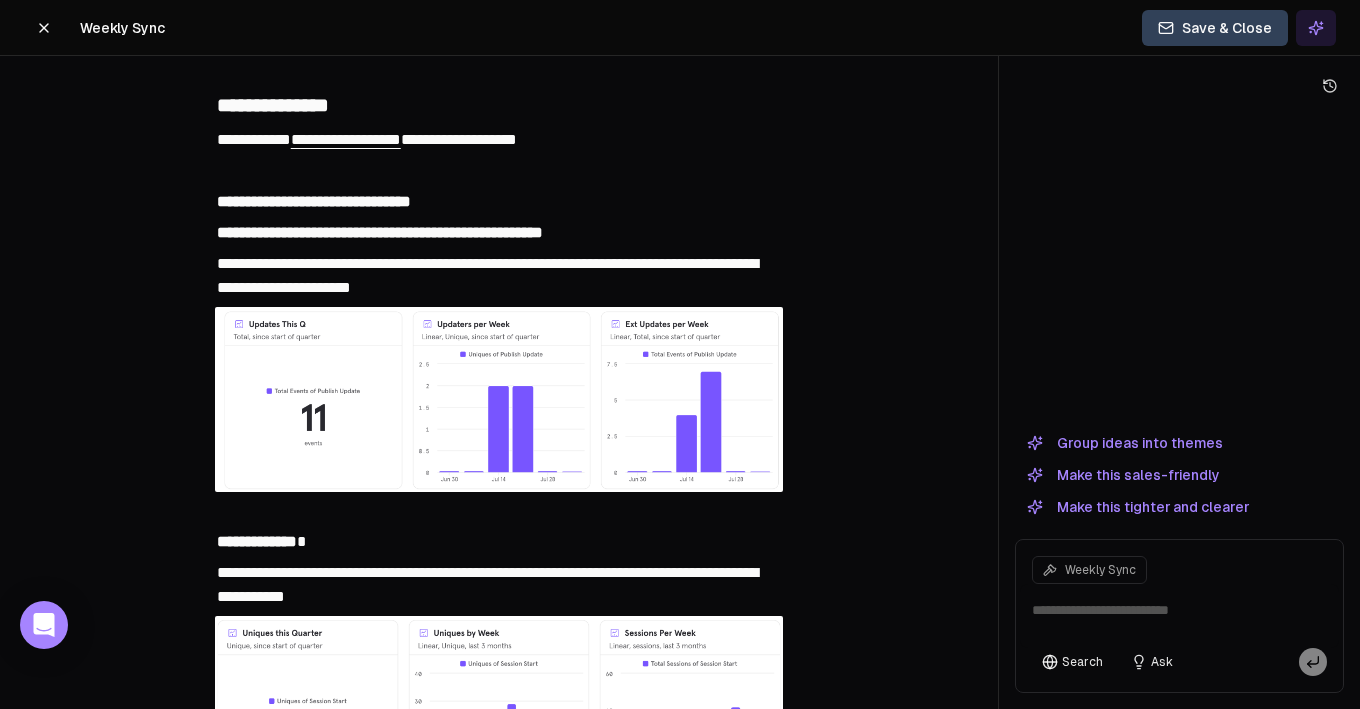scroll, scrollTop: 191, scrollLeft: 0, axis: vertical 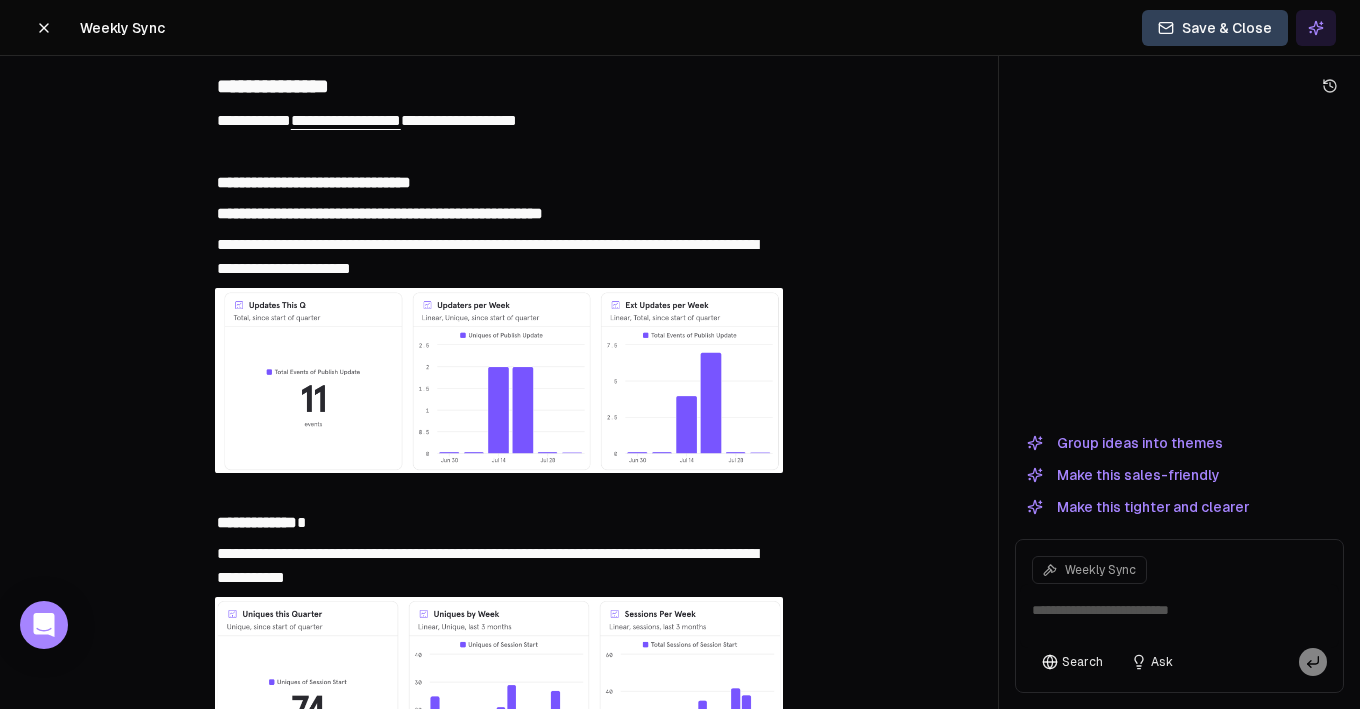 click on "**********" at bounding box center (499, 121) 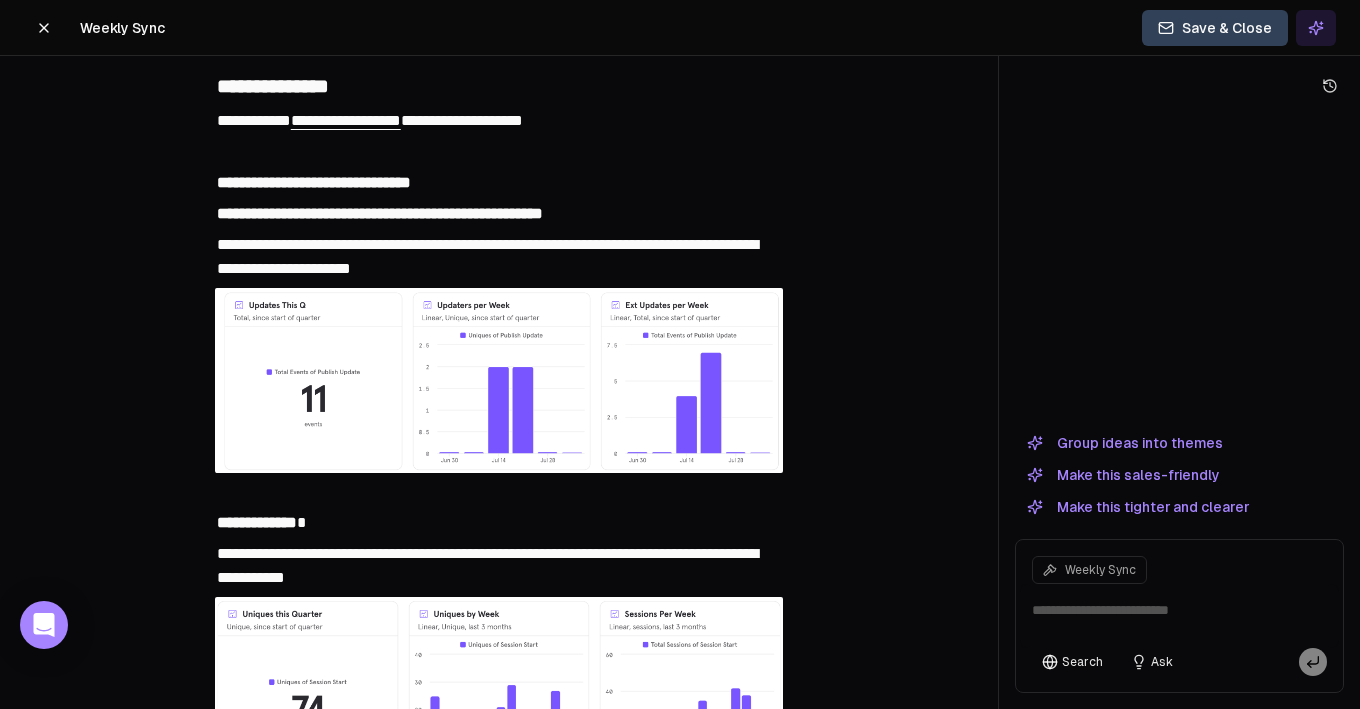 click on "**********" at bounding box center (462, 120) 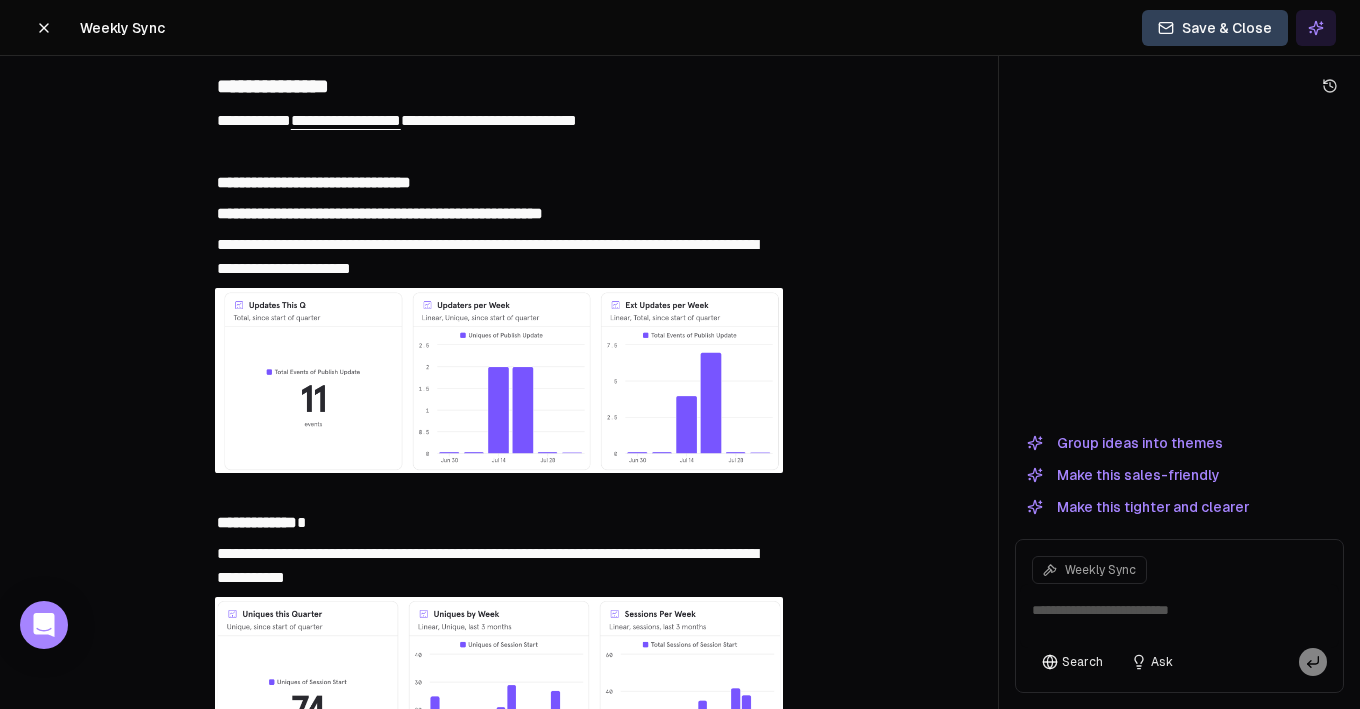 click on "**********" at bounding box center (489, 120) 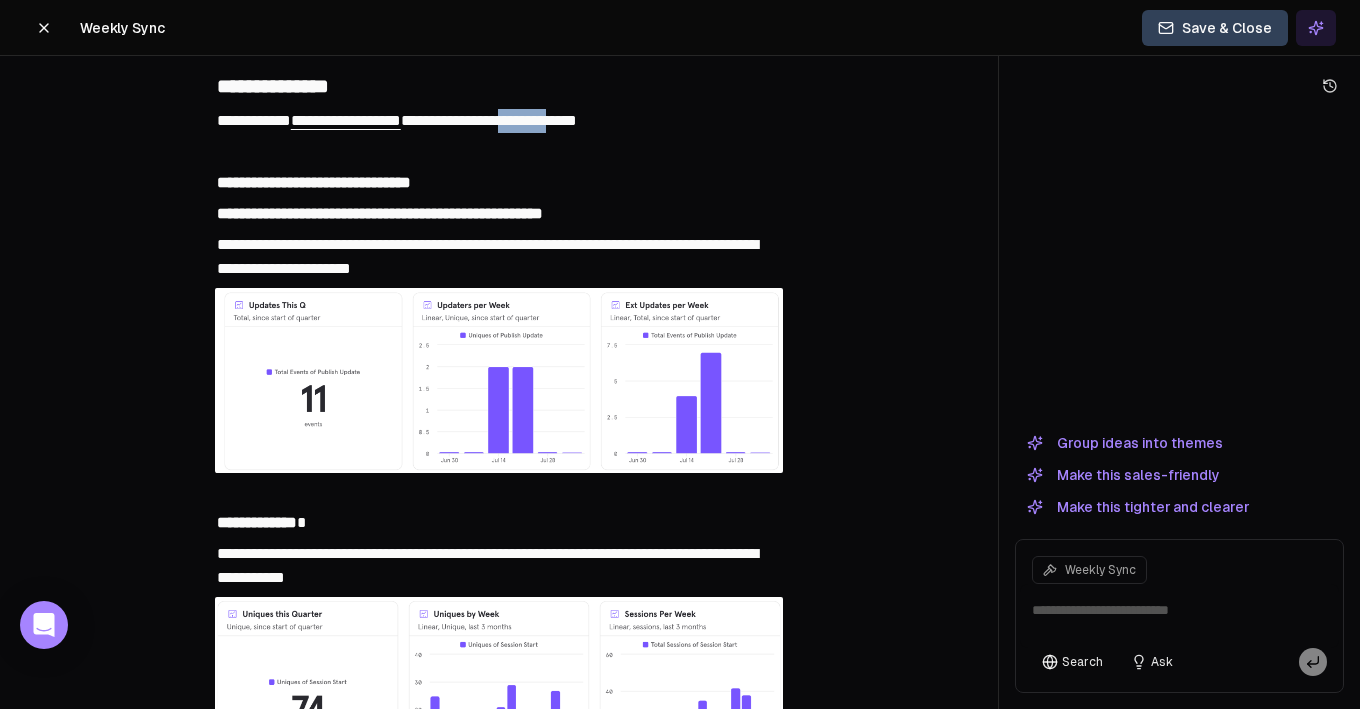 click on "**********" at bounding box center (489, 120) 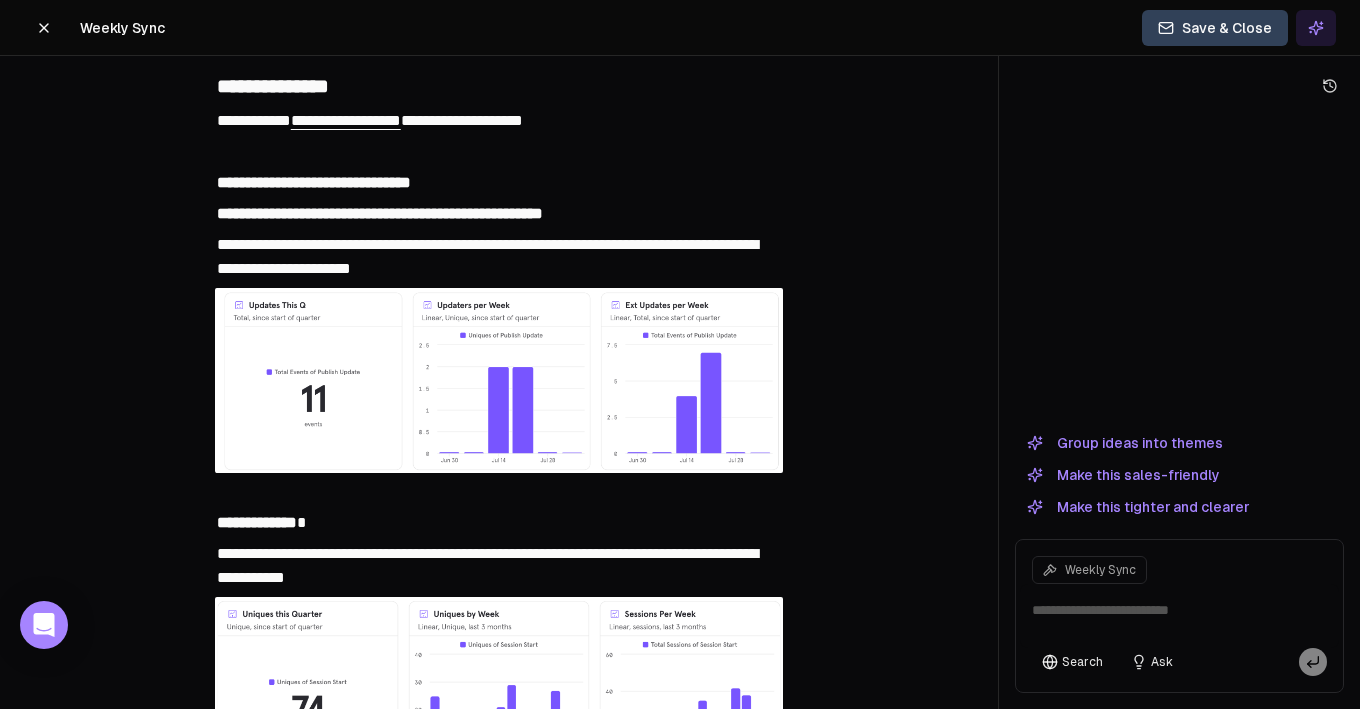 click on "**********" at bounding box center (462, 120) 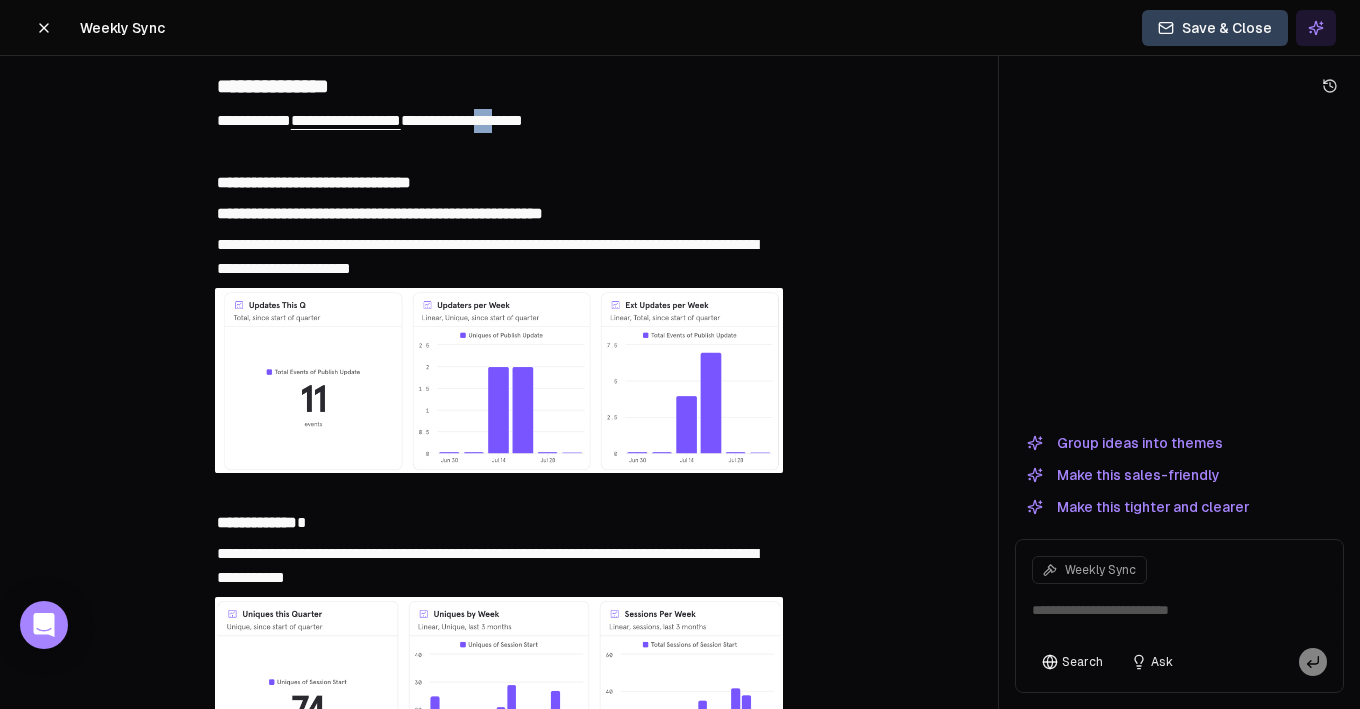 click on "**********" at bounding box center [462, 120] 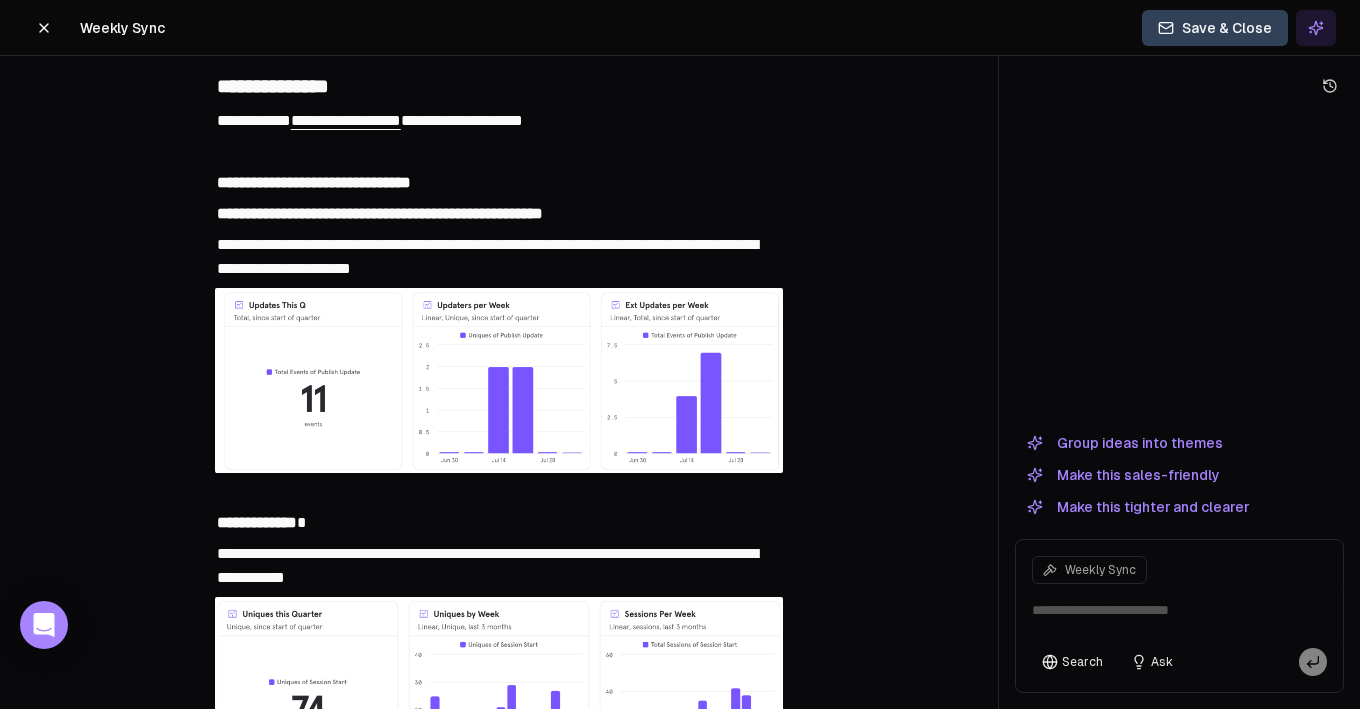 click on "**********" at bounding box center (499, 121) 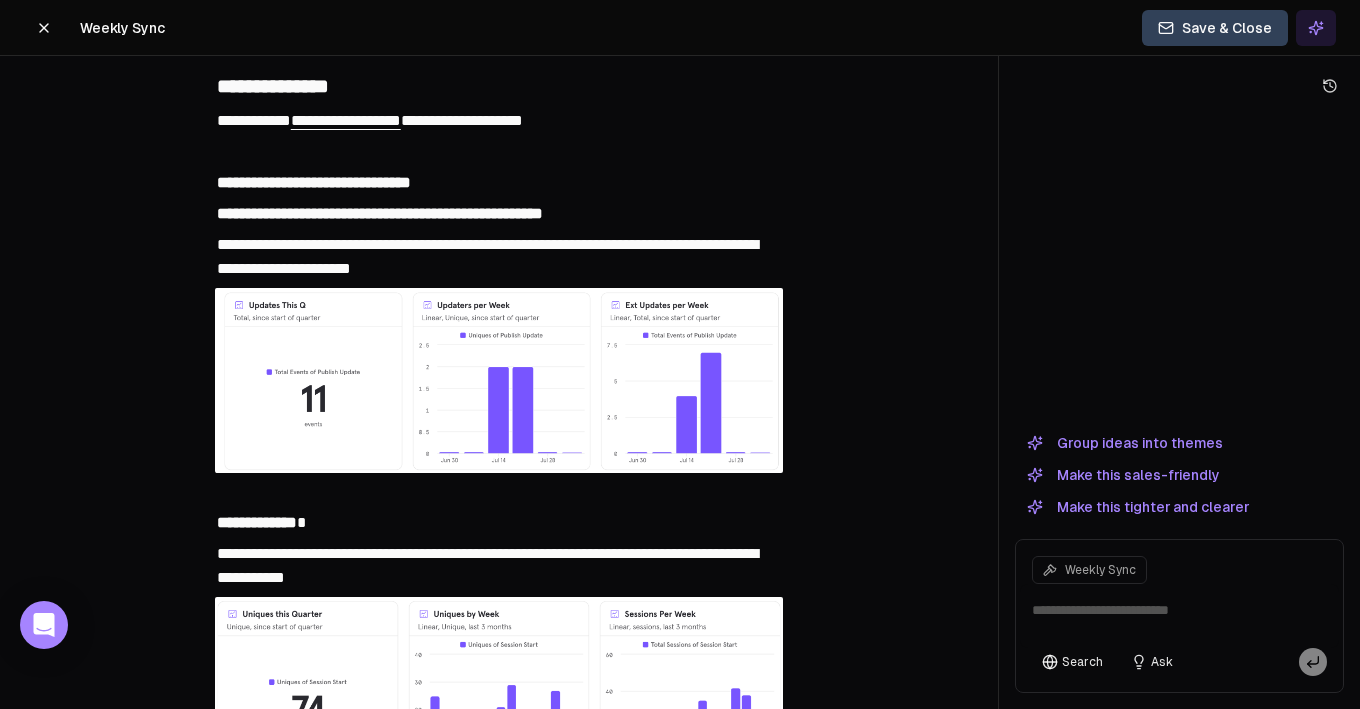 click on "**********" at bounding box center (462, 120) 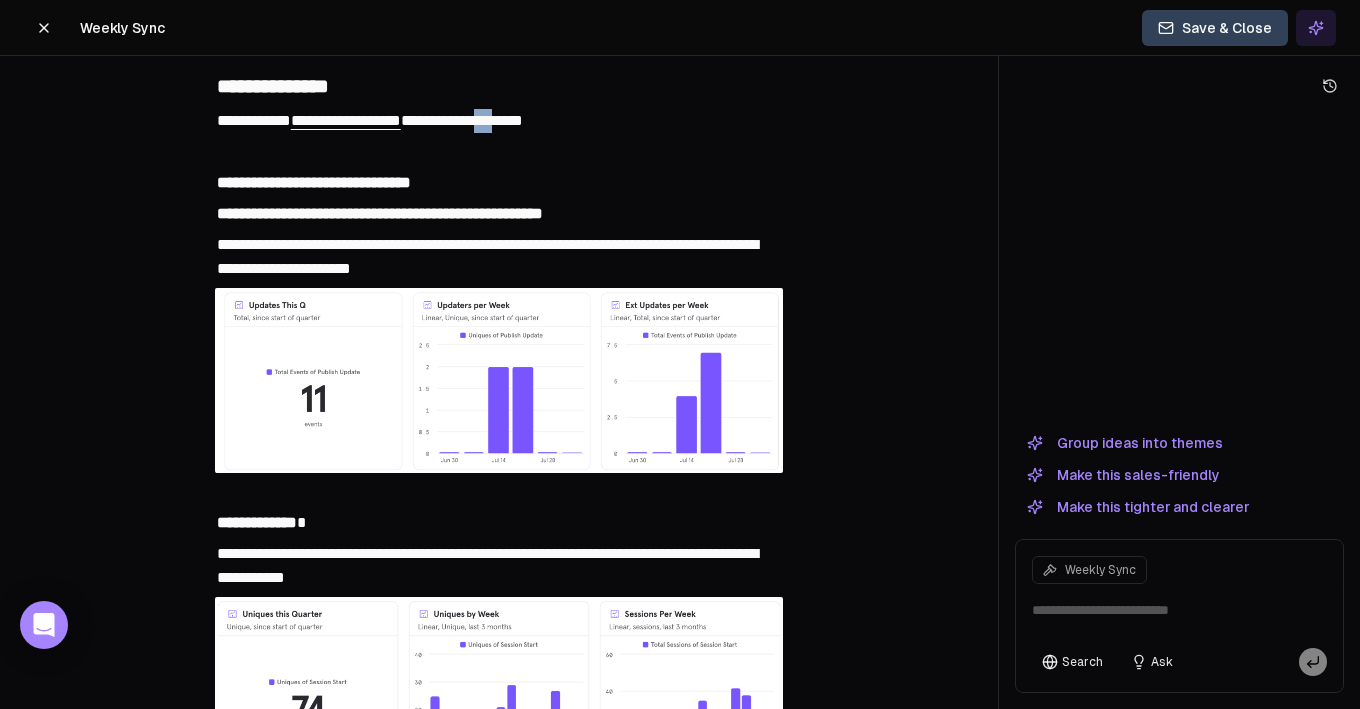 click on "**********" at bounding box center (462, 120) 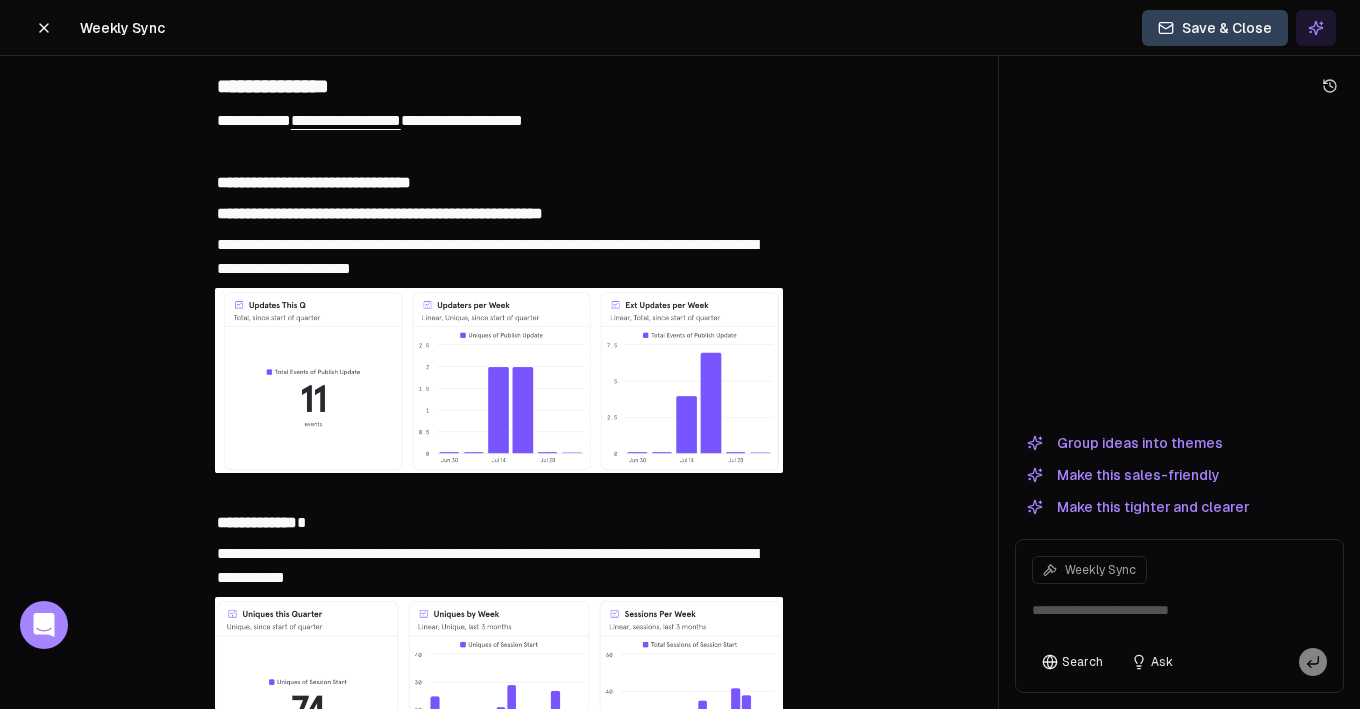 click on "**********" at bounding box center (462, 120) 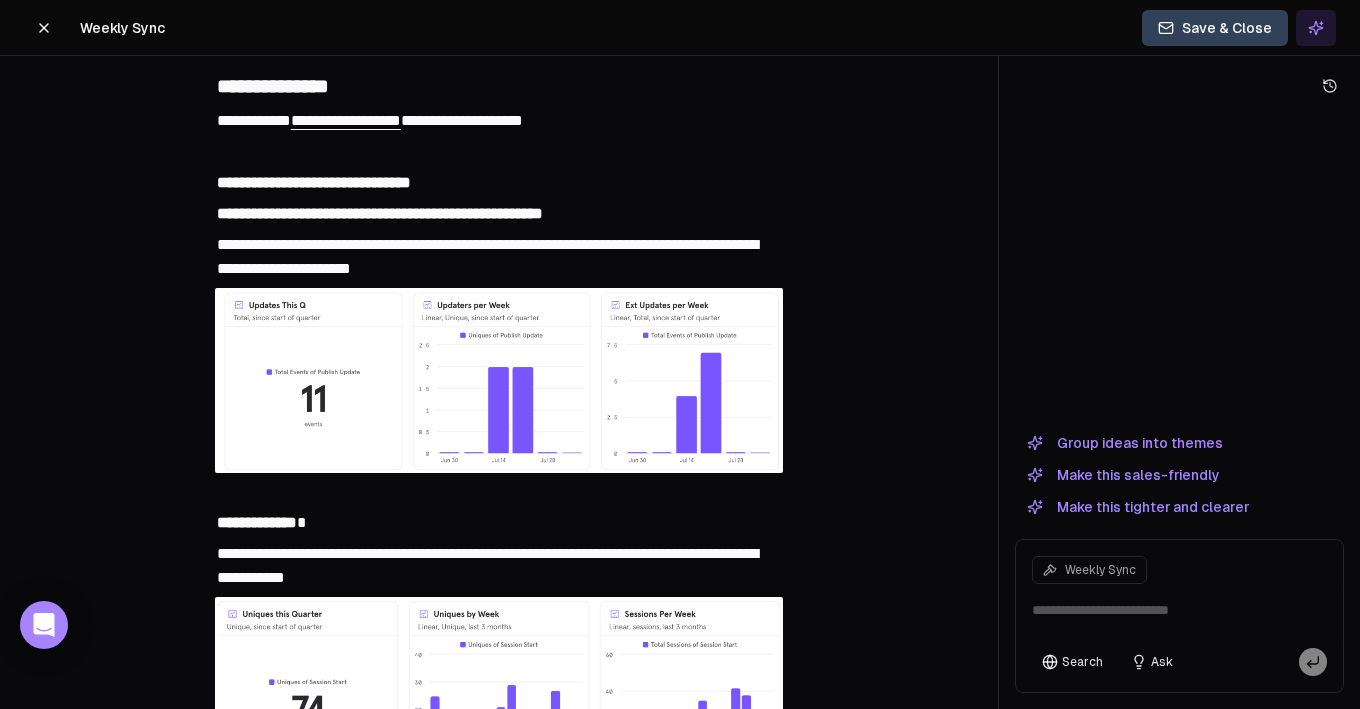 click on "**********" at bounding box center (462, 120) 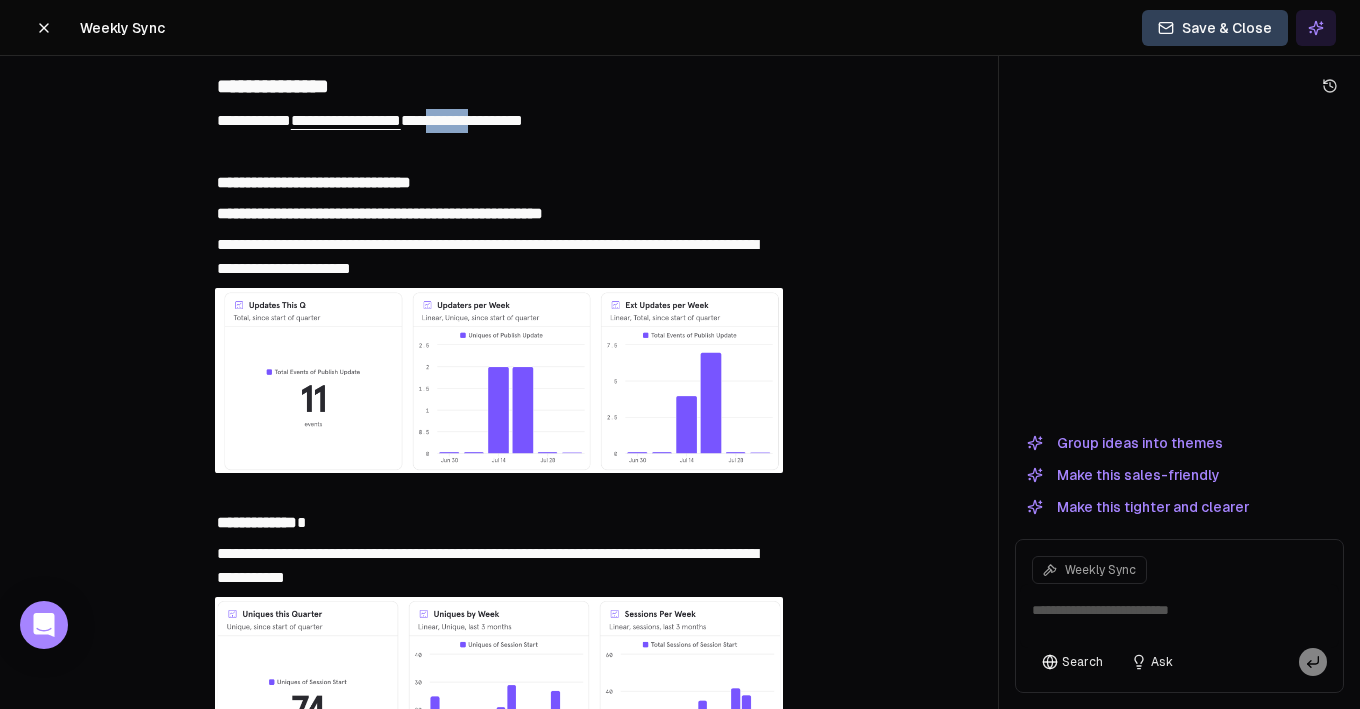 click on "**********" at bounding box center [462, 120] 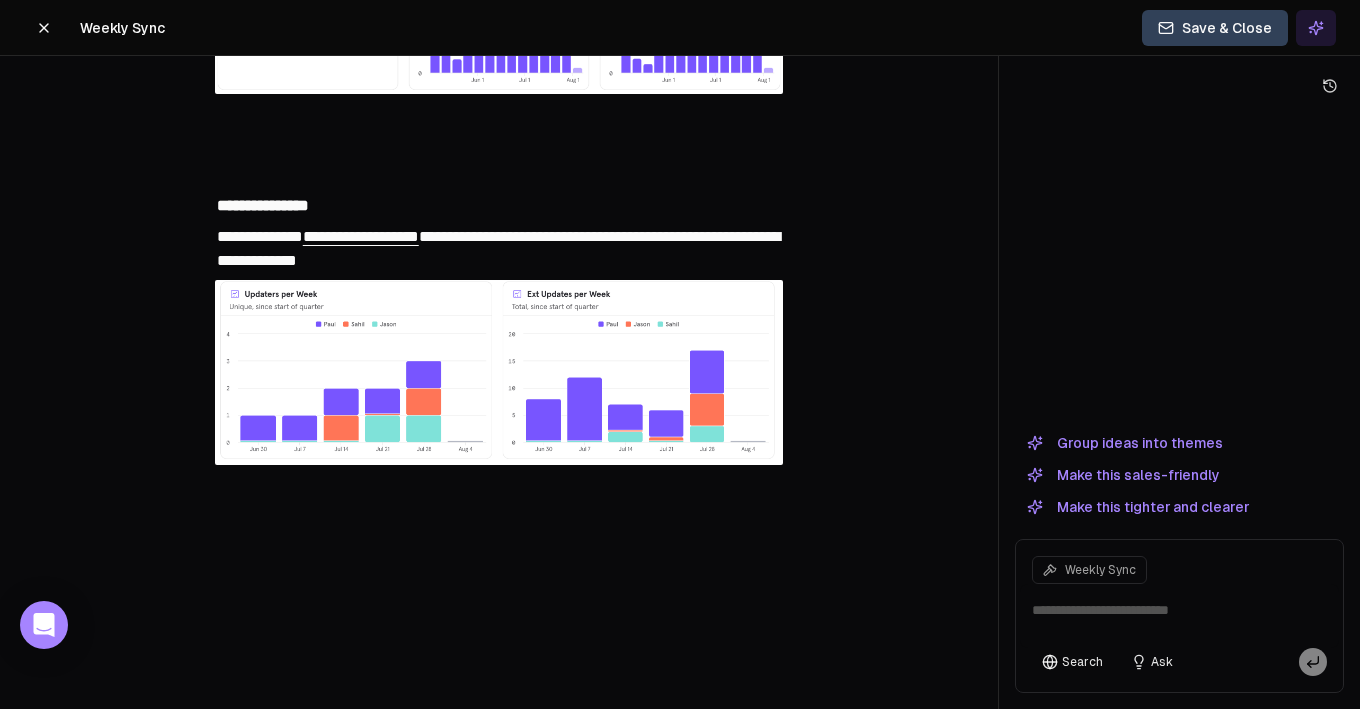 scroll, scrollTop: 909, scrollLeft: 0, axis: vertical 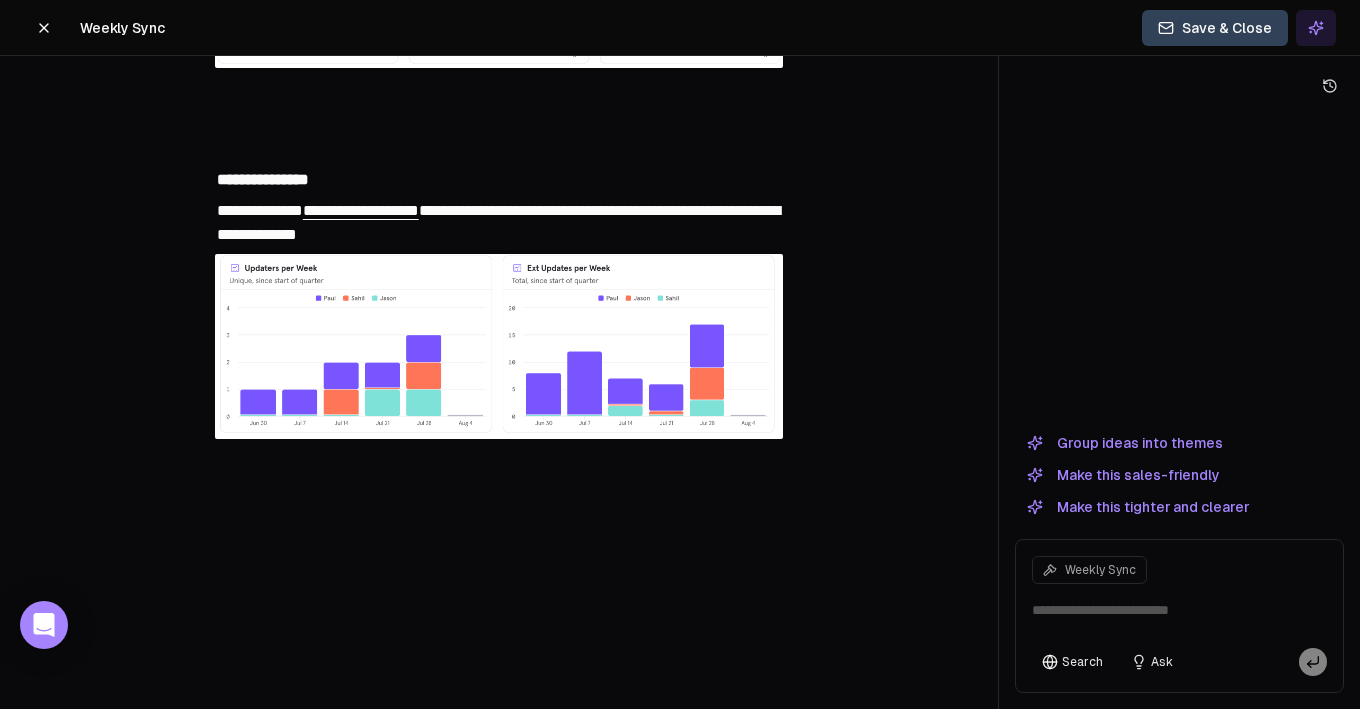 click on "﻿" at bounding box center [499, 489] 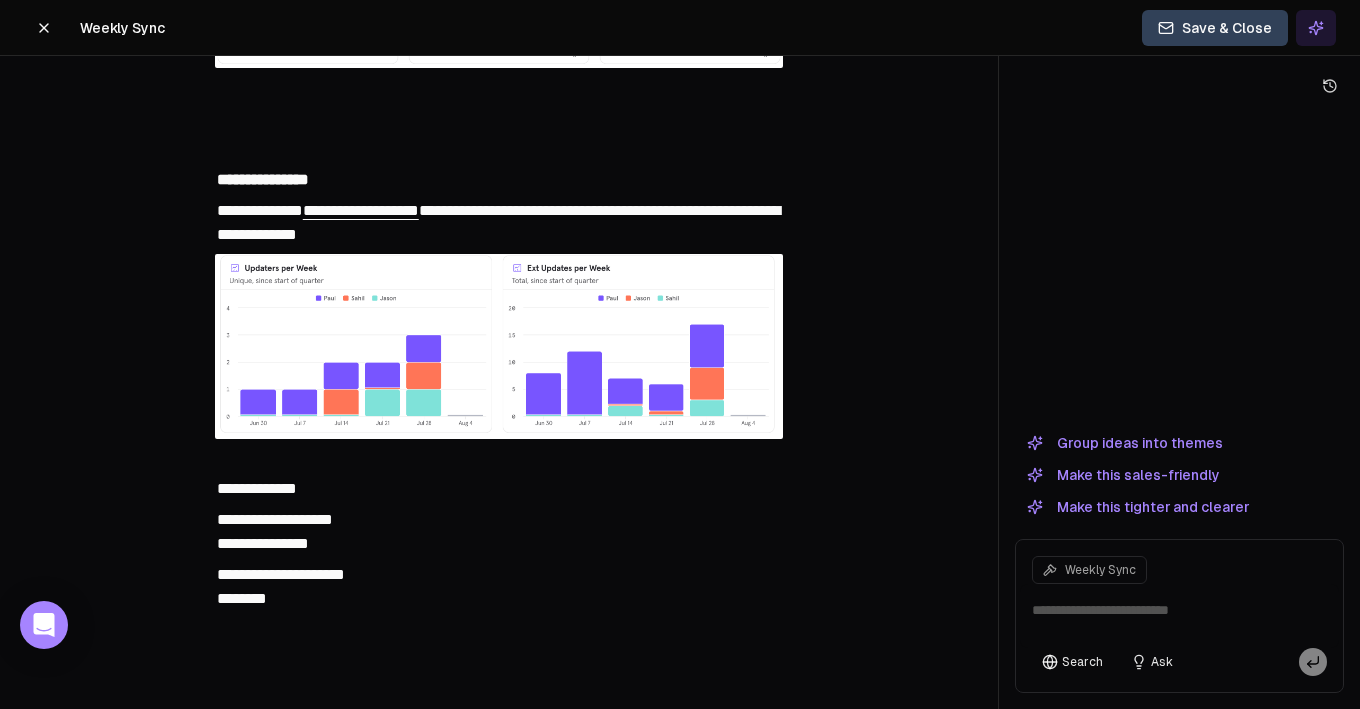 click at bounding box center [192, 531] 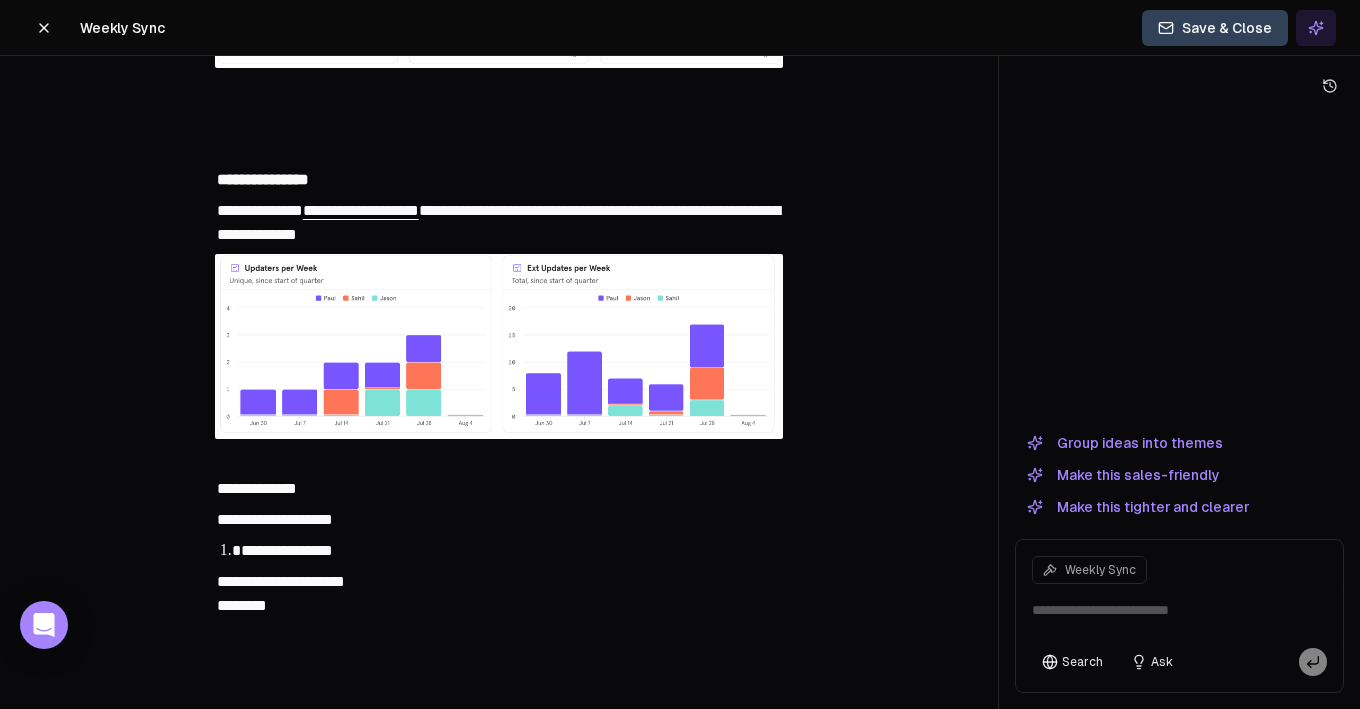 click on "**********" at bounding box center [511, 551] 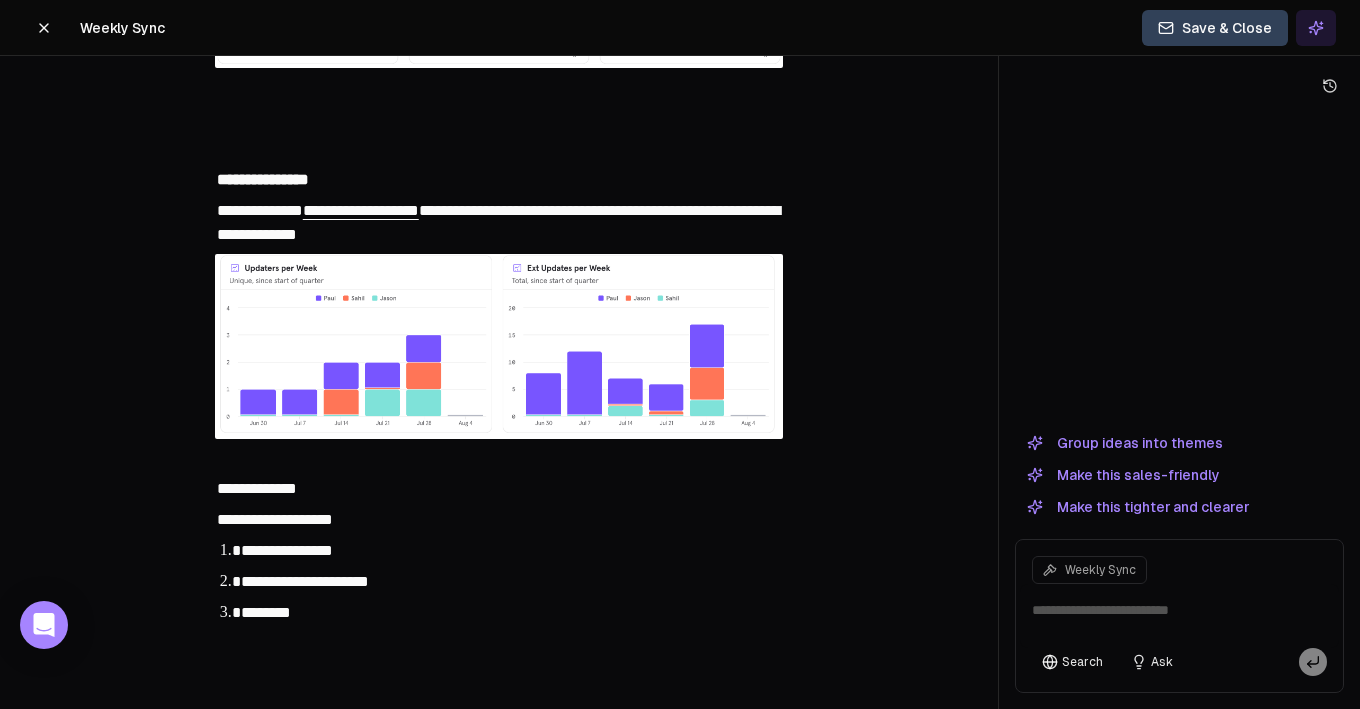 click on "******" at bounding box center (511, 613) 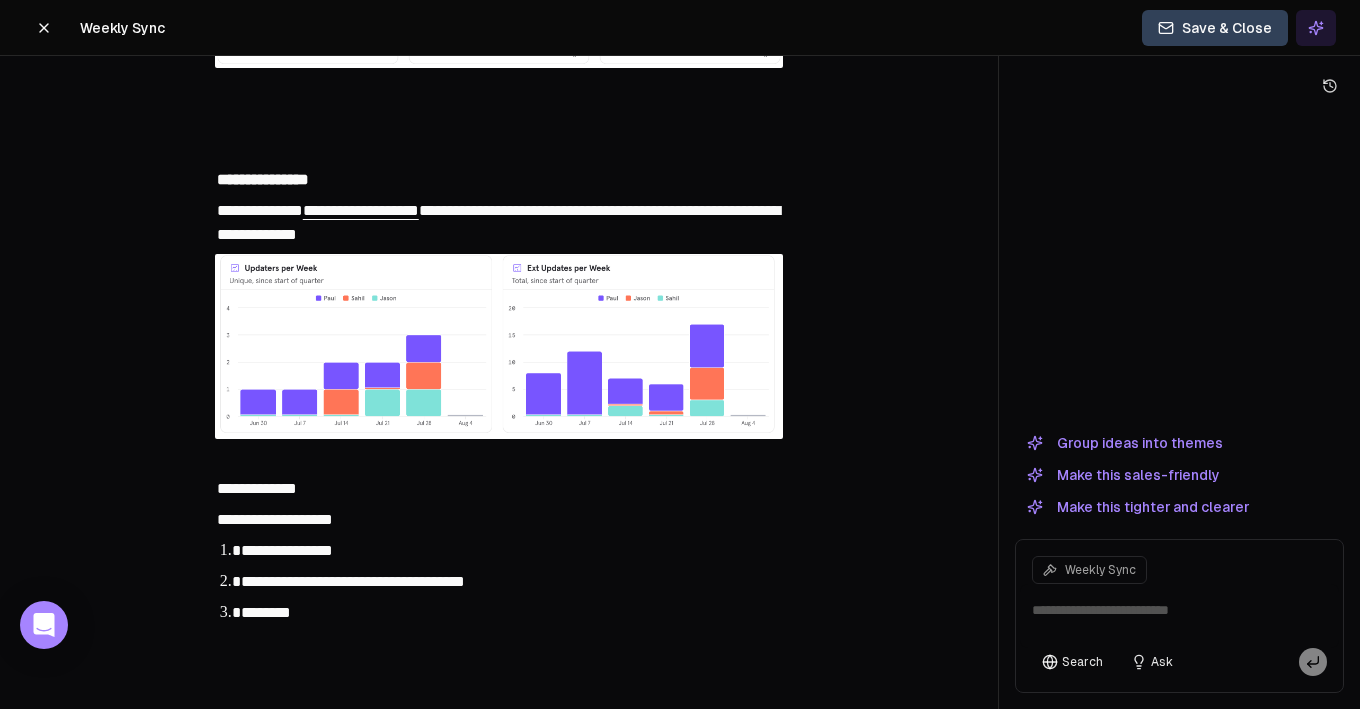 click on "**********" at bounding box center [353, 581] 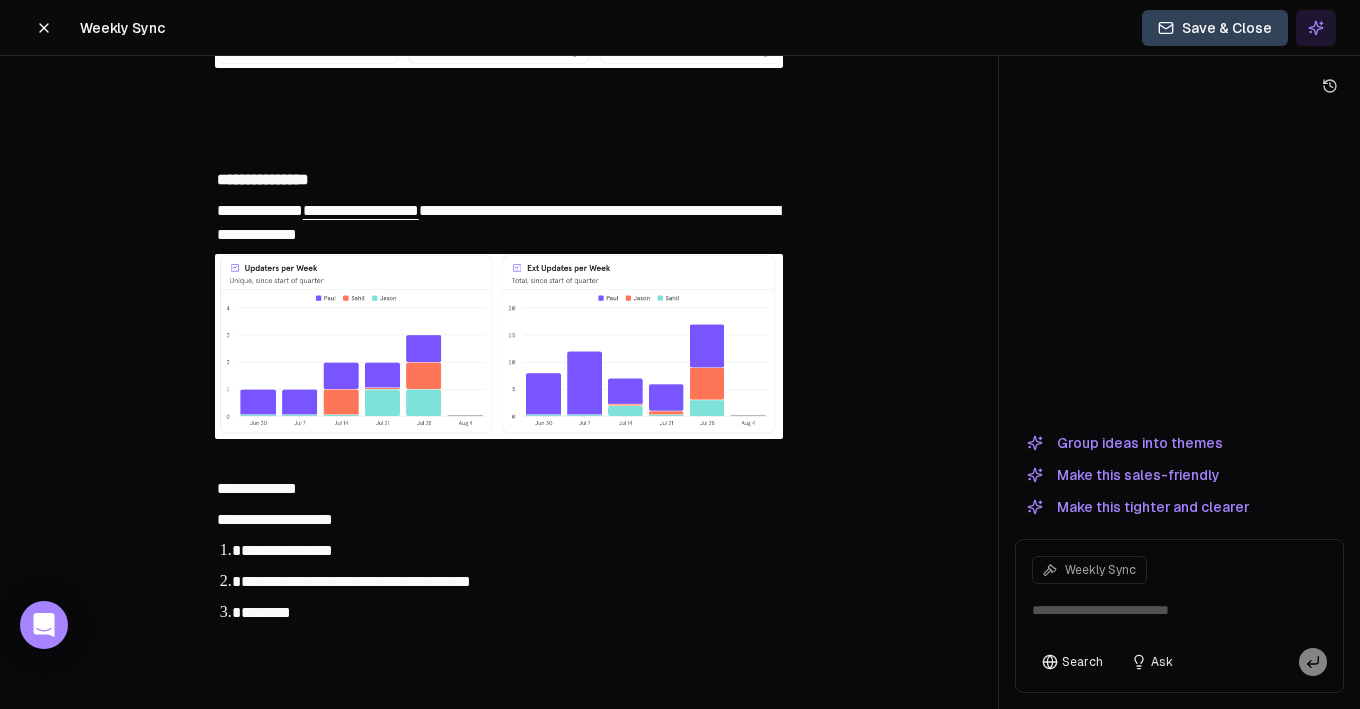 click on "**********" at bounding box center [356, 581] 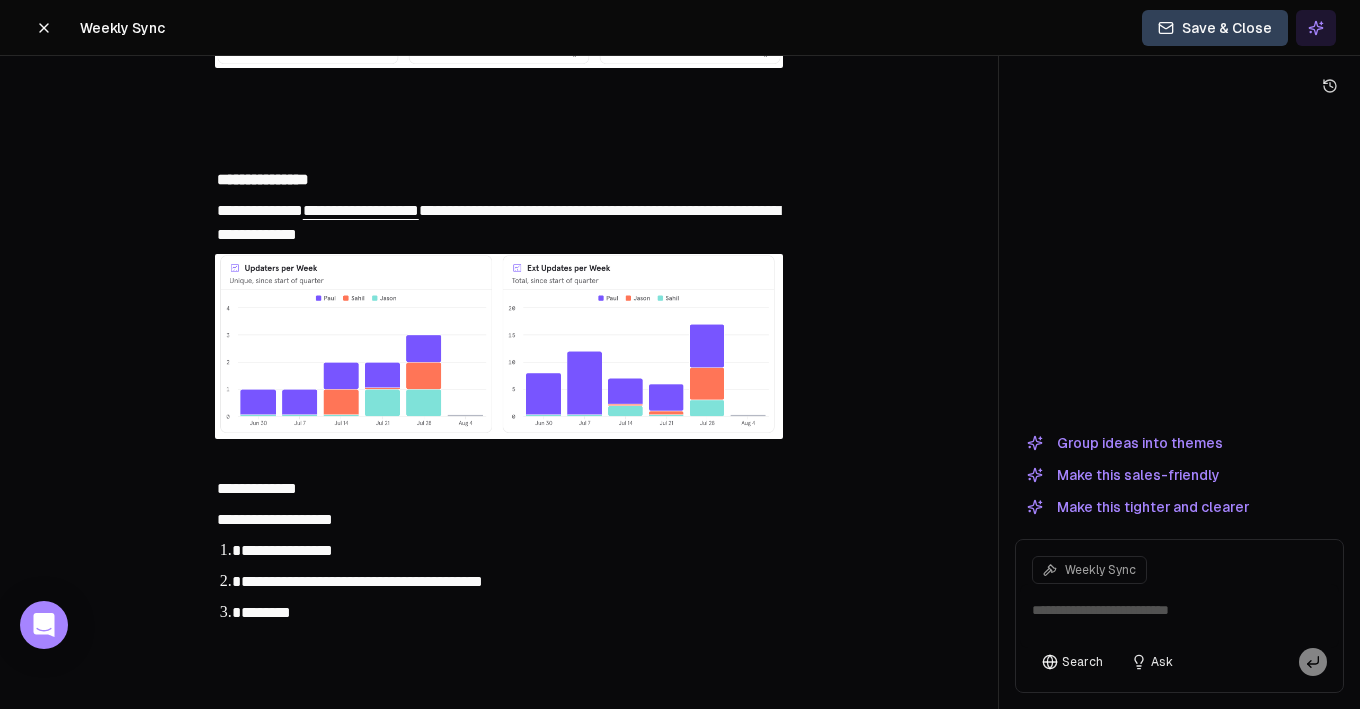 click on "**********" at bounding box center (511, 582) 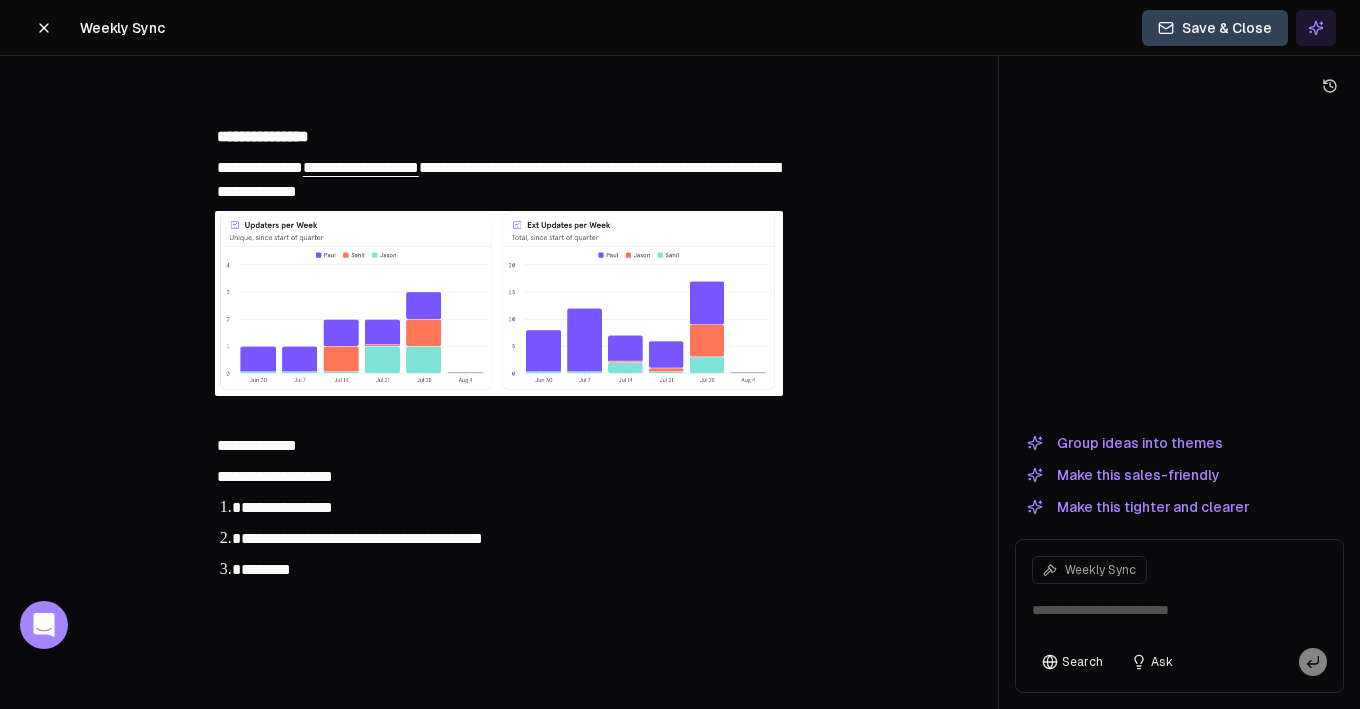 scroll, scrollTop: 955, scrollLeft: 0, axis: vertical 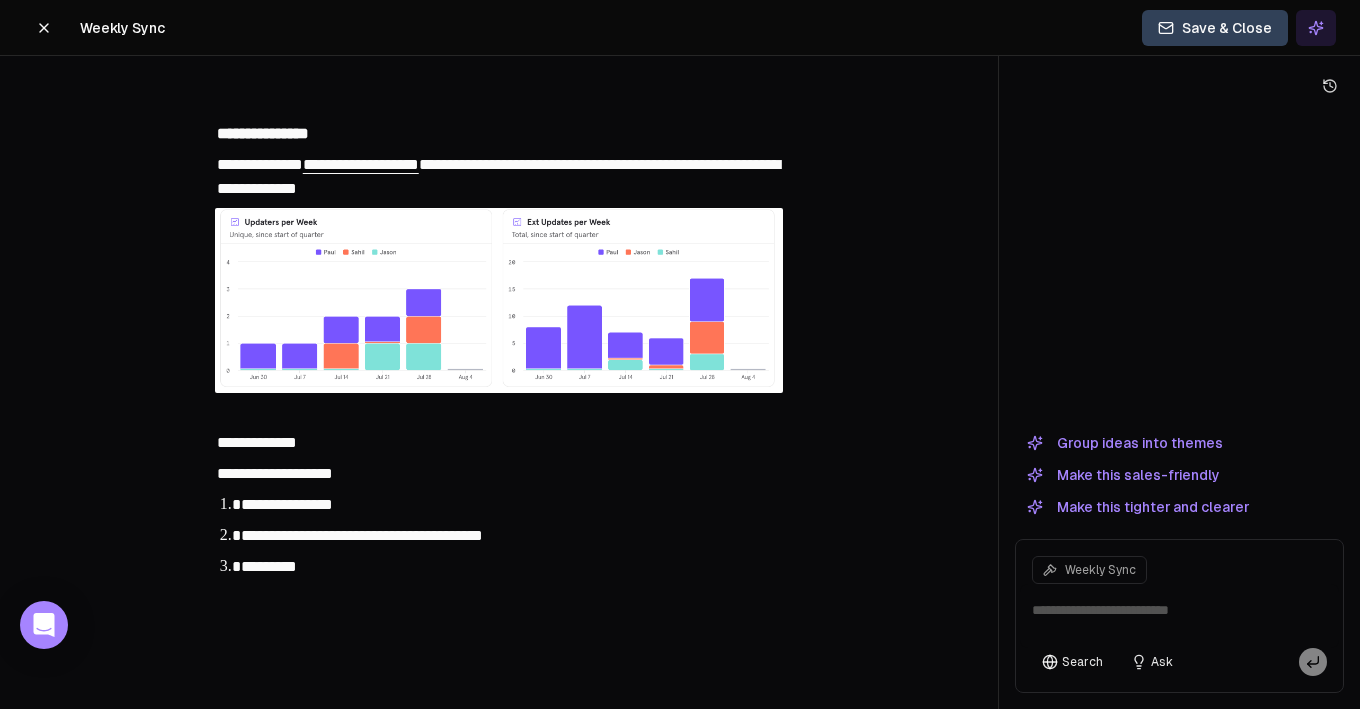 click on "**********" at bounding box center (499, 443) 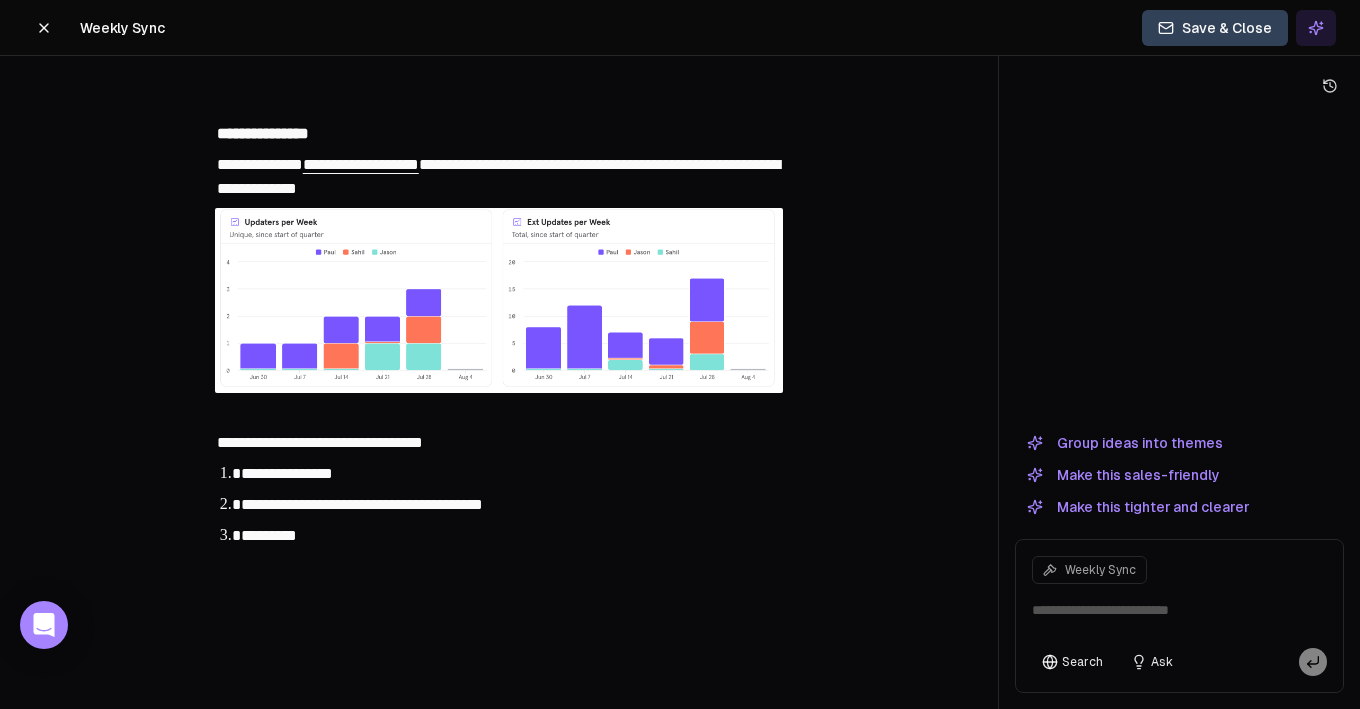 click on "*********" at bounding box center [511, 536] 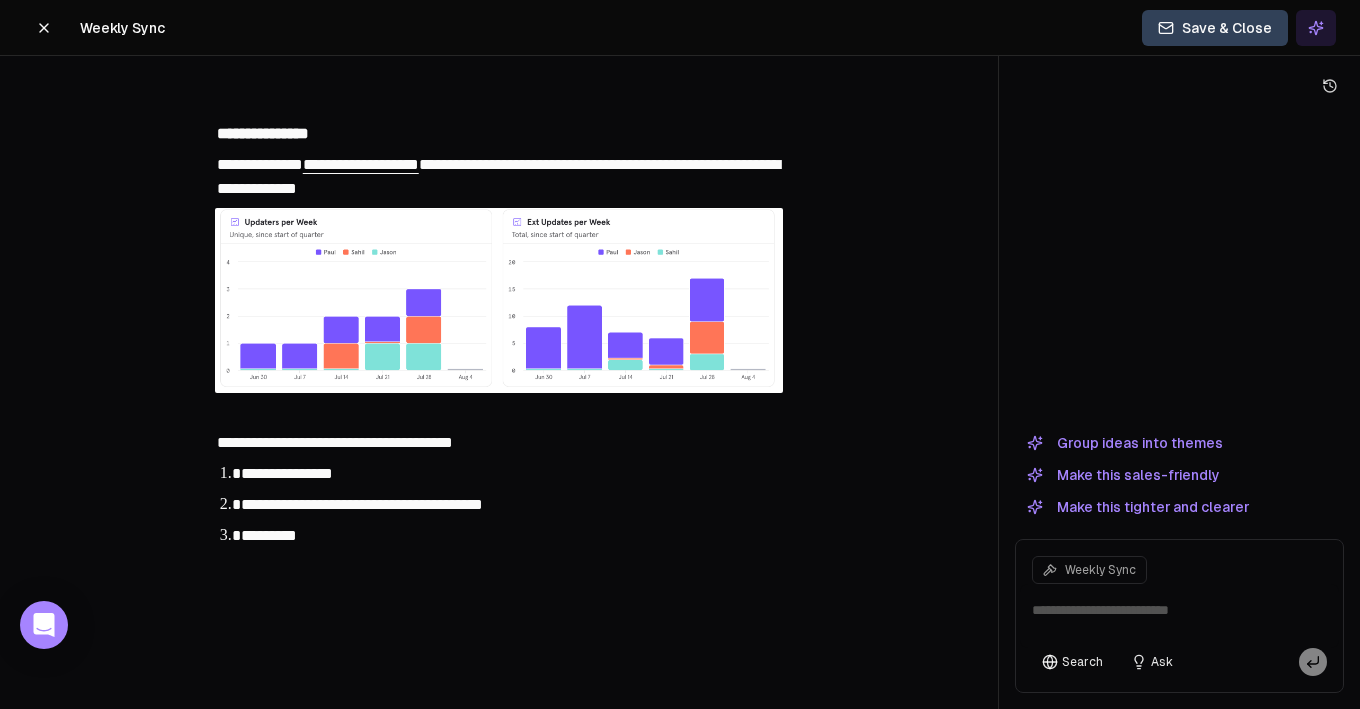 click on "**********" at bounding box center [499, 443] 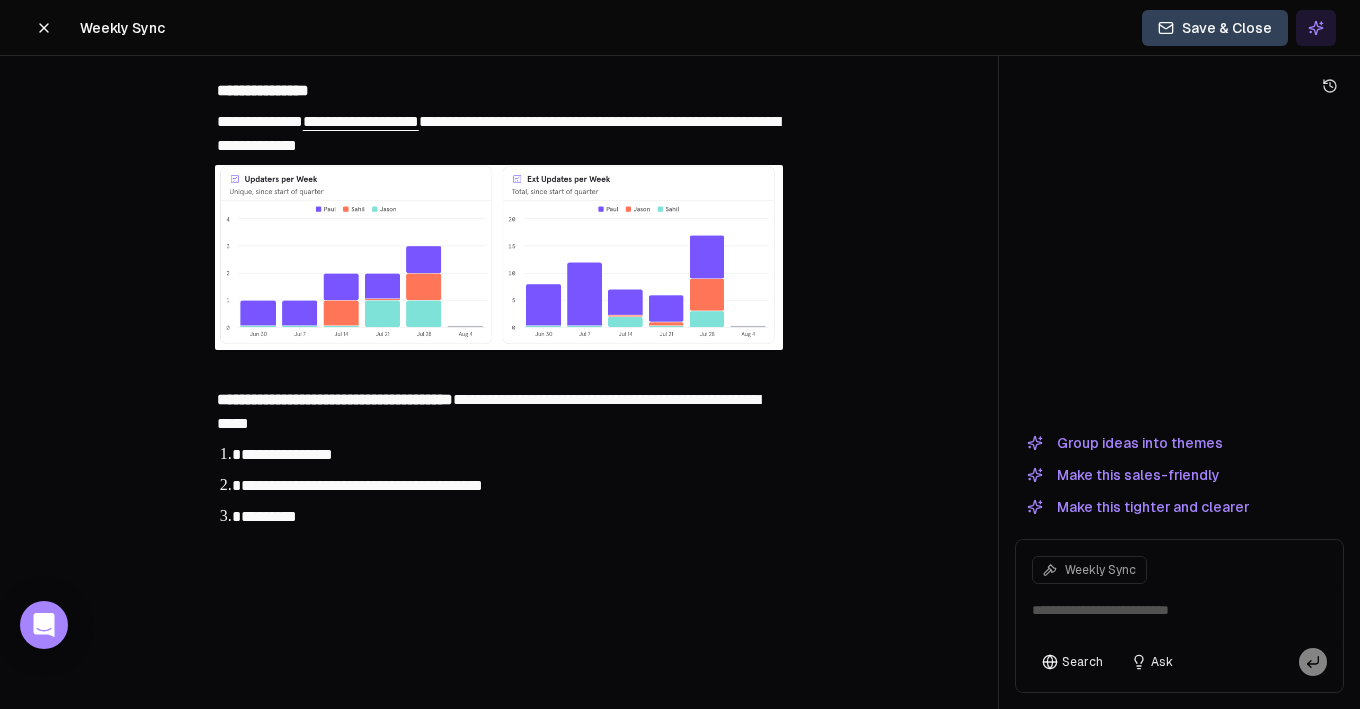 scroll, scrollTop: 1030, scrollLeft: 0, axis: vertical 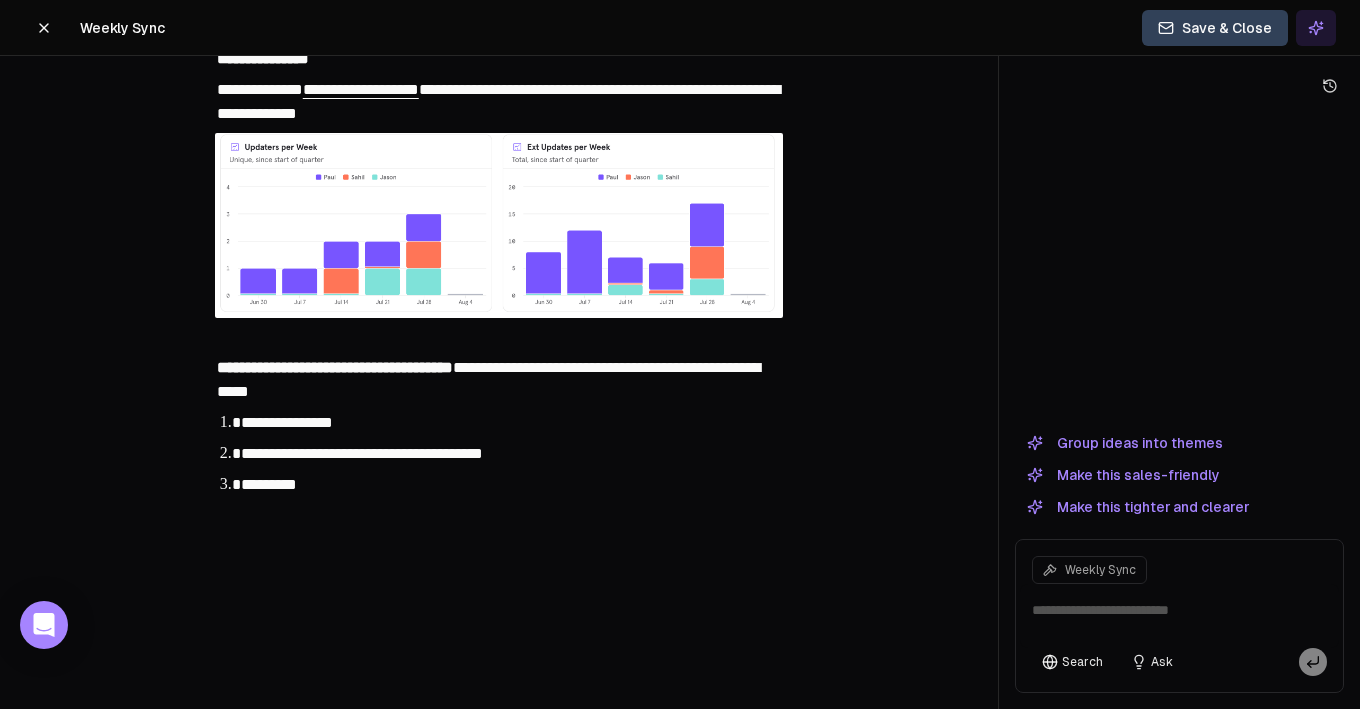 click on "*********" at bounding box center (511, 485) 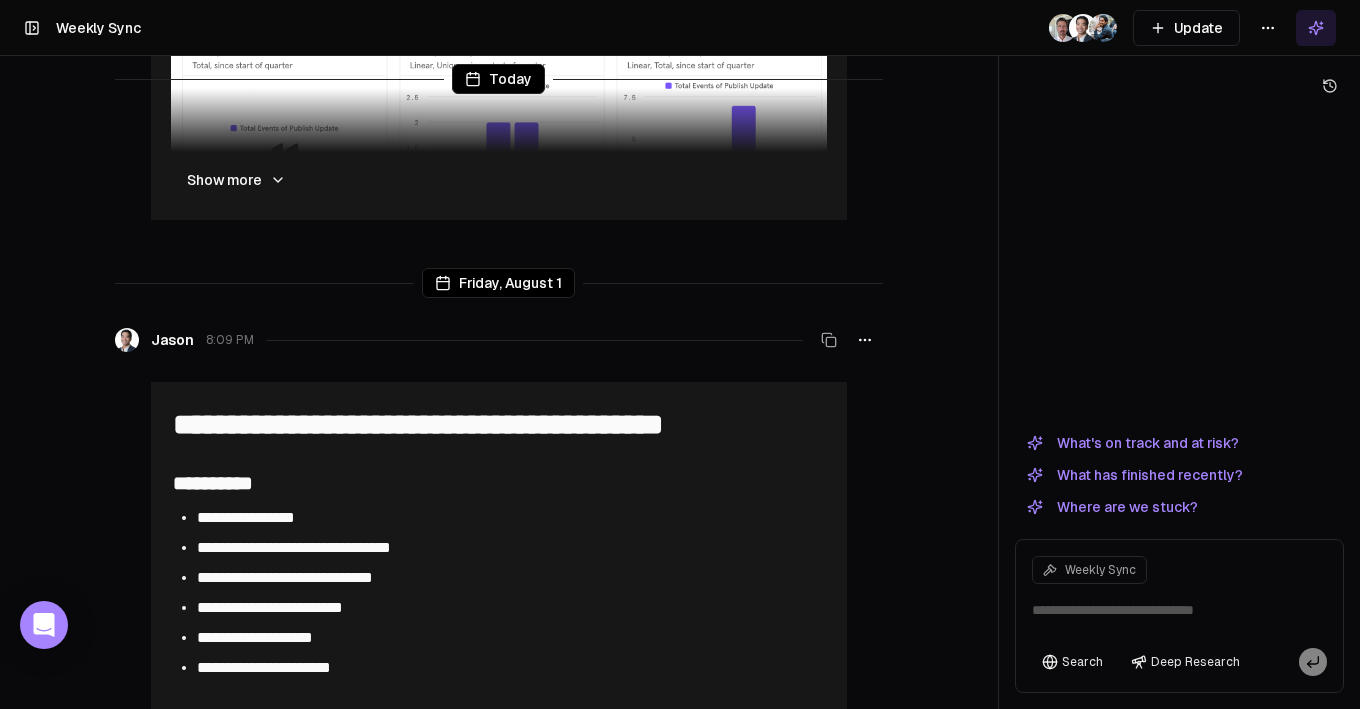 scroll, scrollTop: 452, scrollLeft: 0, axis: vertical 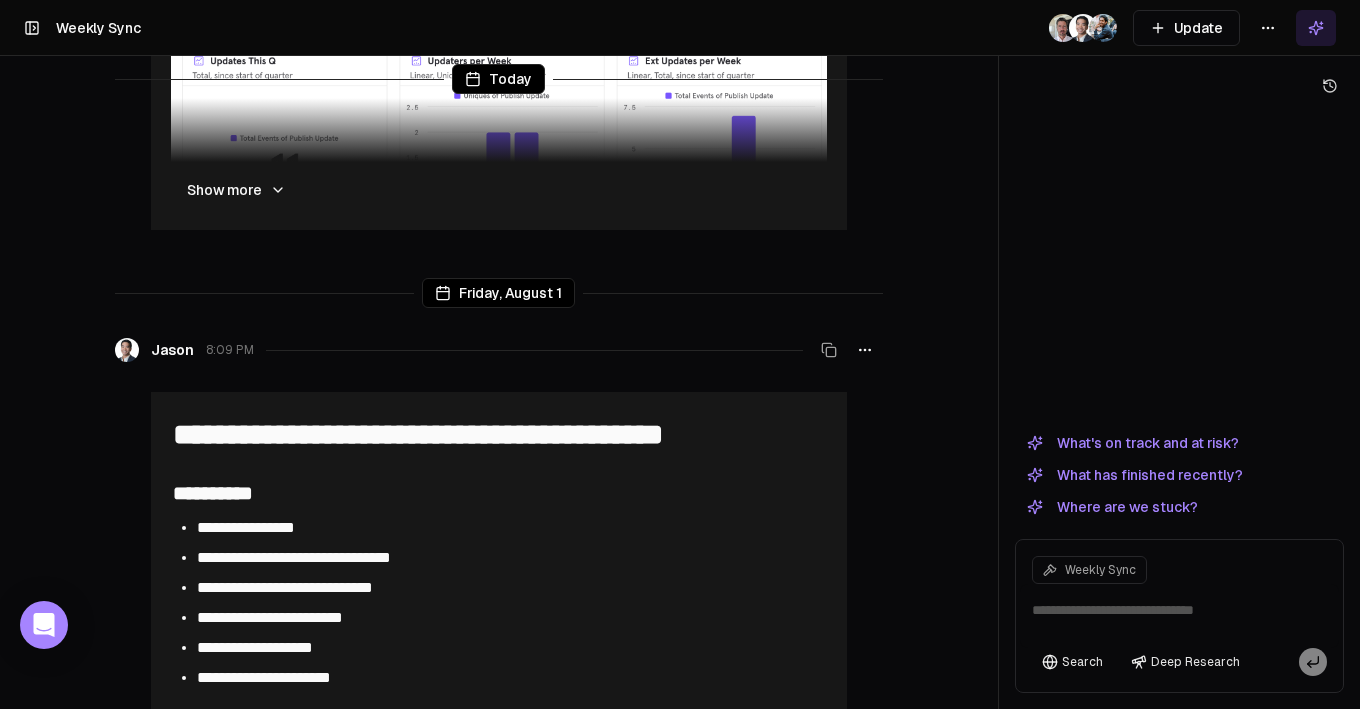 click on "Show more" at bounding box center [236, 190] 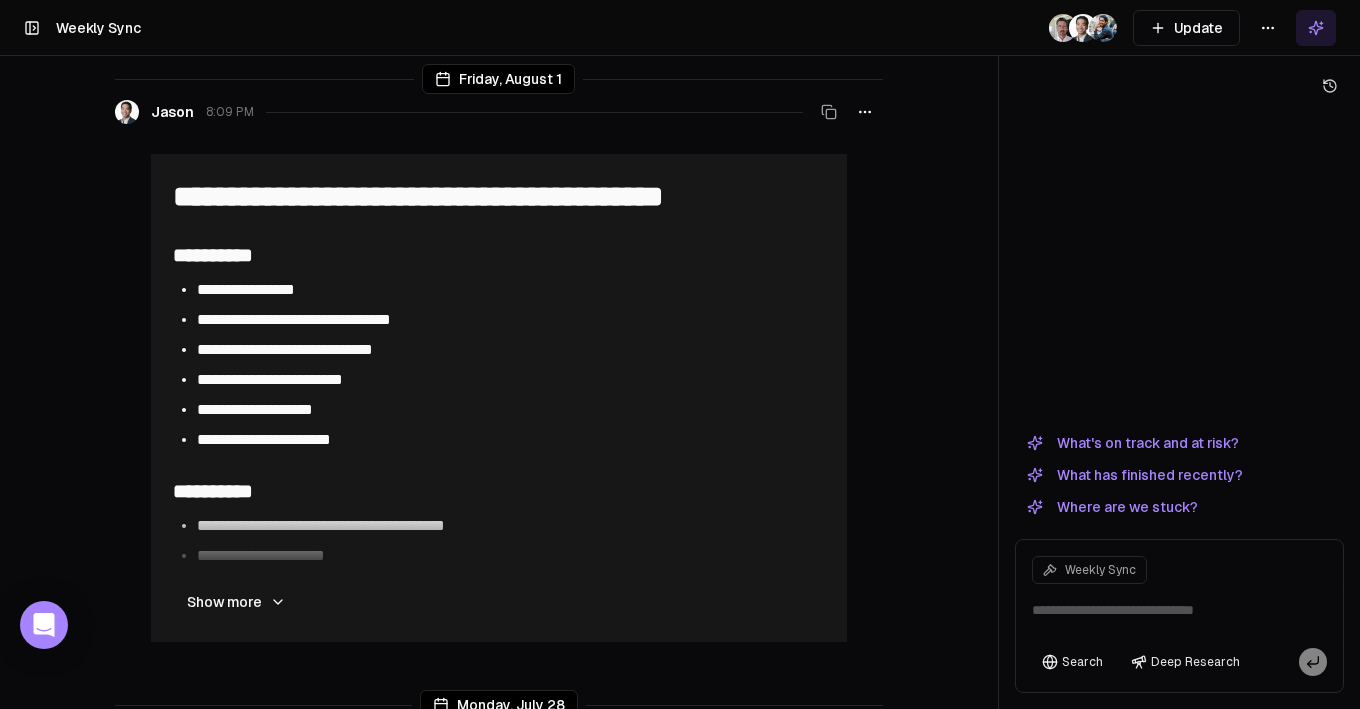 scroll, scrollTop: 0, scrollLeft: 0, axis: both 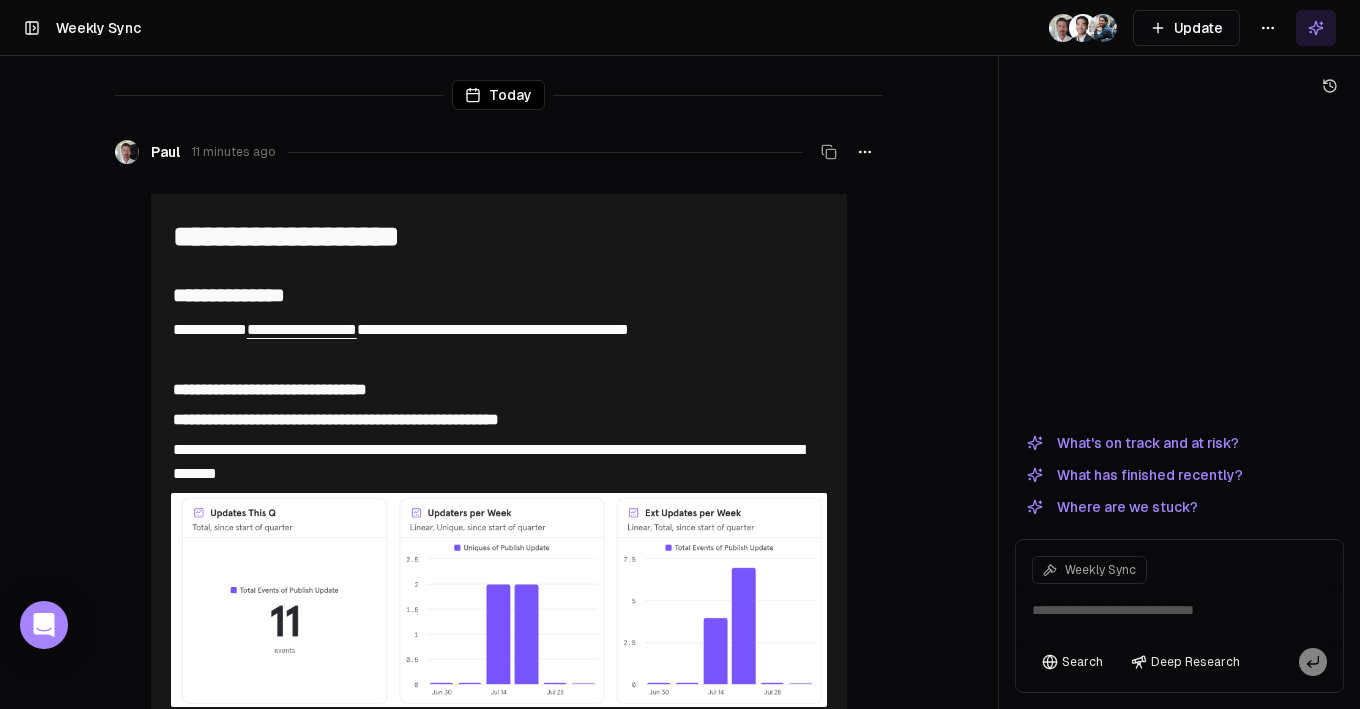 click 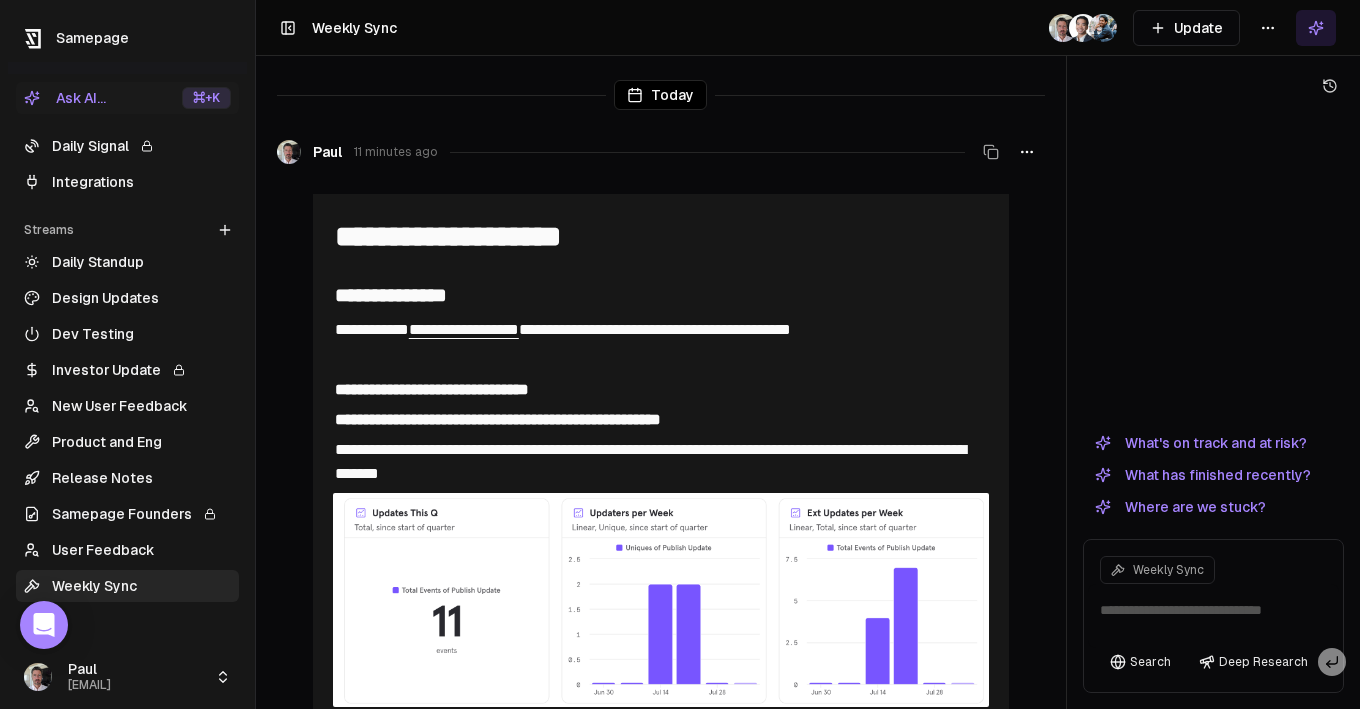 click on "User Feedback" at bounding box center (127, 550) 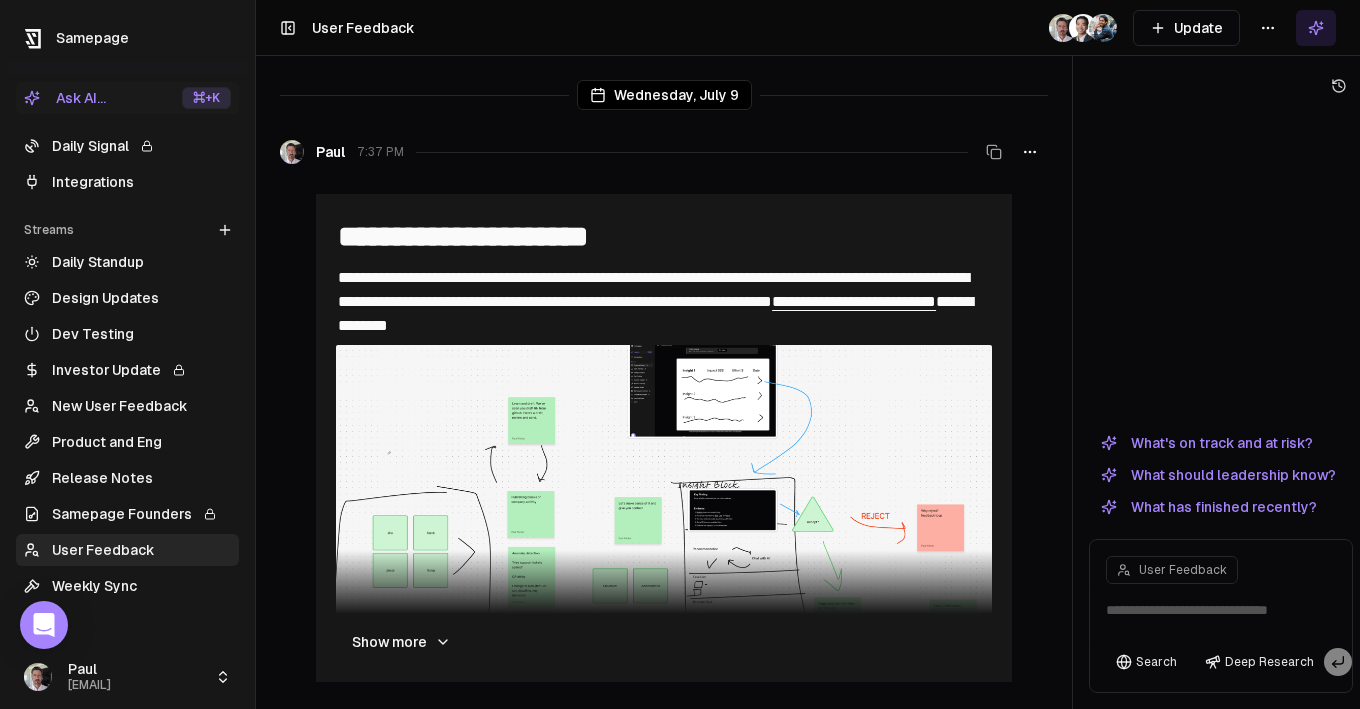 click on "Update" at bounding box center [1186, 28] 